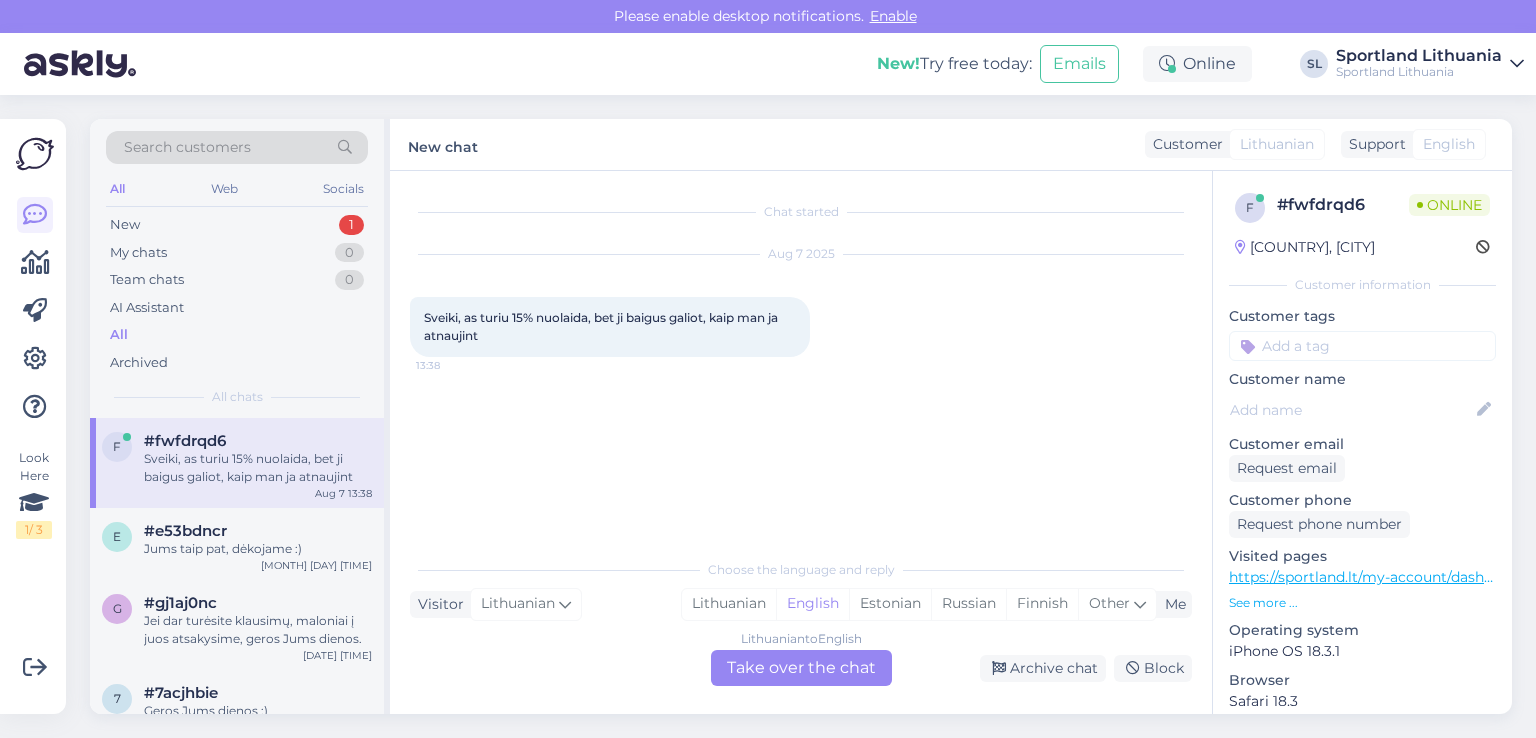 scroll, scrollTop: 0, scrollLeft: 0, axis: both 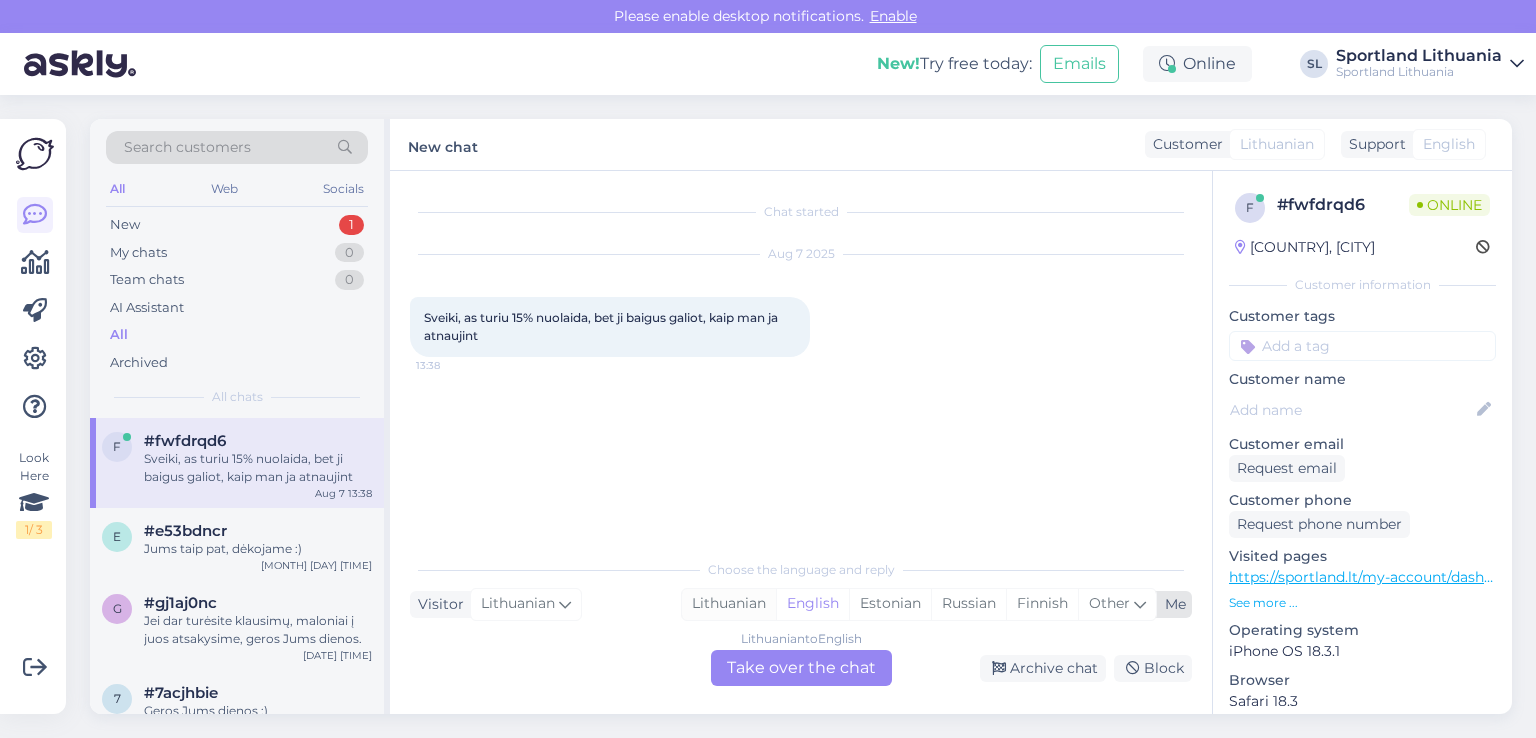 click on "Lithuanian" at bounding box center (729, 604) 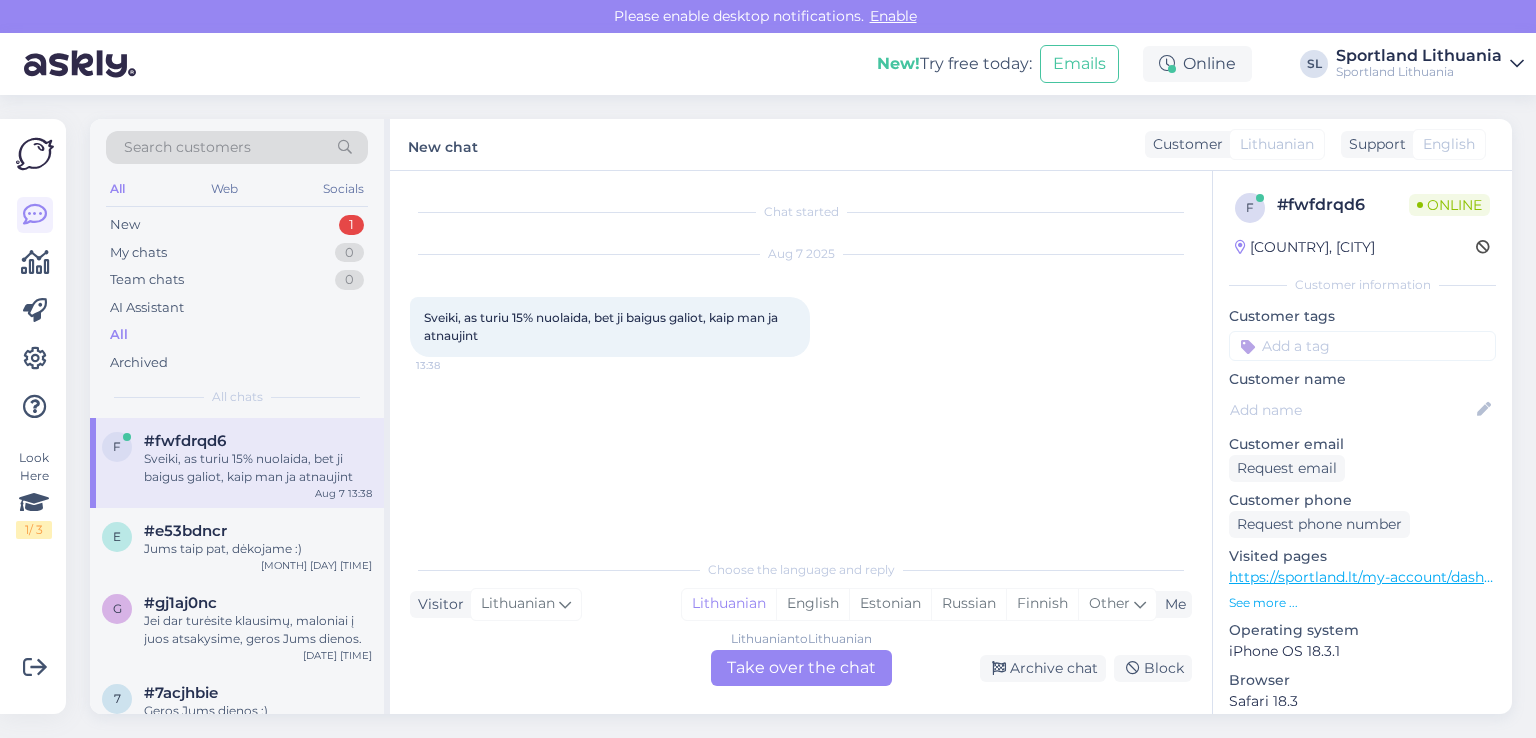 click on "Lithuanian  to  Lithuanian Take over the chat" at bounding box center (801, 668) 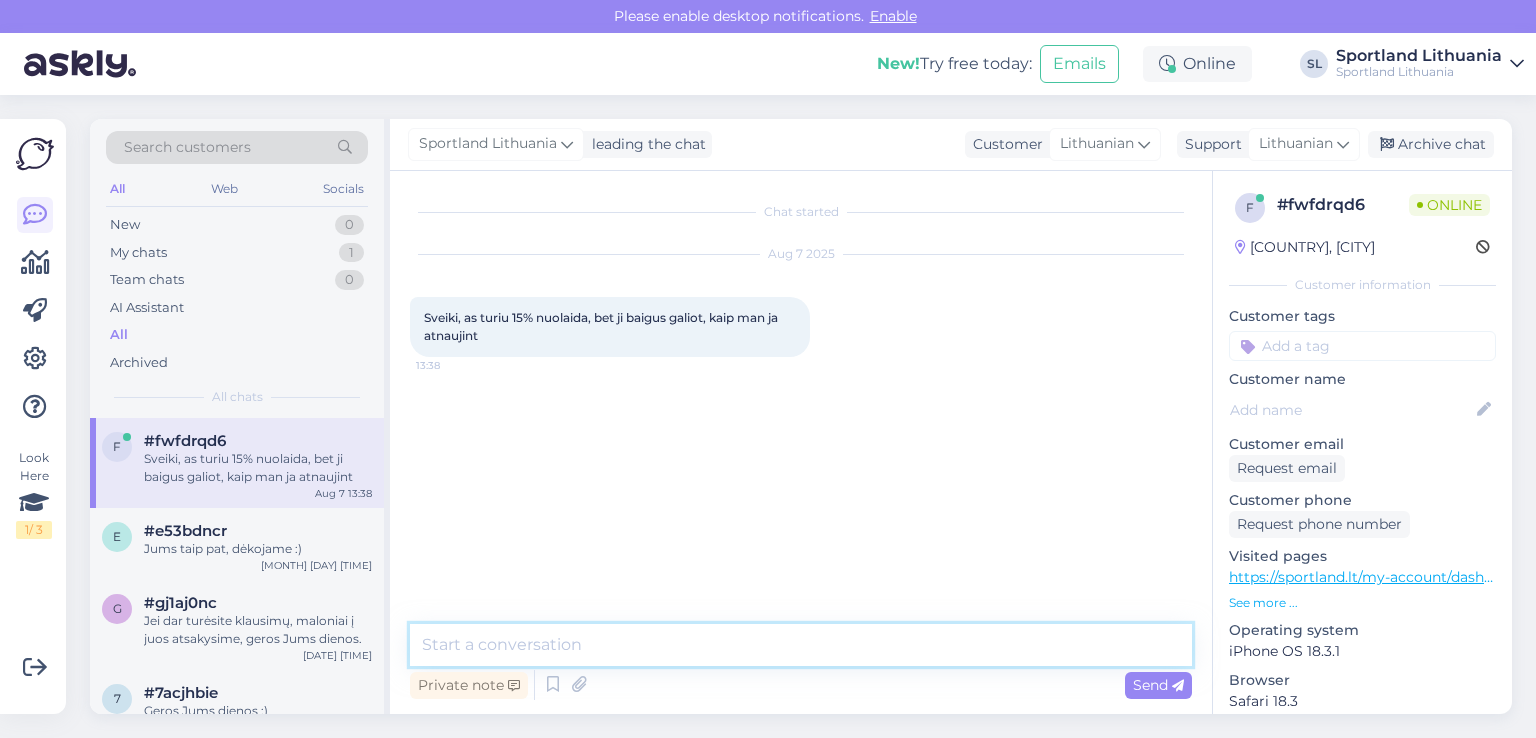 click at bounding box center (801, 645) 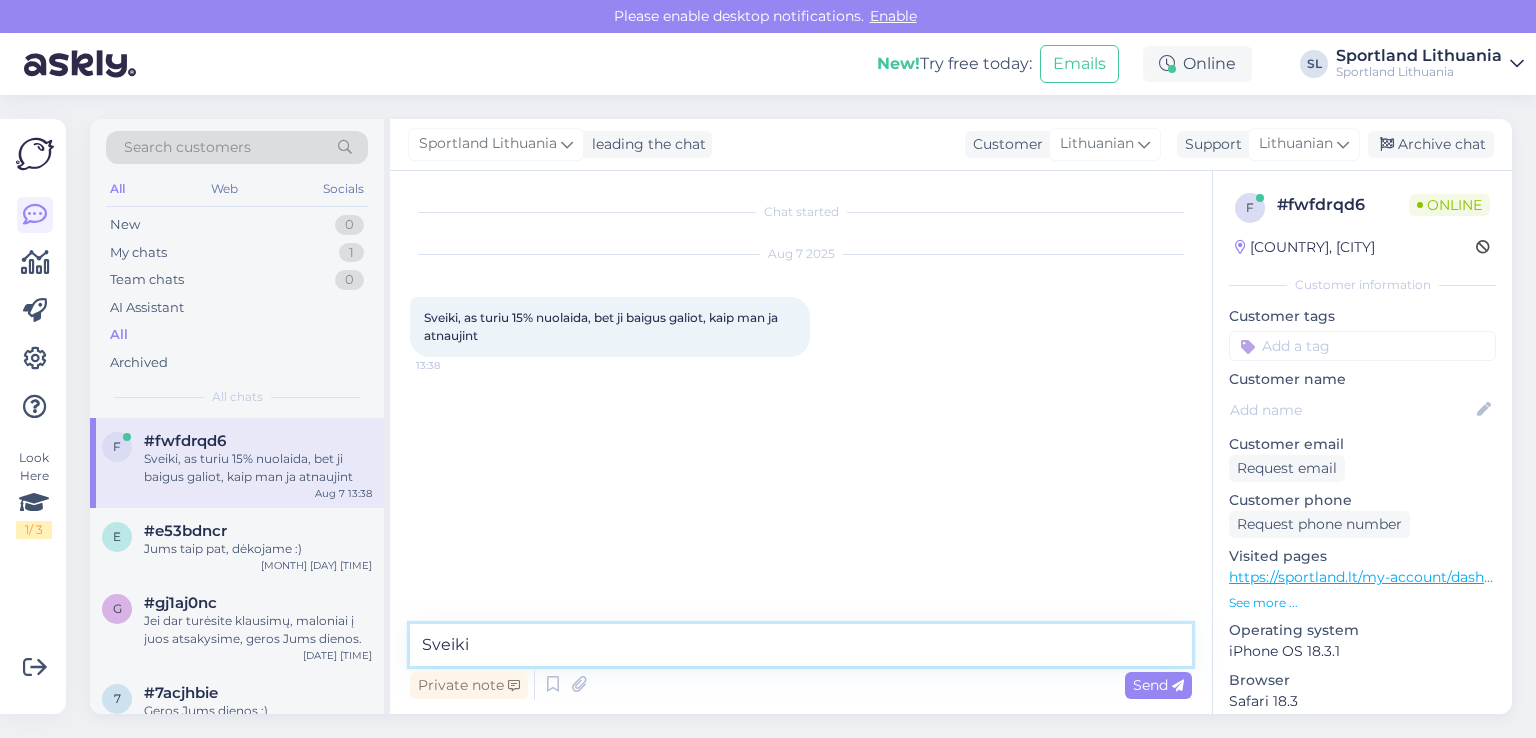 type on "Sveiki" 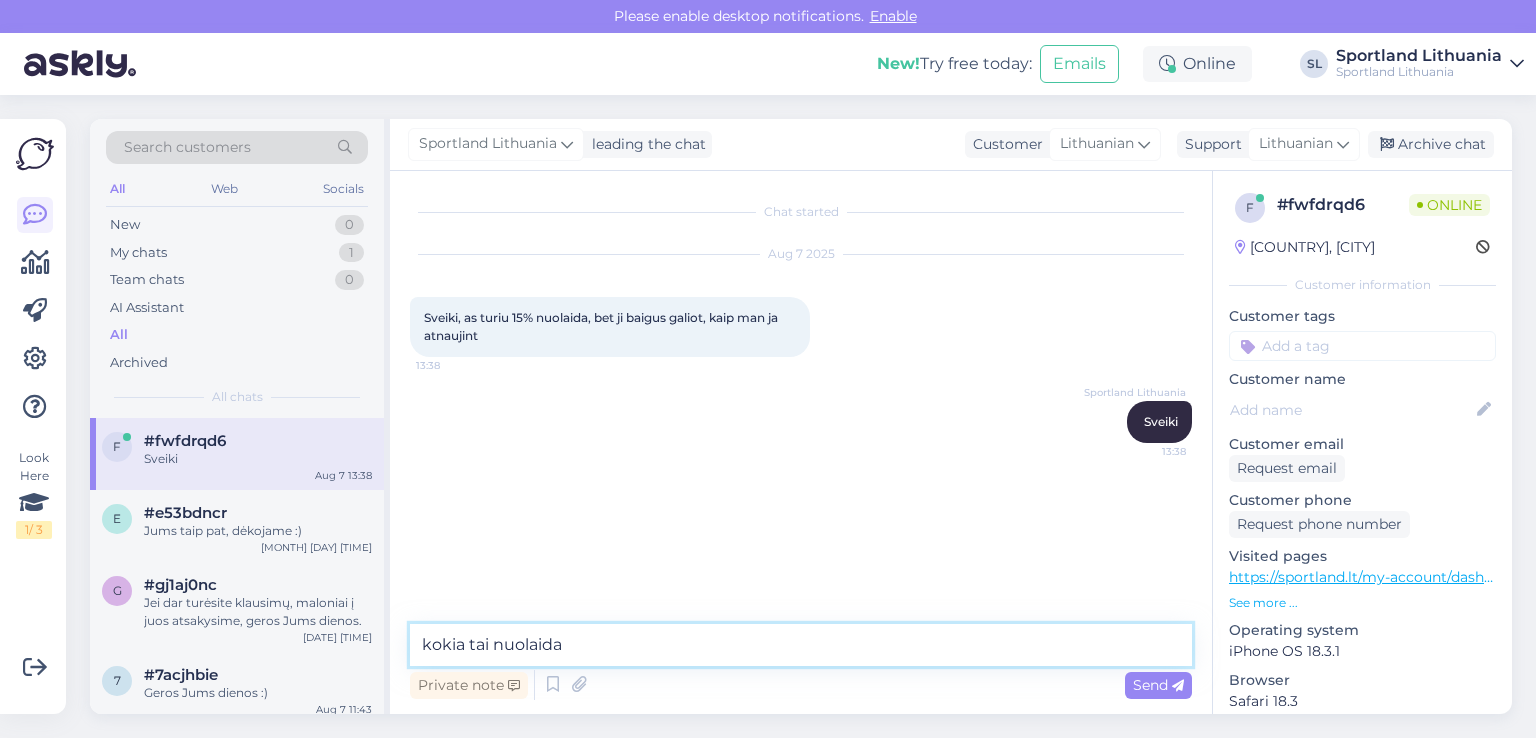 type on "kokia tai nuolaida" 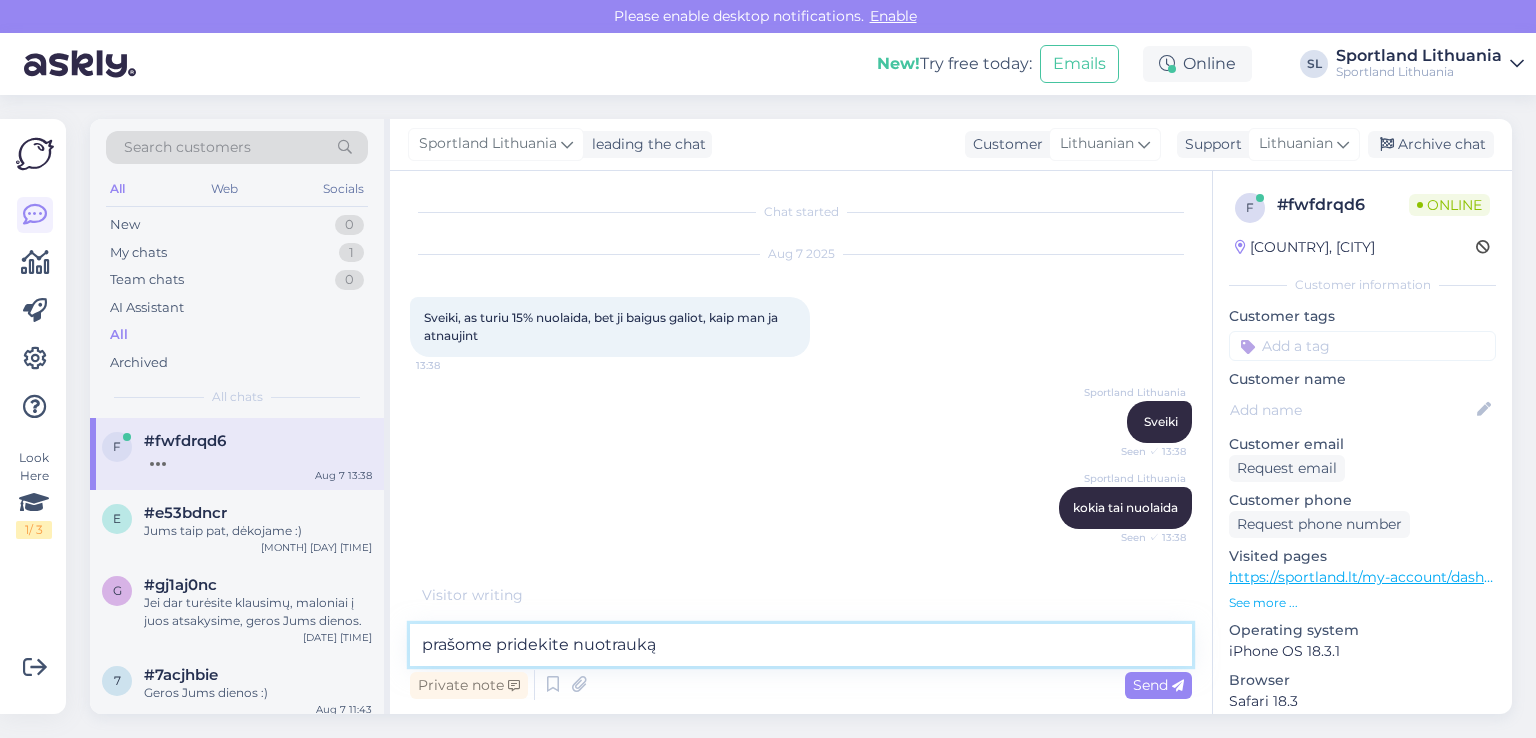 type on "prašome pridekite nuotrauką" 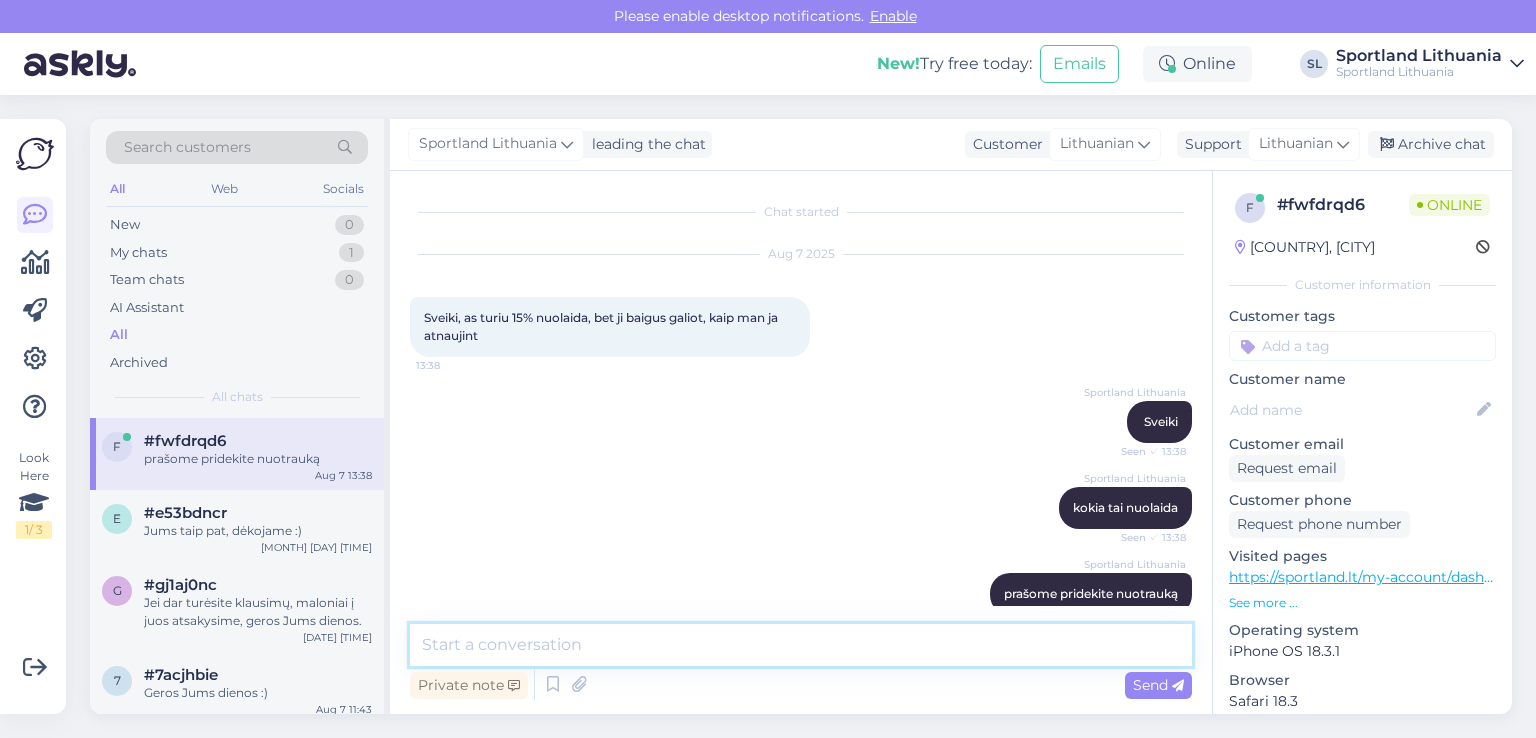 scroll, scrollTop: 32, scrollLeft: 0, axis: vertical 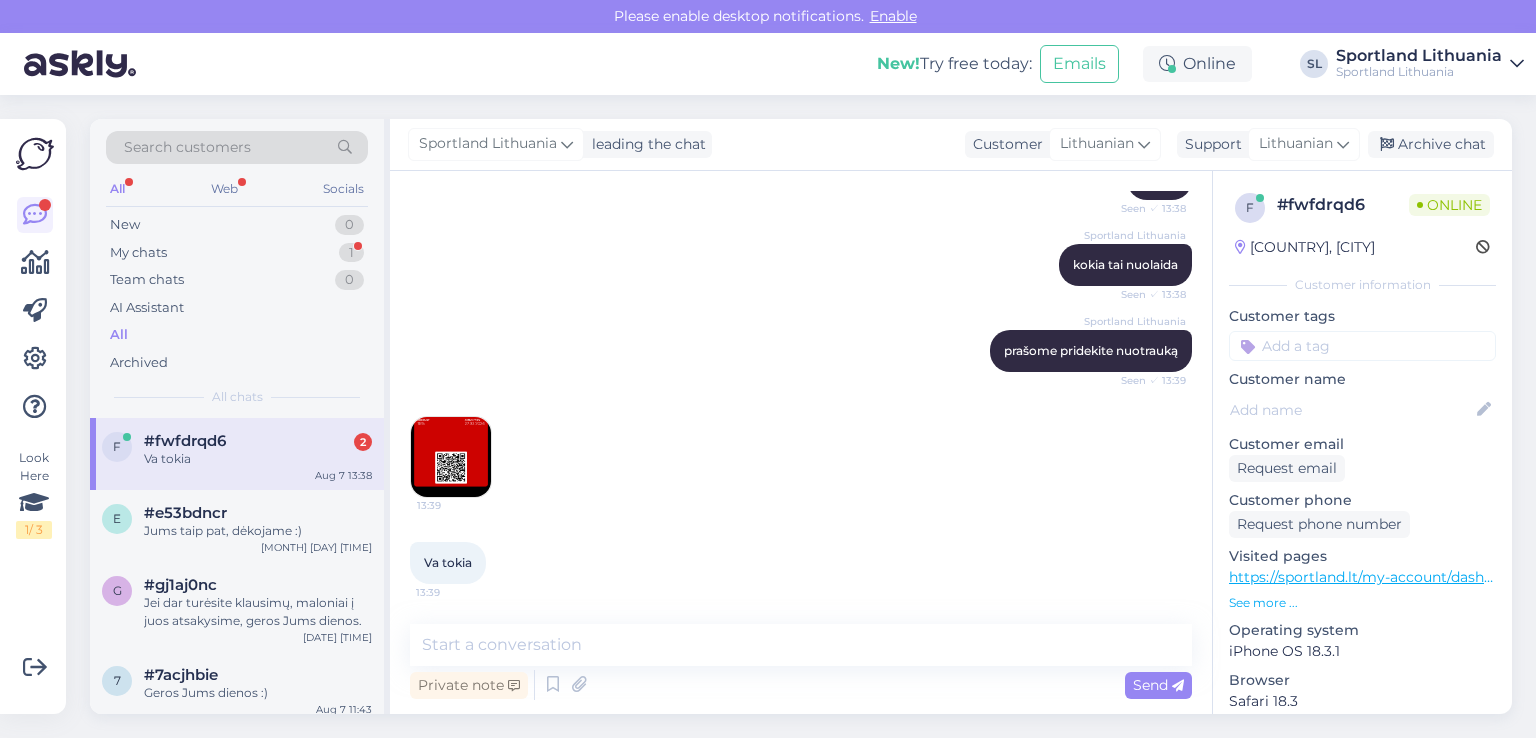 click on "Search customers All Web Socials New 0 My chats 1 Team chats 0 AI Assistant All Archived All chats f #fwfdrqd6 2 Va tokia Aug 7 13:38  e #e53bdncr Jums taip pat, dėkojame :)  Aug 7 12:33  g #gj1aj0nc Jei dar turėsite klausimų, maloniai į juos atsakysime, geros Jums dienos.  Aug 7 12:28  7 #7acjhbie Geros Jums dienos :) Aug 7 11:43  5 #5tdyfmu2 pridedmame nuorodą su infromacija: https://sportland.lt/dovanukortele Aug 7 10:10  c #c2ic42rc audinio sudėtis 100% medvilnė. Aug 7 9:41  s #swkomluk Jeigu atliksite užsakymą ir prekė netiks galėsite grąžinti.  Aug 7 9:13  c #cc9x8x8a siunta jau patalpinta į paštomatą ir galima atsiimti, pridedame siuntos numerį 	CC819330028EE.  Aug 7 9:03  1 #18c6wbas Aug 7 9:01  f #ftzpmlwt Tad jeigu įsigysite kitą prekę ir norėsite šį atšaukti, prašome informuokite mus, dėkojame.  Aug 6 18:39  r #rs5u0i66 Aug 6 16:40  0 #0dt02id4 Nėra už ką:) Aug 6 16:17  q #qbunmkrr Aciu Aug 6 15:26  n #nkt4tkj0 Aug 6 15:26  0 #0b6vrtaf Ačiu . Aug 6 14:59  a #a6kkjvda r" at bounding box center (240, 416) 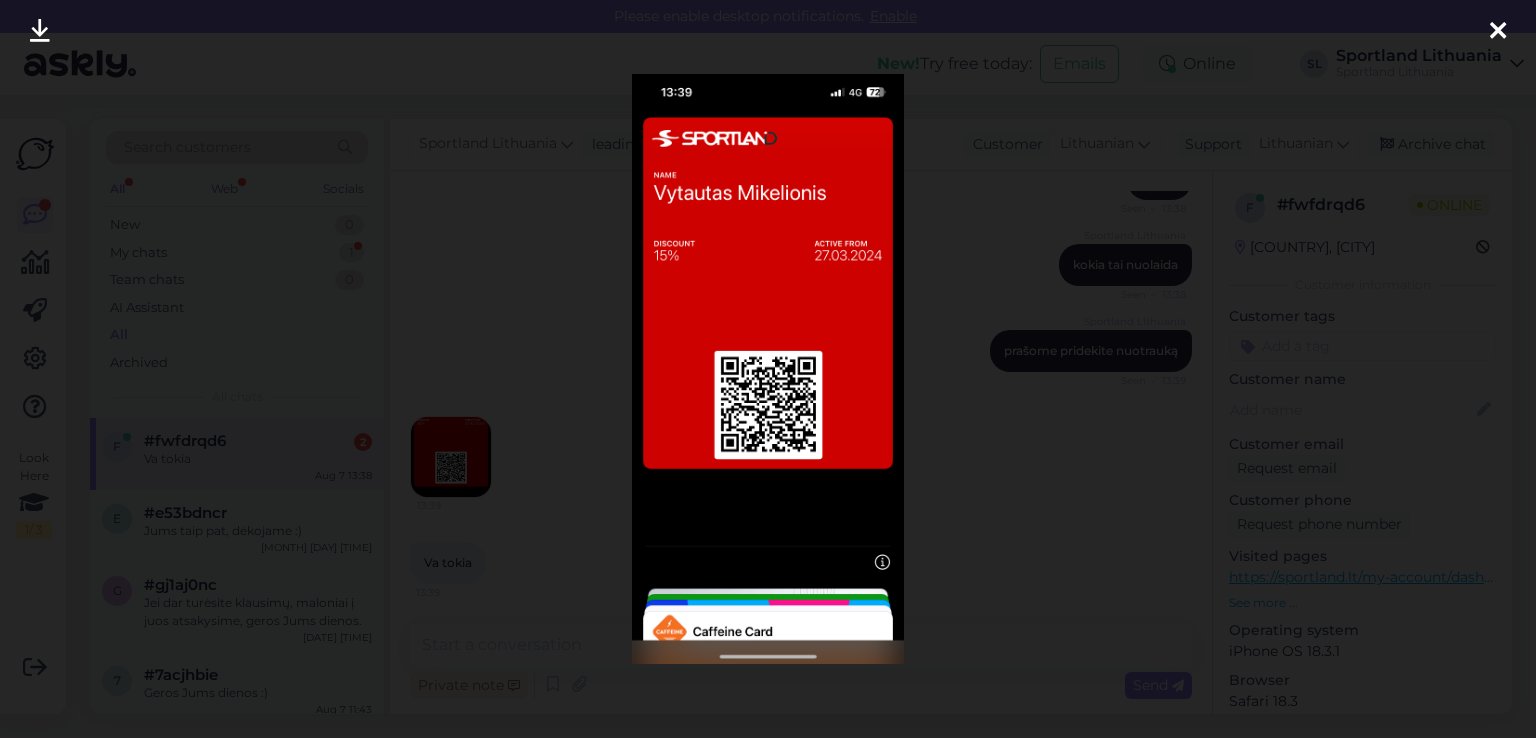 click at bounding box center (1498, 32) 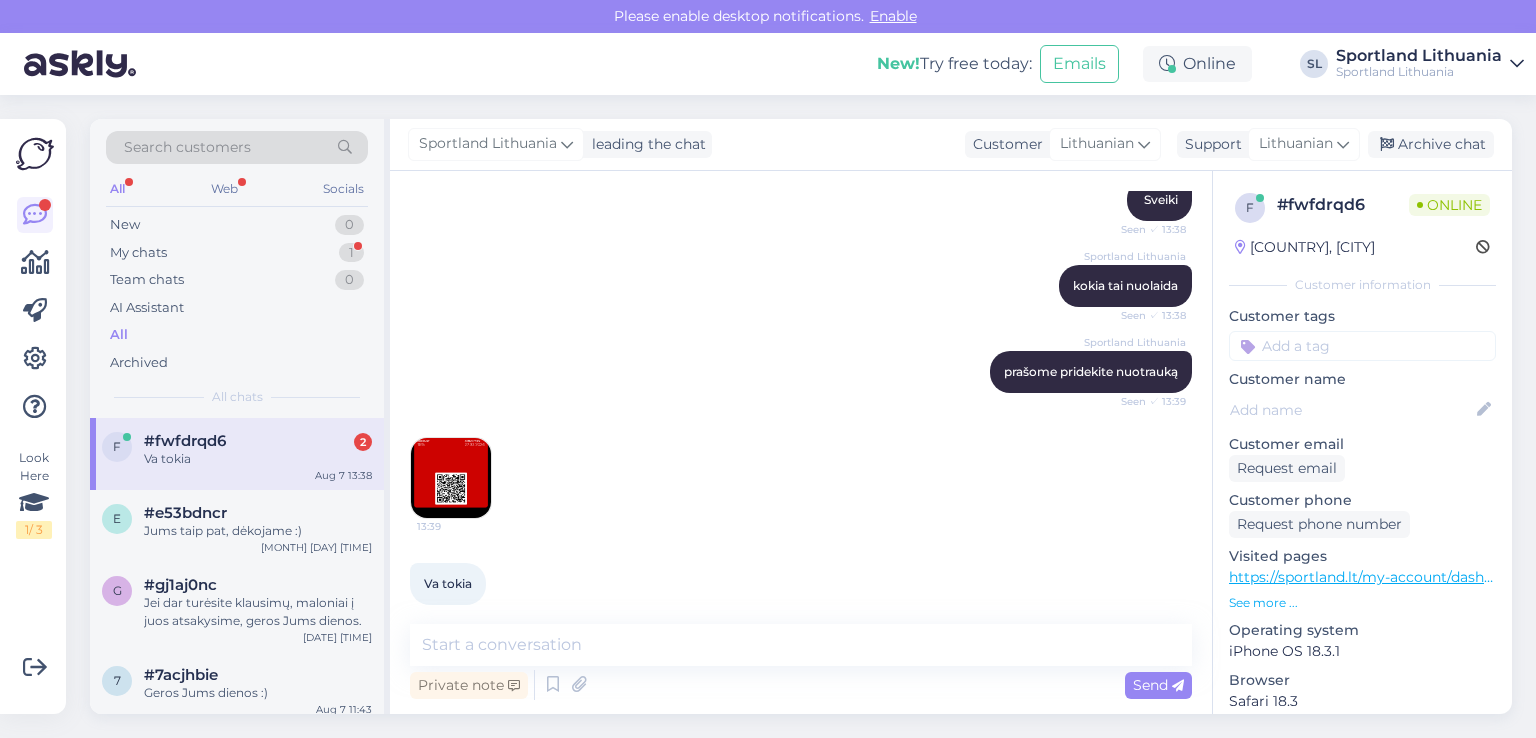 scroll, scrollTop: 243, scrollLeft: 0, axis: vertical 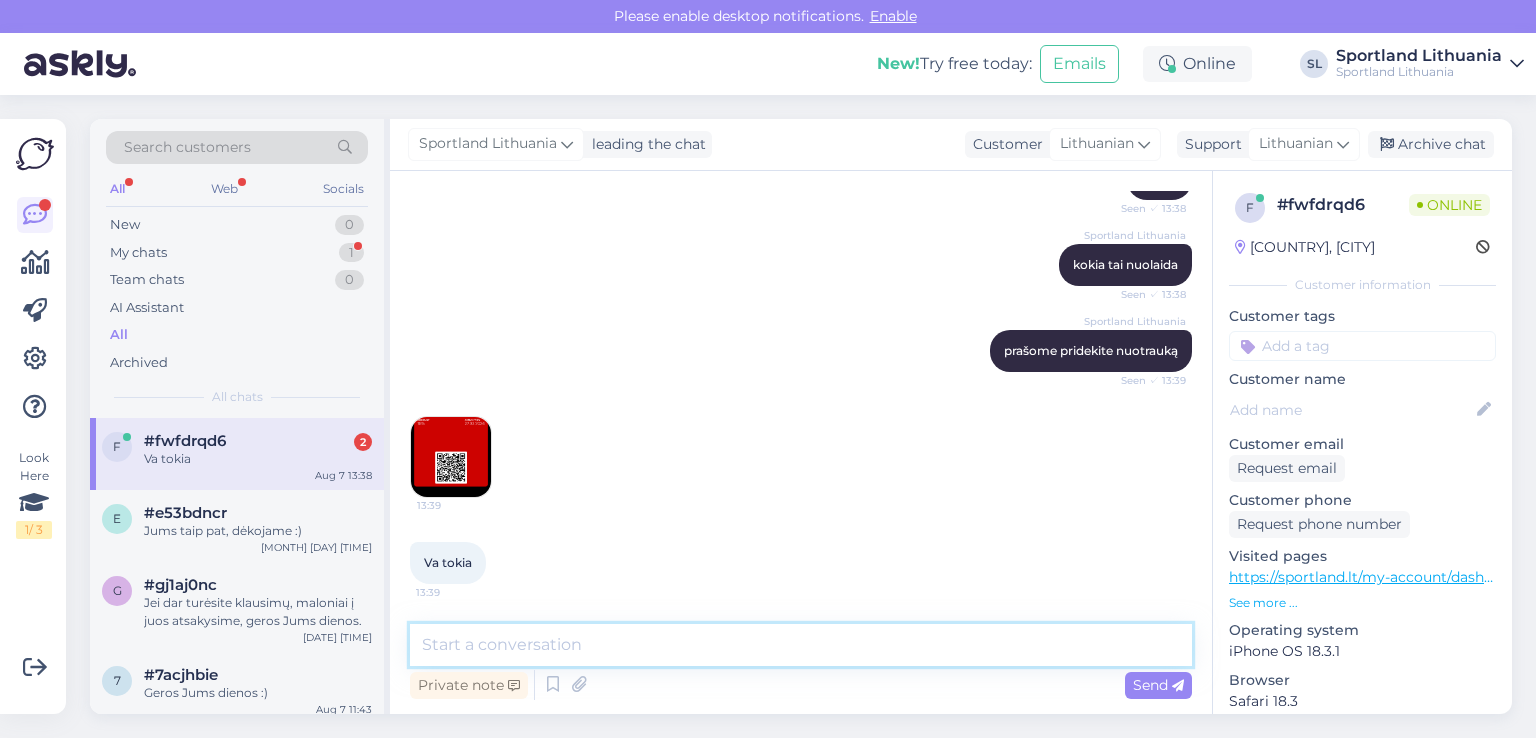 click at bounding box center (801, 645) 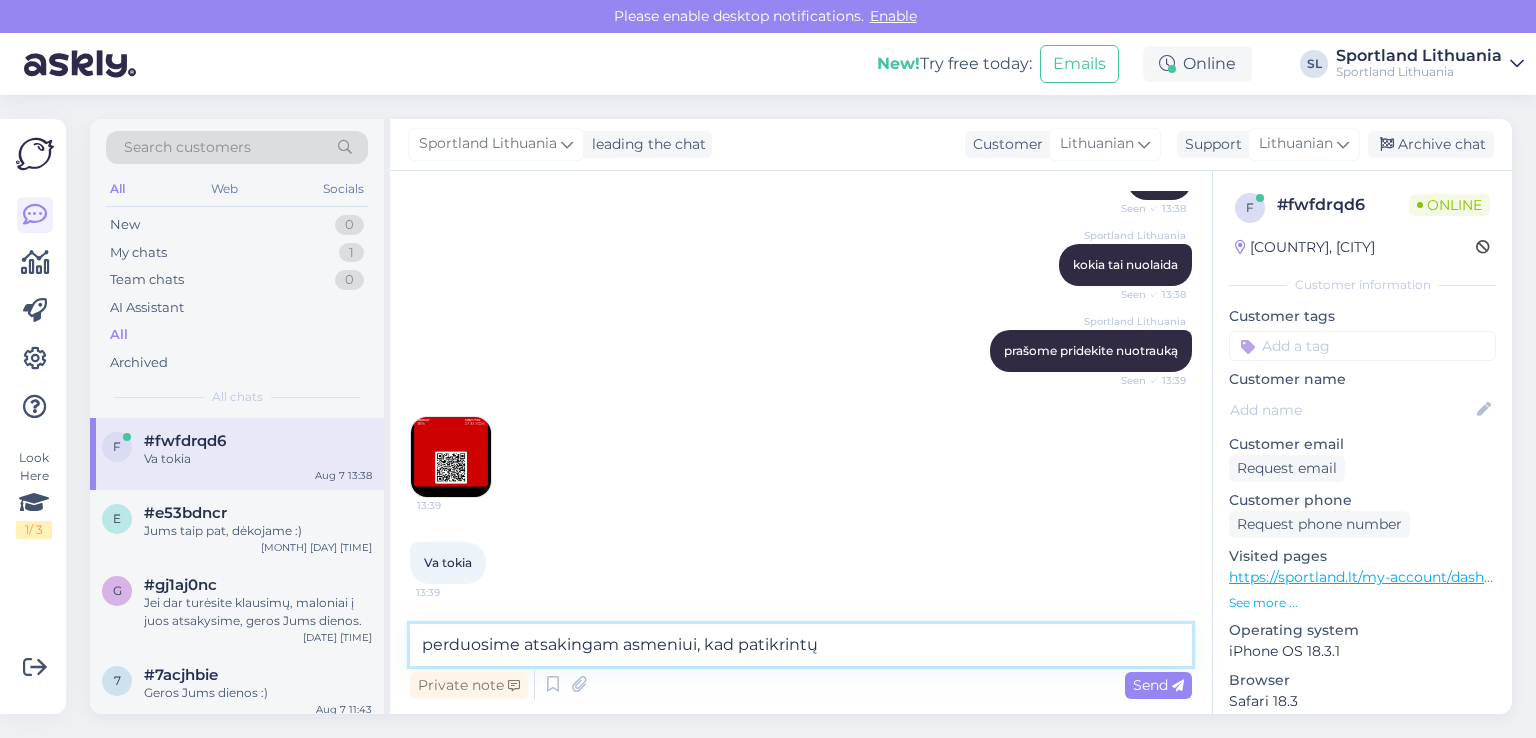 type on "perduosime atsakingam asmeniui, kad patikrintų" 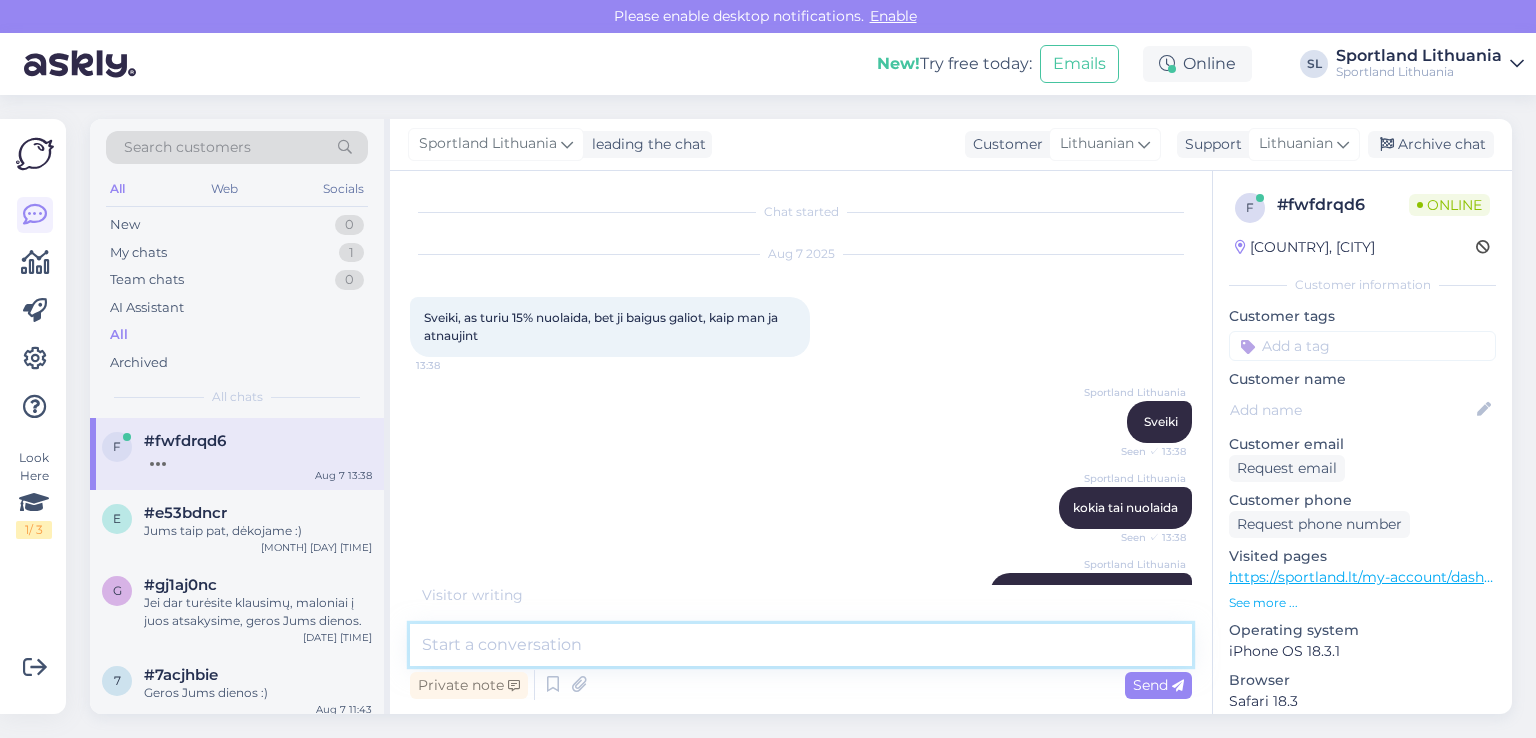 scroll, scrollTop: 415, scrollLeft: 0, axis: vertical 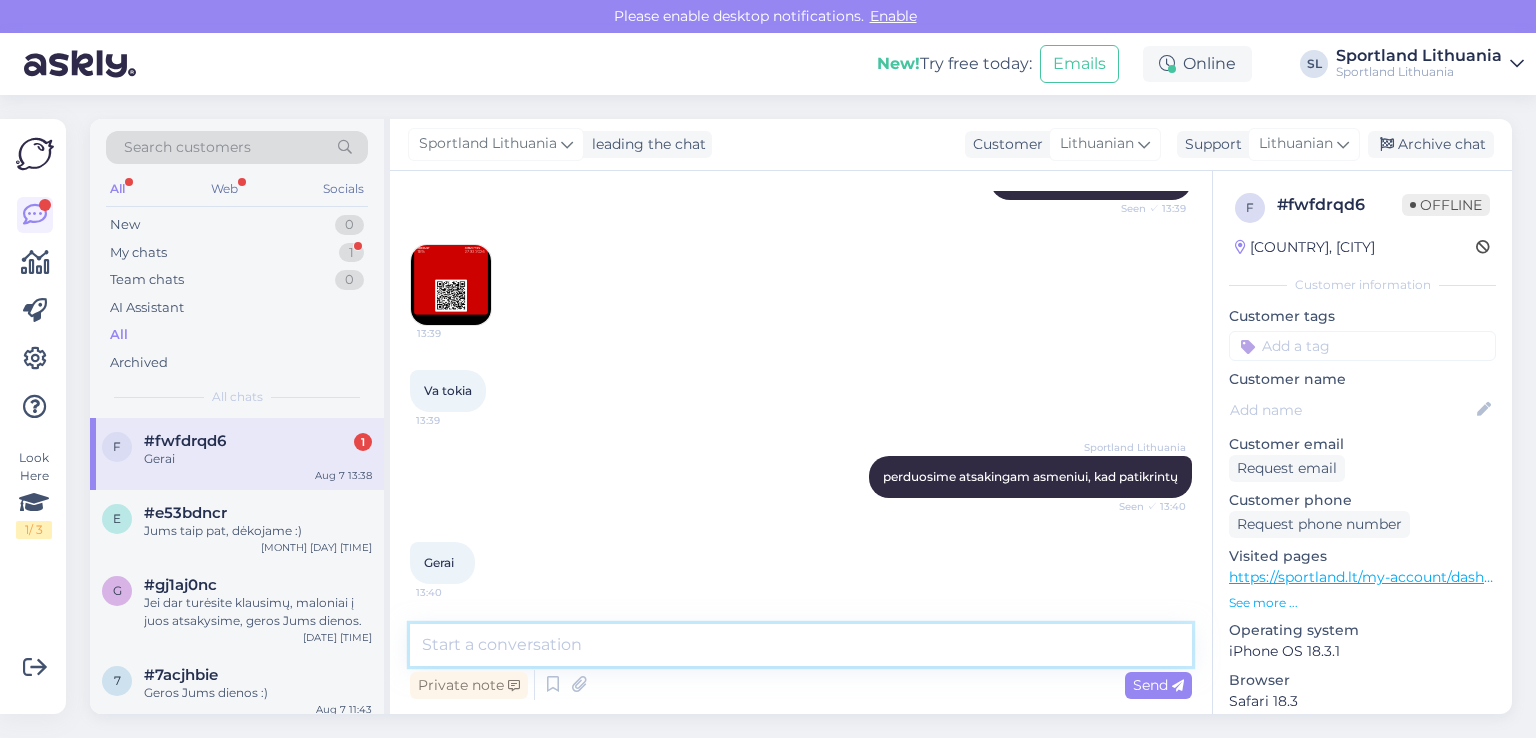 drag, startPoint x: 647, startPoint y: 638, endPoint x: 655, endPoint y: 645, distance: 10.630146 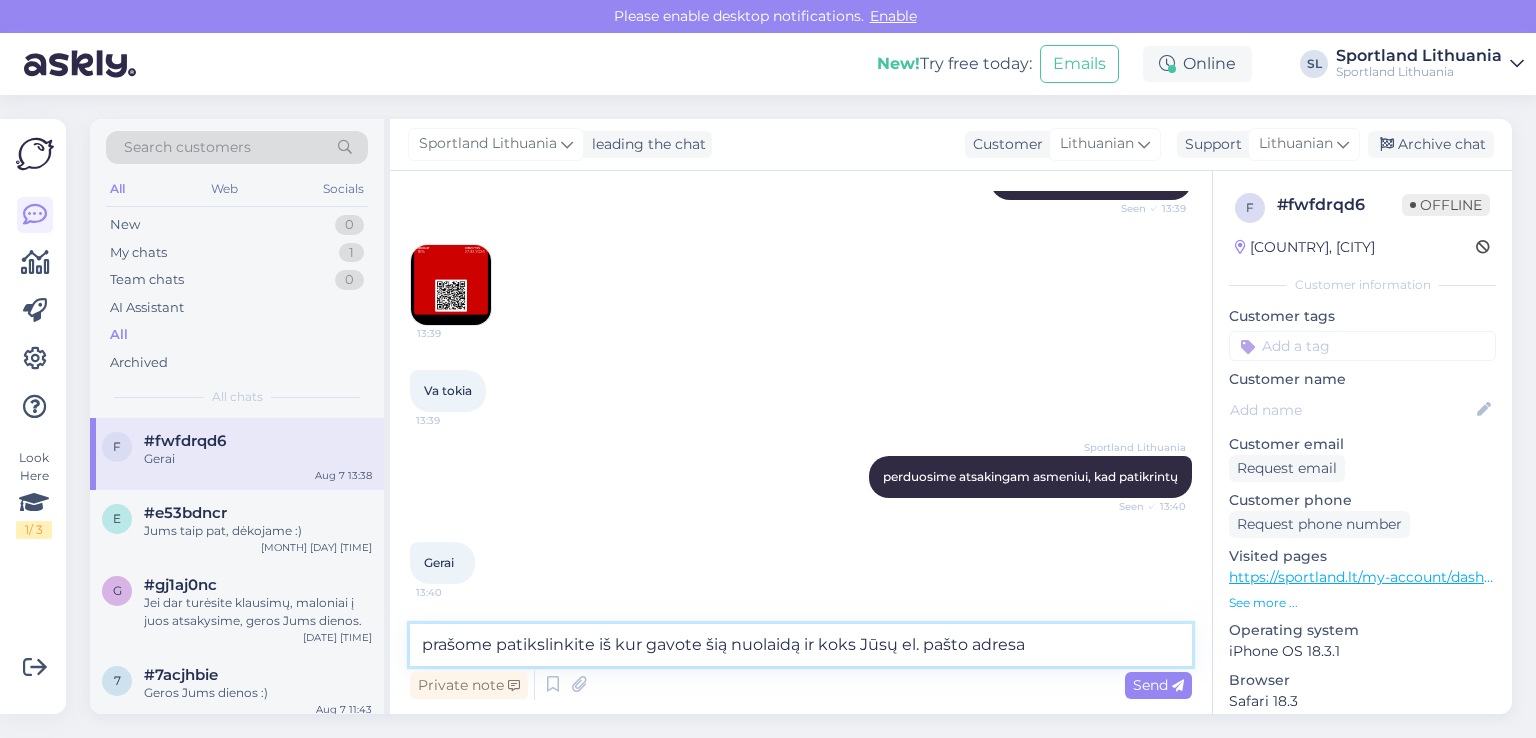 type on "prašome patikslinkite iš kur gavote šią nuolaidą ir koks Jūsų el. pašto adresas" 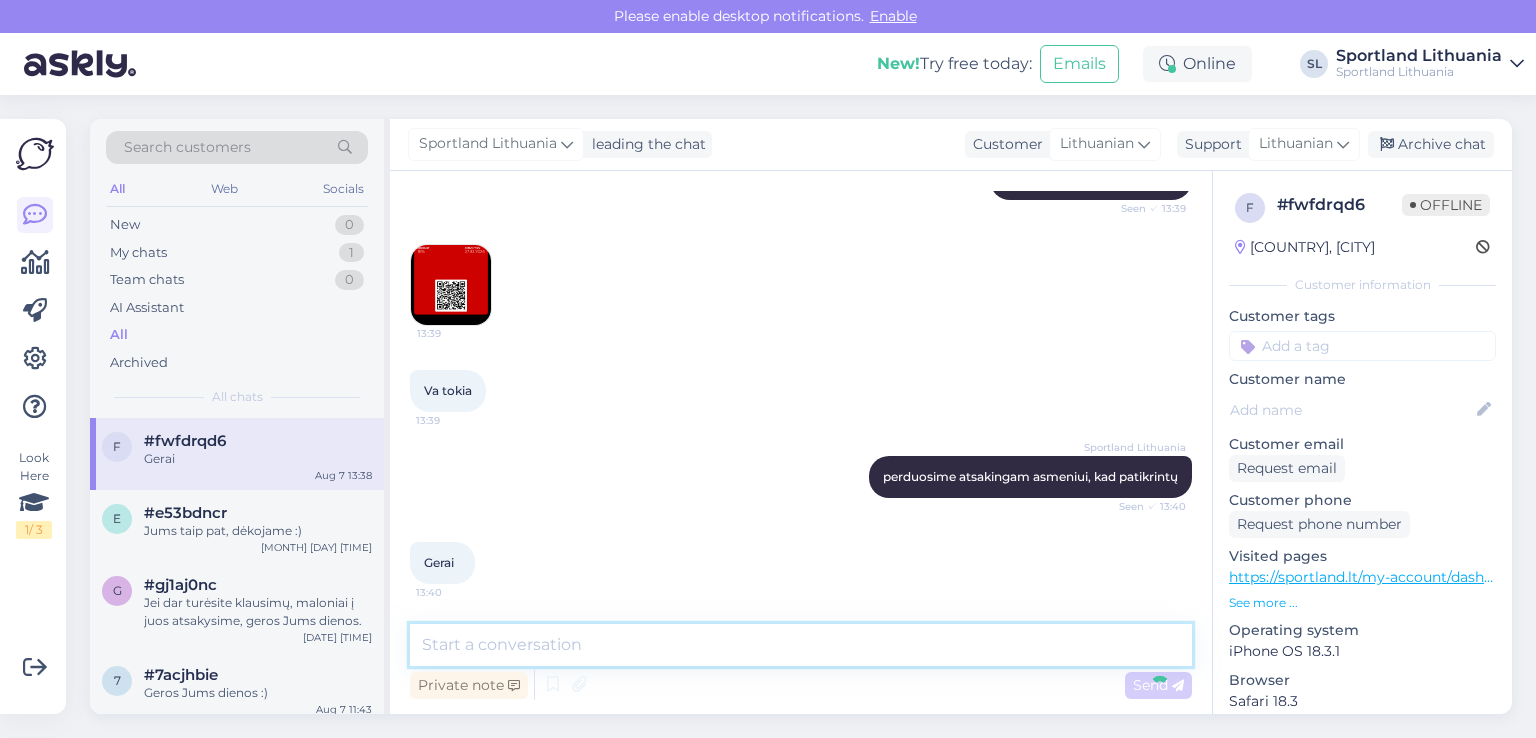 scroll, scrollTop: 519, scrollLeft: 0, axis: vertical 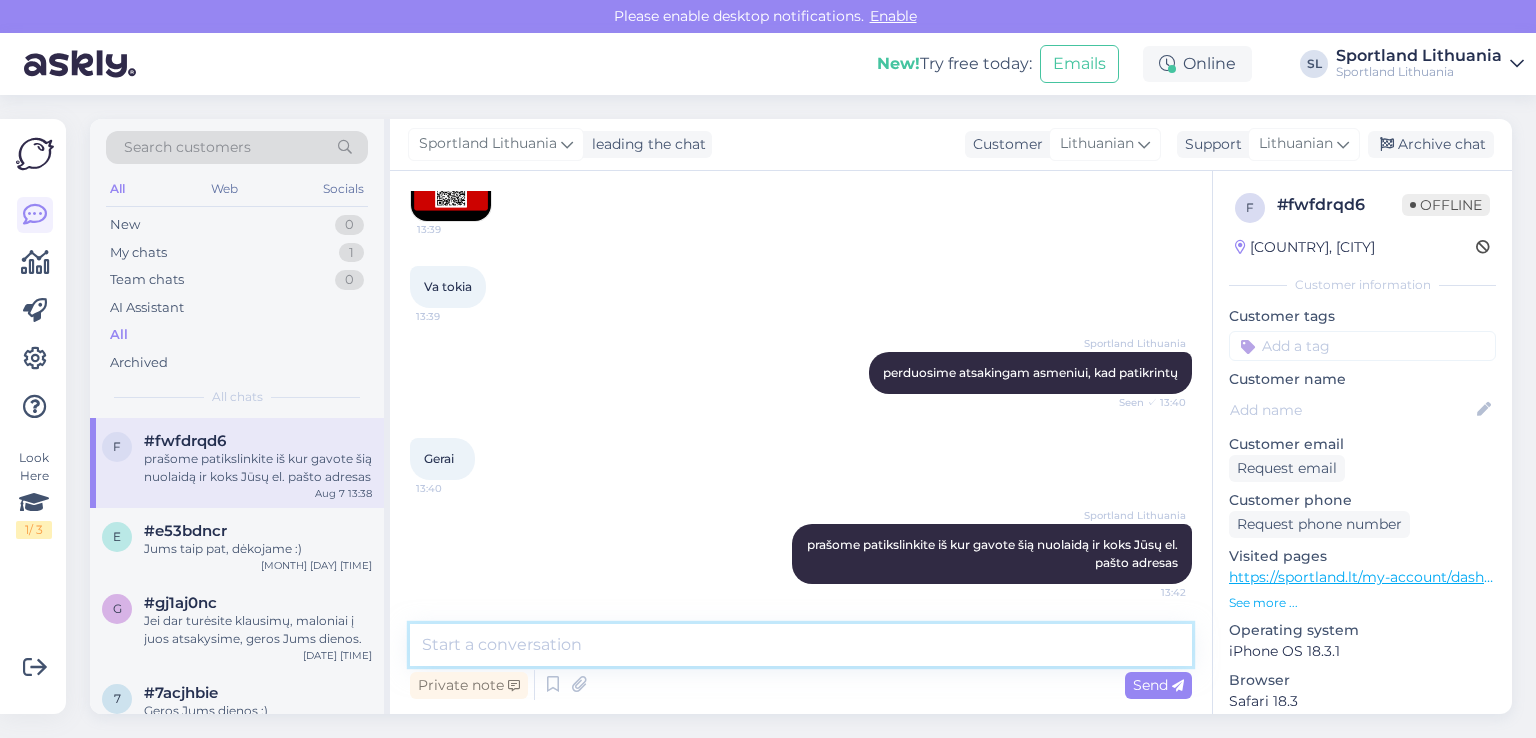 click at bounding box center [801, 645] 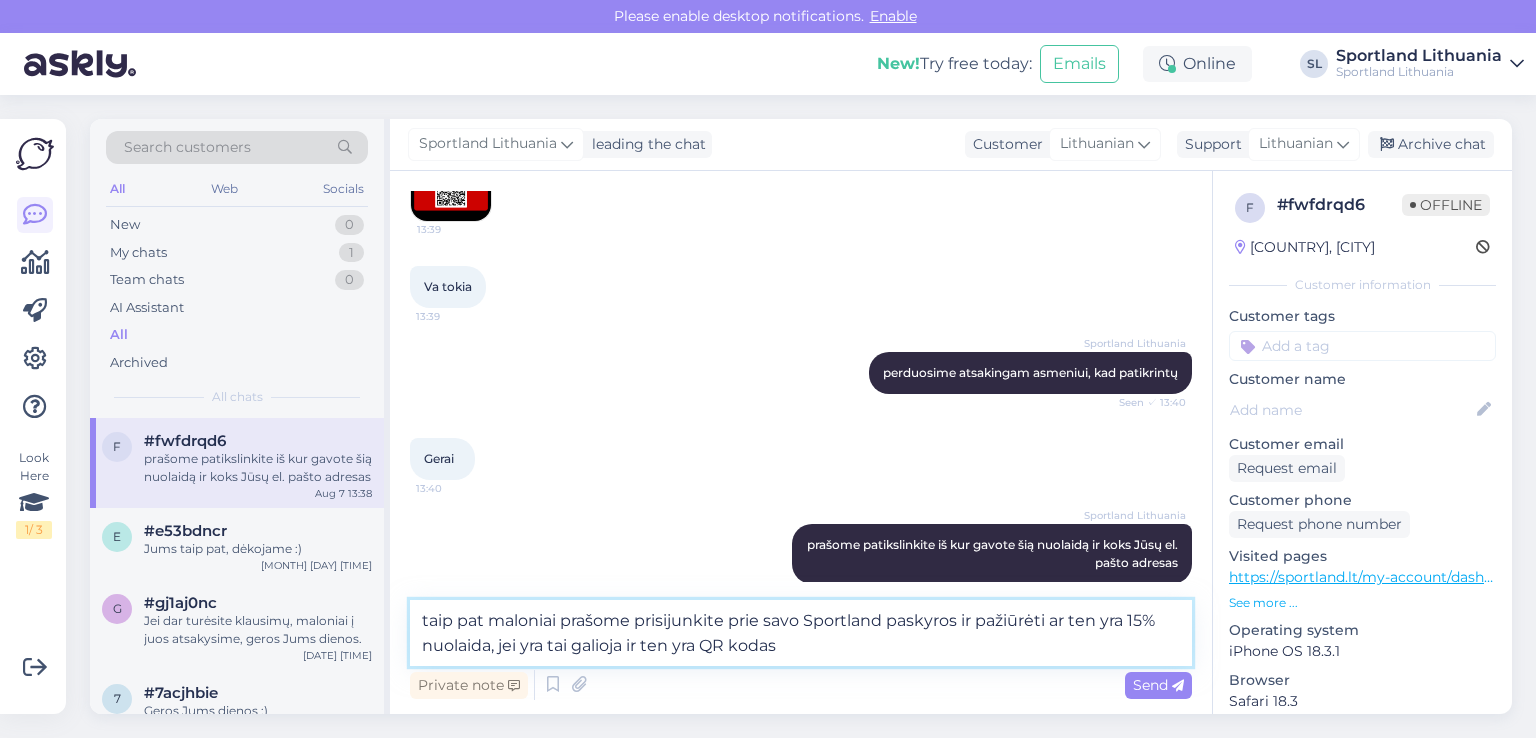 click on "taip pat maloniai prašome prisijunkite prie savo Sportland paskyros ir pažiūrėti ar ten yra 15% nuolaida, jei yra tai galioja ir ten yra QR kodas" at bounding box center [801, 633] 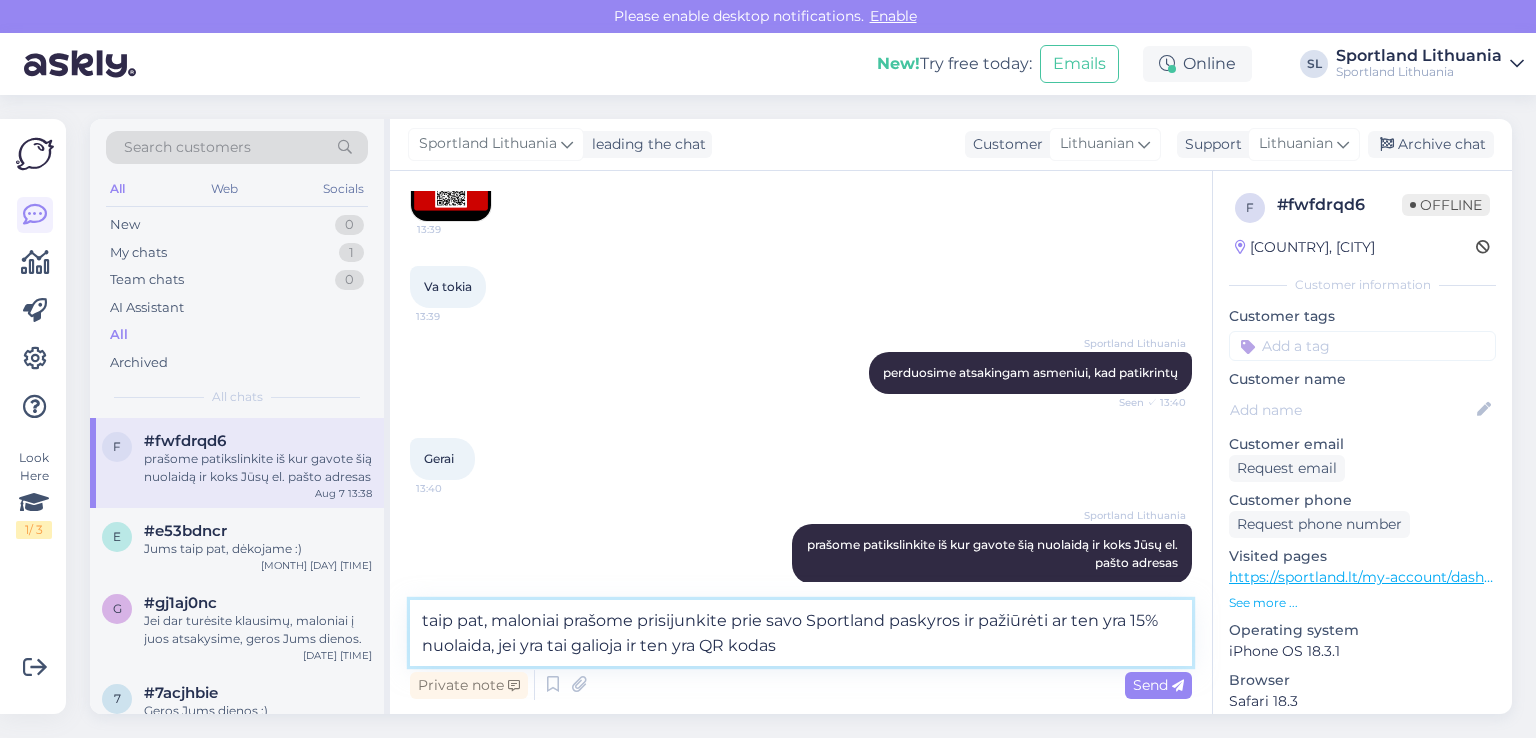 click on "taip pat, maloniai prašome prisijunkite prie savo Sportland paskyros ir pažiūrėti ar ten yra 15% nuolaida, jei yra tai galioja ir ten yra QR kodas" at bounding box center [801, 633] 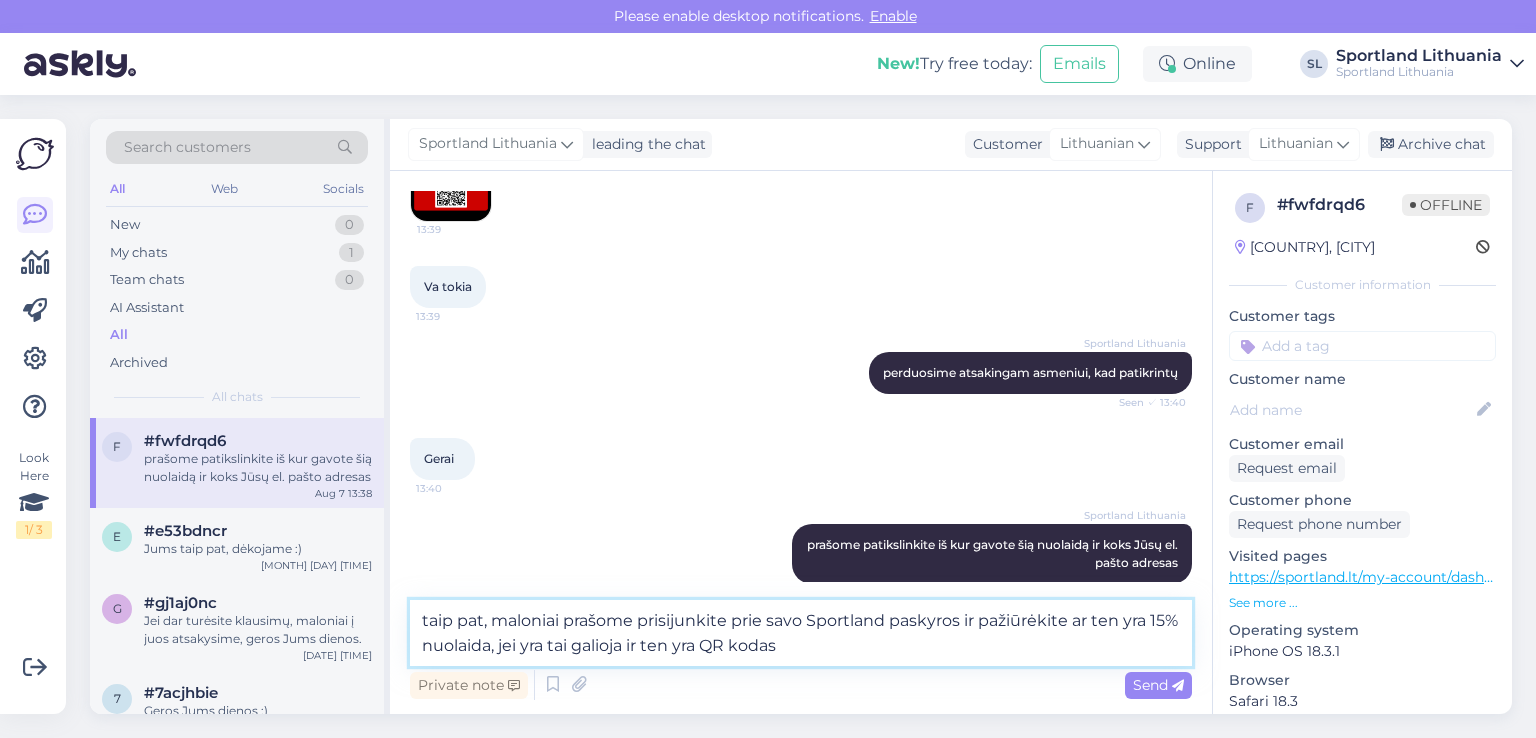 click on "taip pat, maloniai prašome prisijunkite prie savo Sportland paskyros ir pažiūrėkite ar ten yra 15% nuolaida, jei yra tai galioja ir ten yra QR kodas" at bounding box center [801, 633] 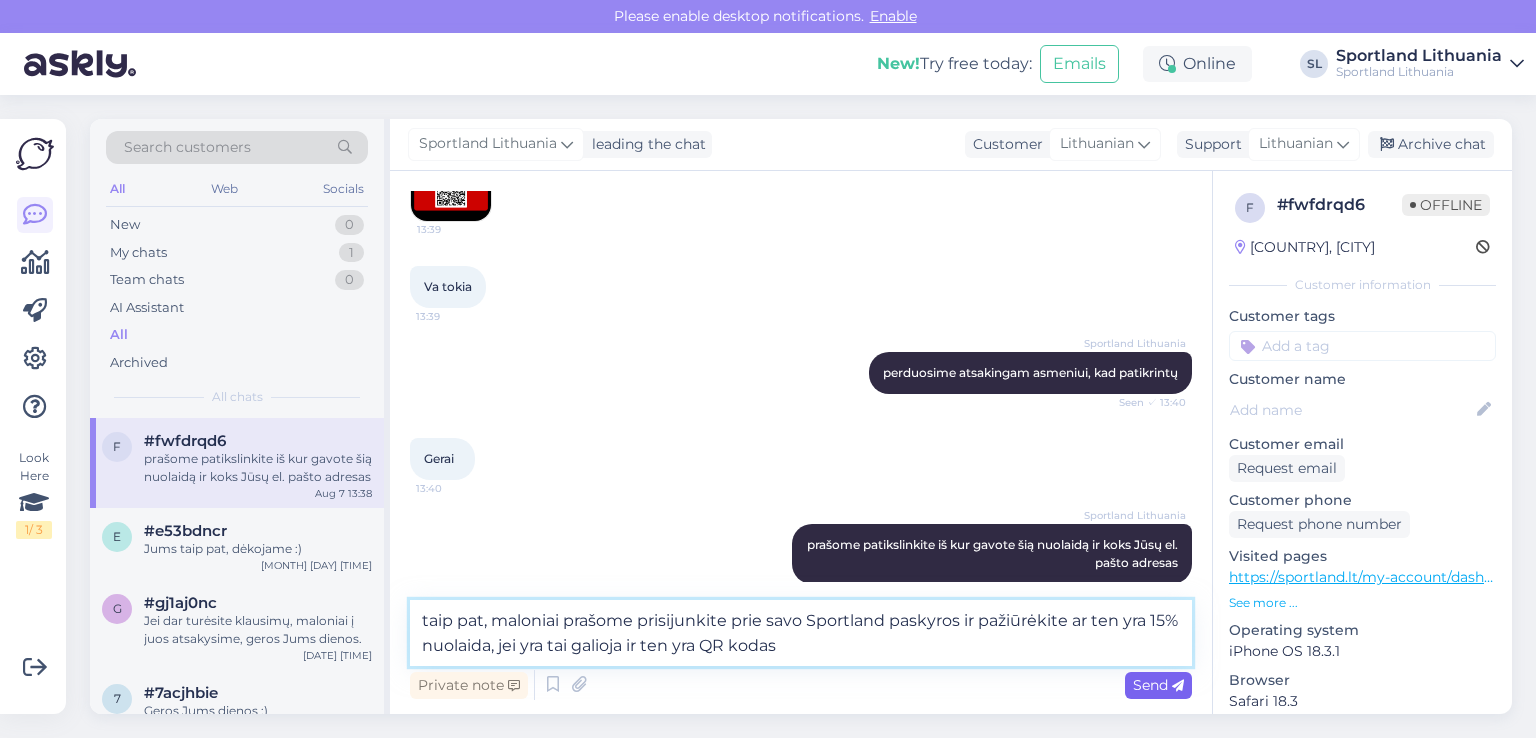 type on "taip pat, maloniai prašome prisijunkite prie savo Sportland paskyros ir pažiūrėkite ar ten yra 15% nuolaida, jei yra tai galioja ir ten yra QR kodas" 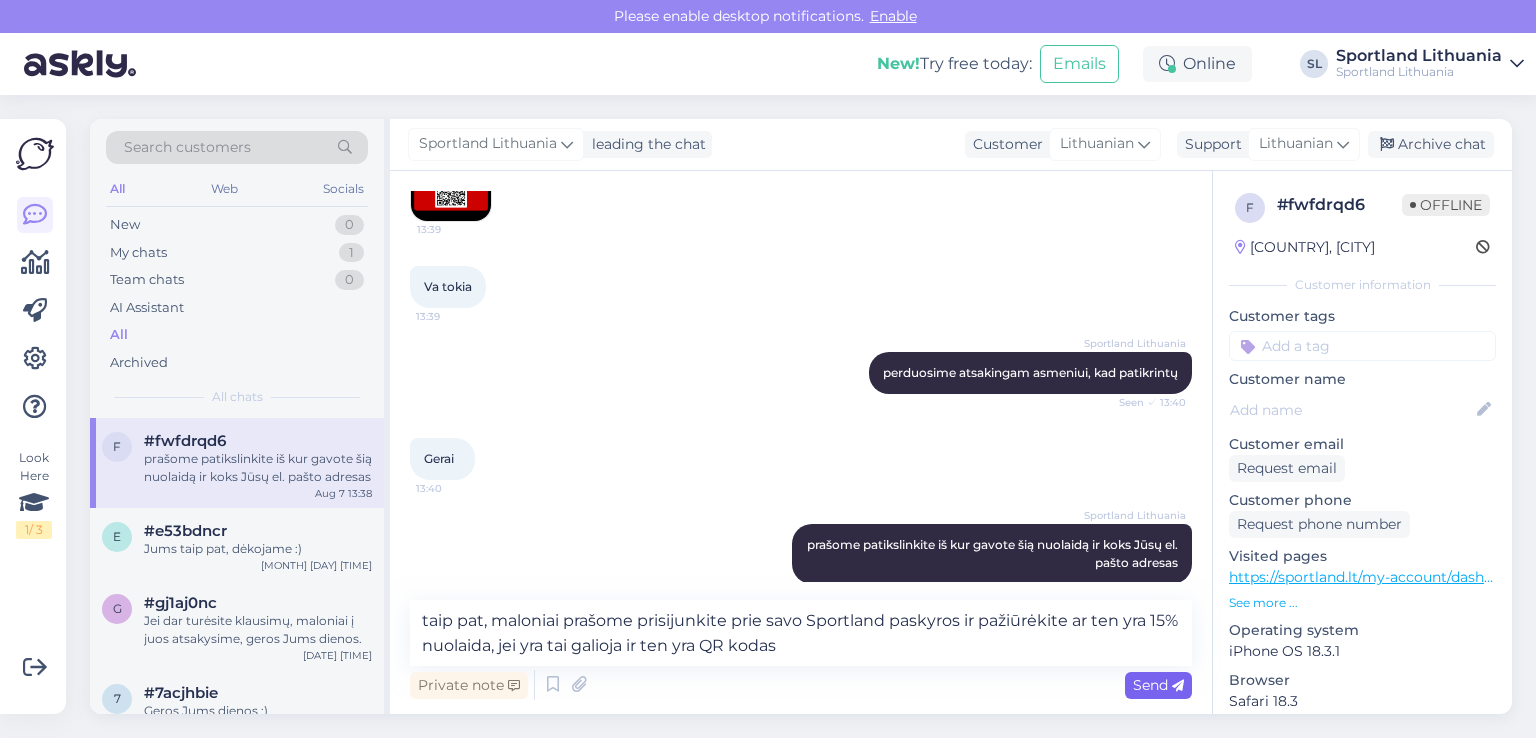 click at bounding box center [1178, 686] 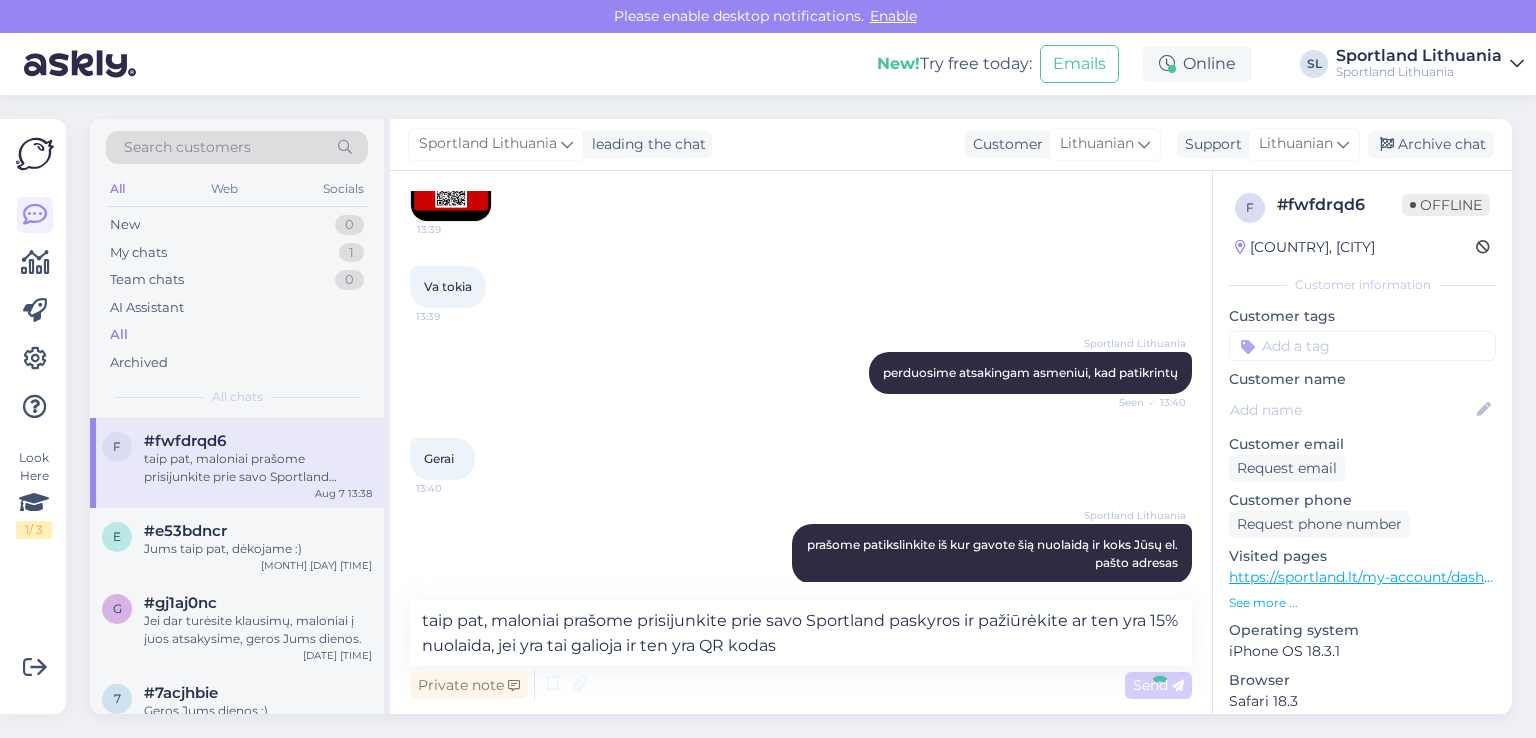 type 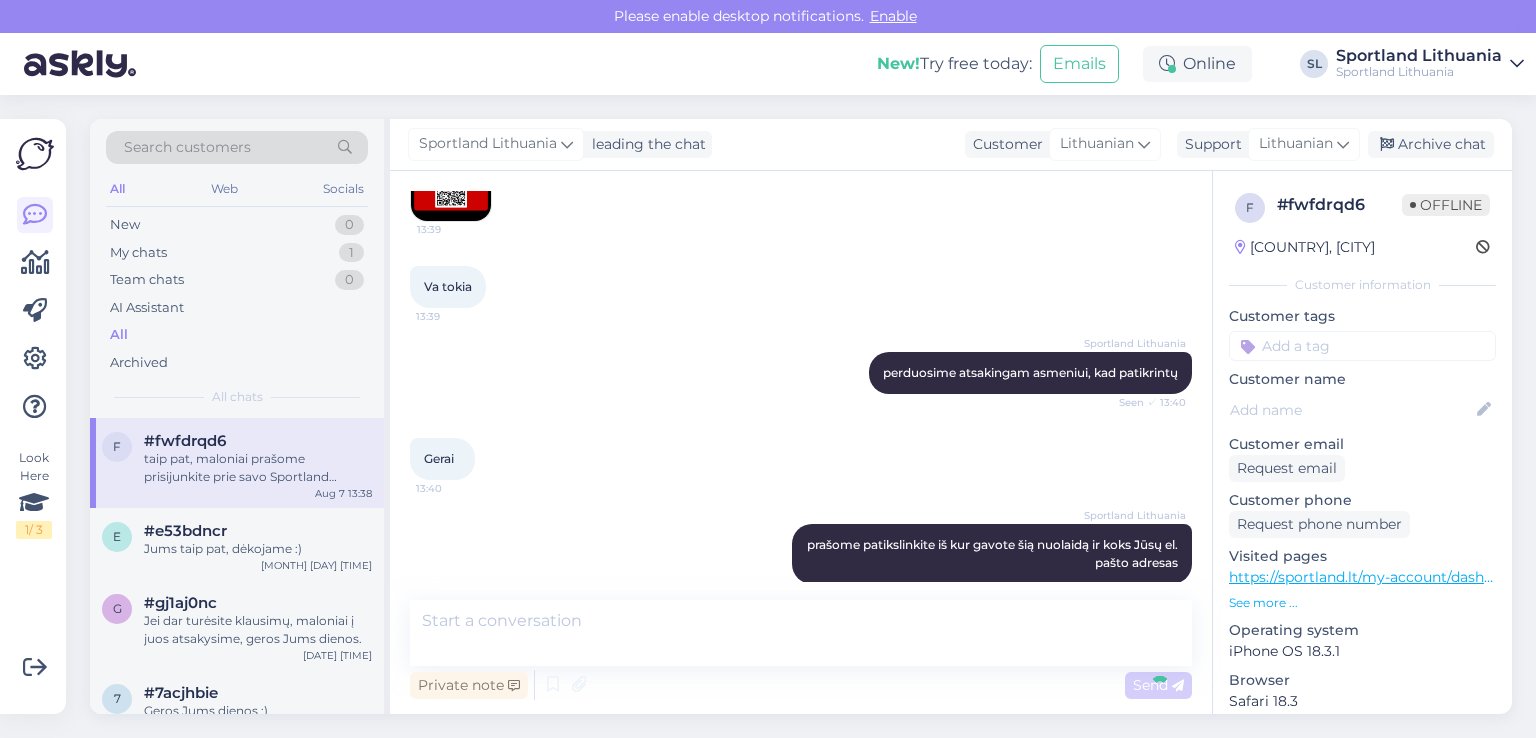 scroll, scrollTop: 641, scrollLeft: 0, axis: vertical 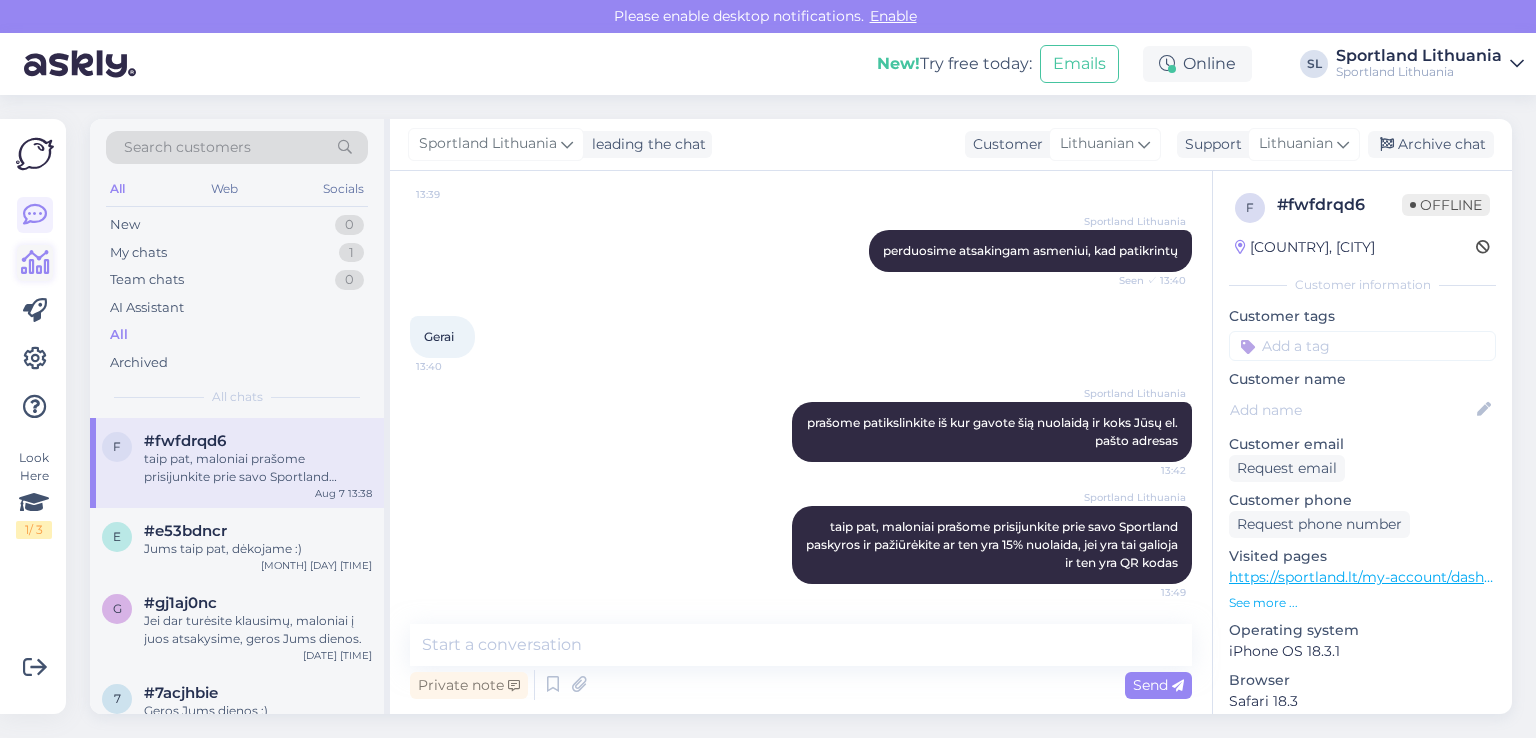 click at bounding box center [35, 263] 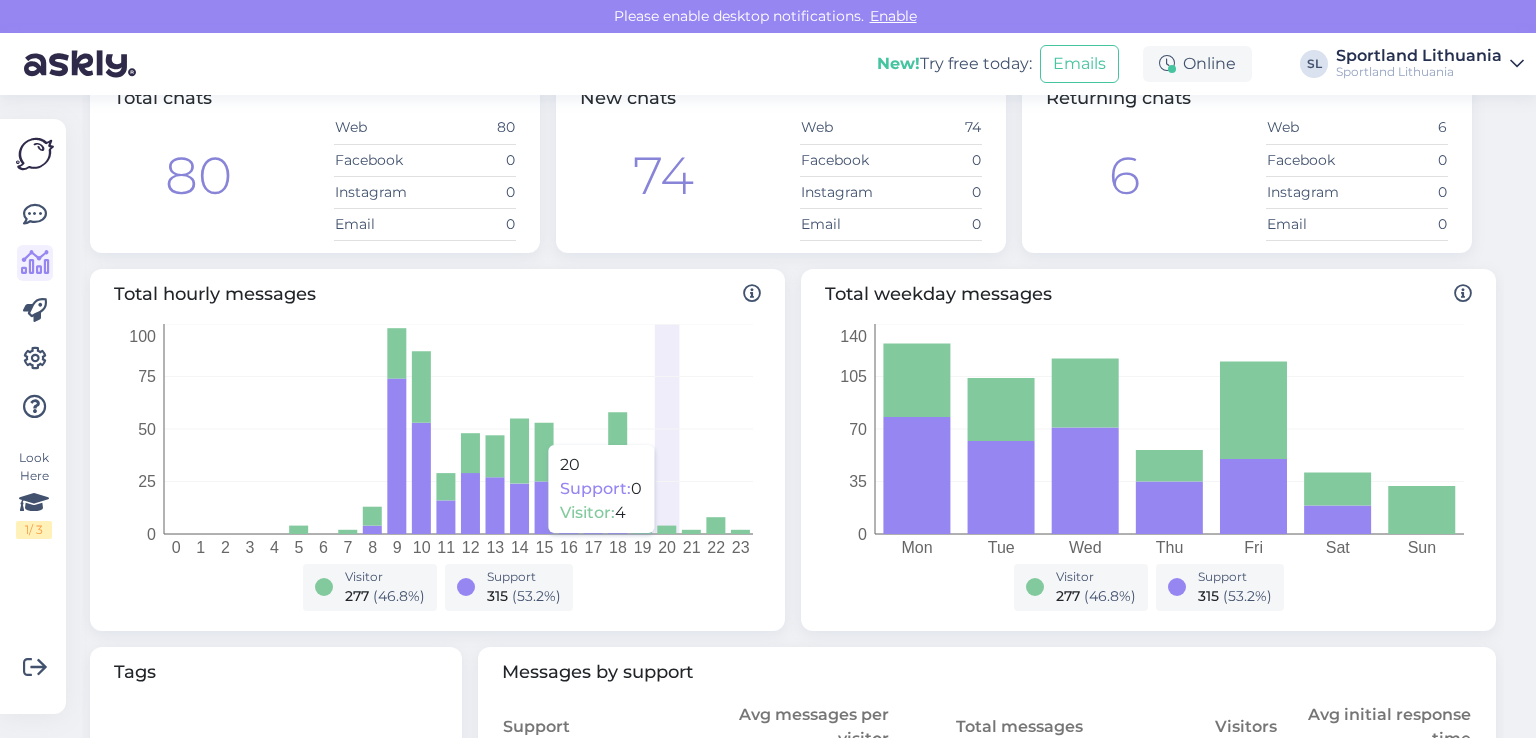 scroll, scrollTop: 0, scrollLeft: 0, axis: both 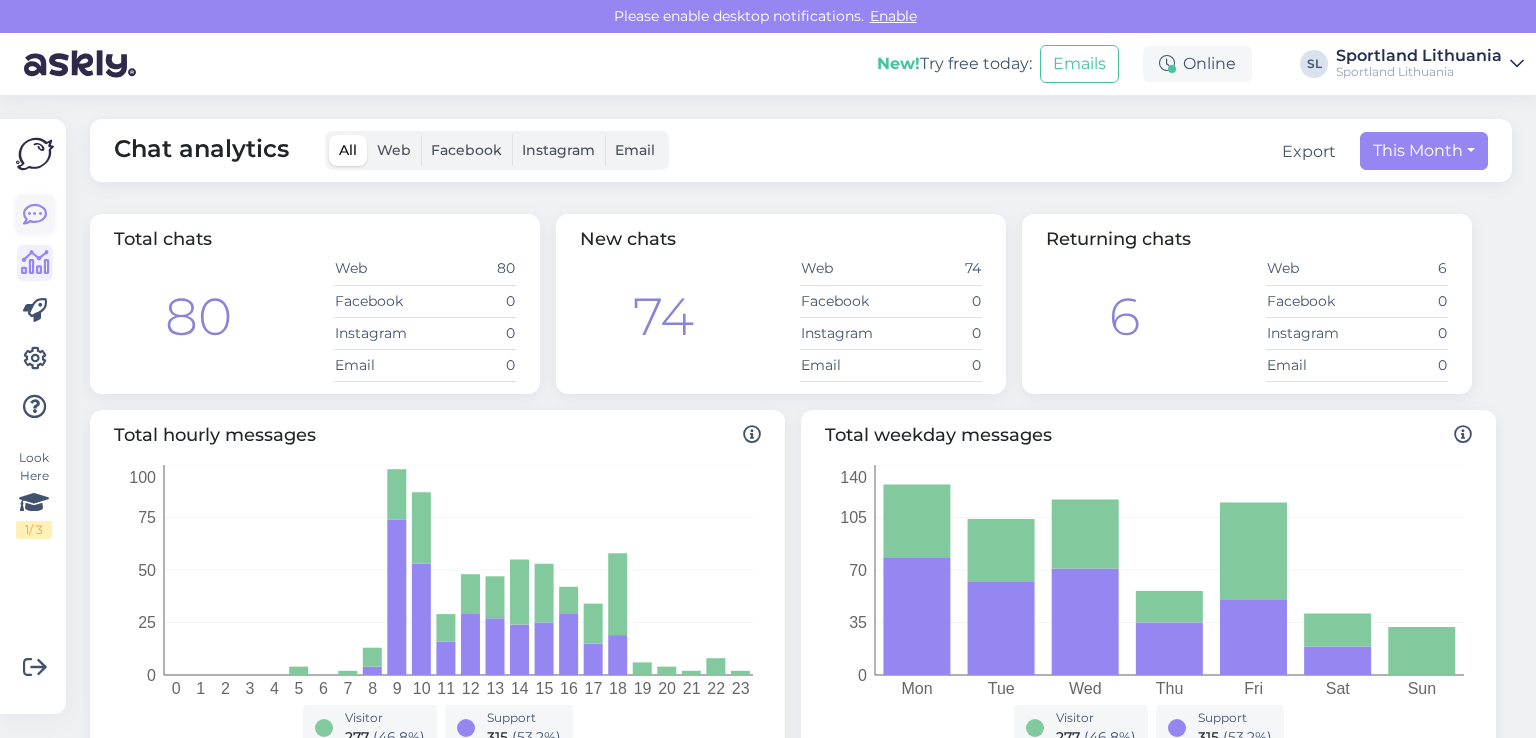 click at bounding box center (35, 215) 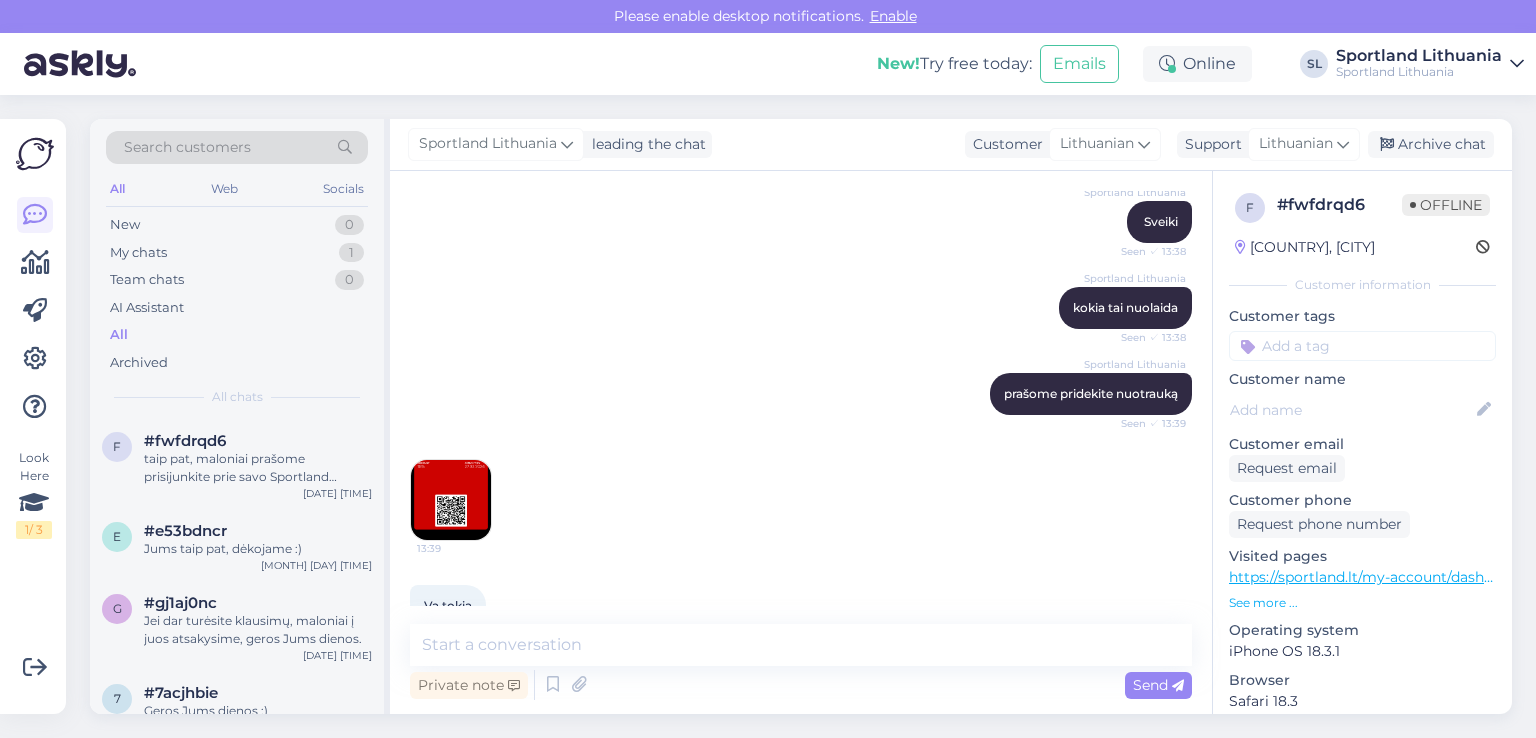 scroll, scrollTop: 0, scrollLeft: 0, axis: both 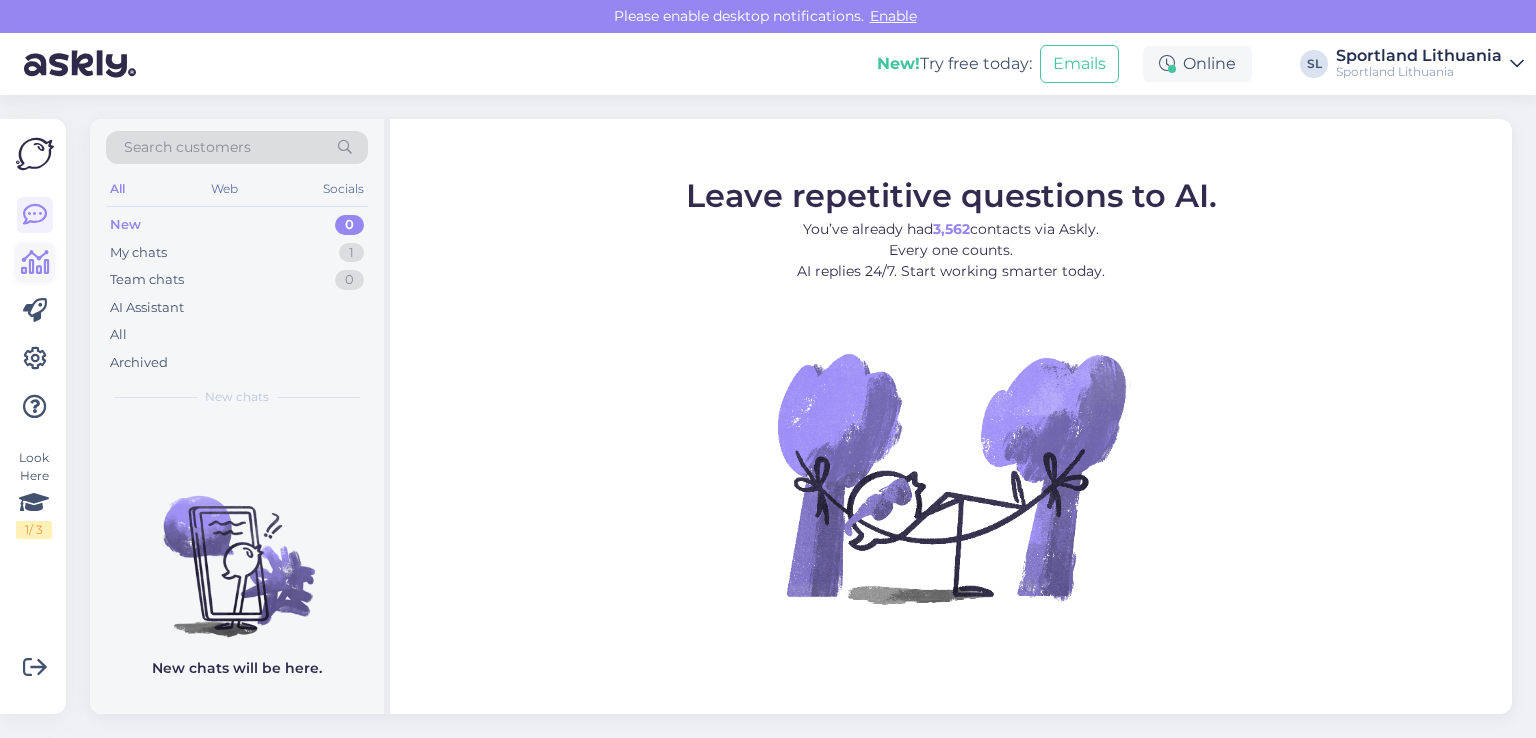 click at bounding box center [35, 263] 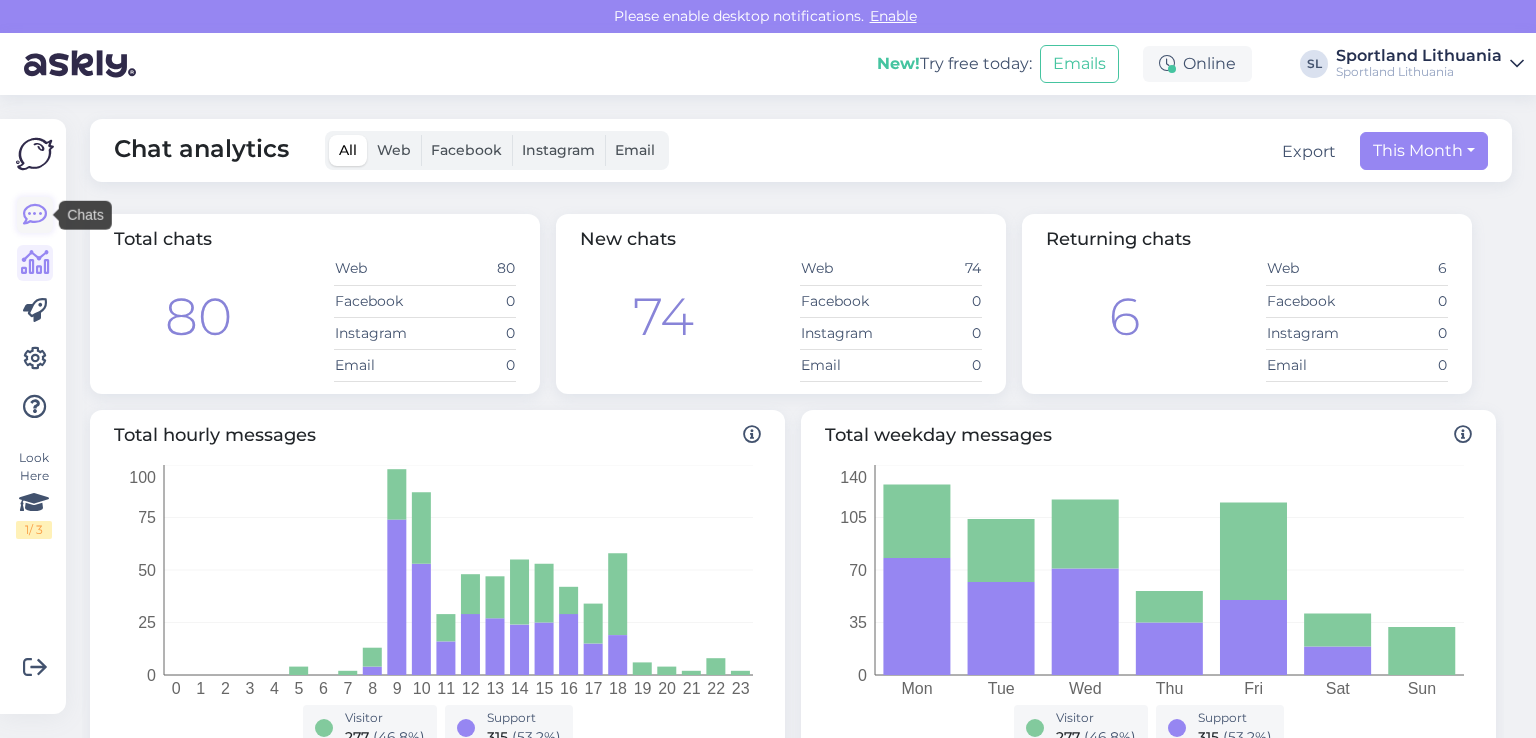 click at bounding box center (35, 215) 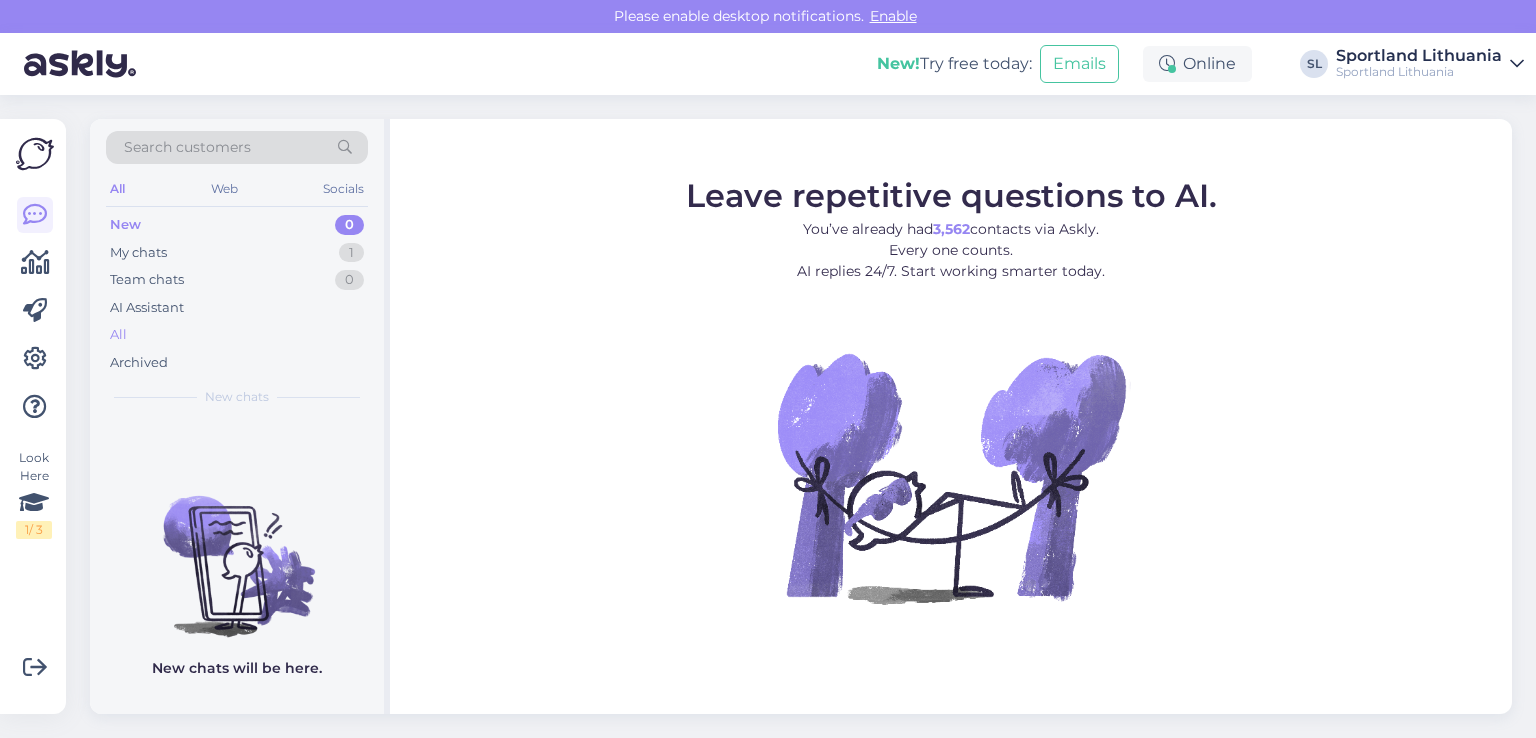 click on "All" at bounding box center [237, 335] 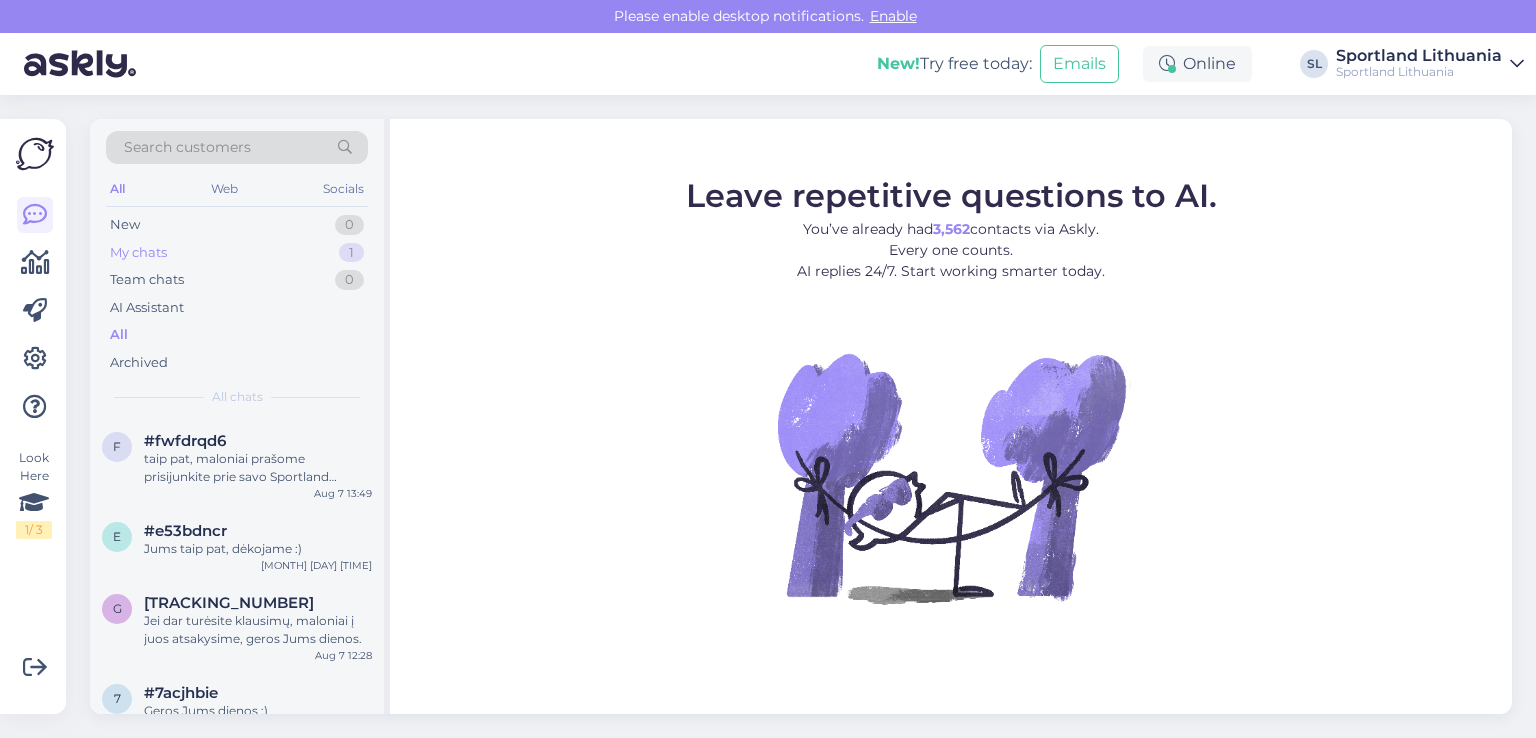click on "My chats 1" at bounding box center [237, 253] 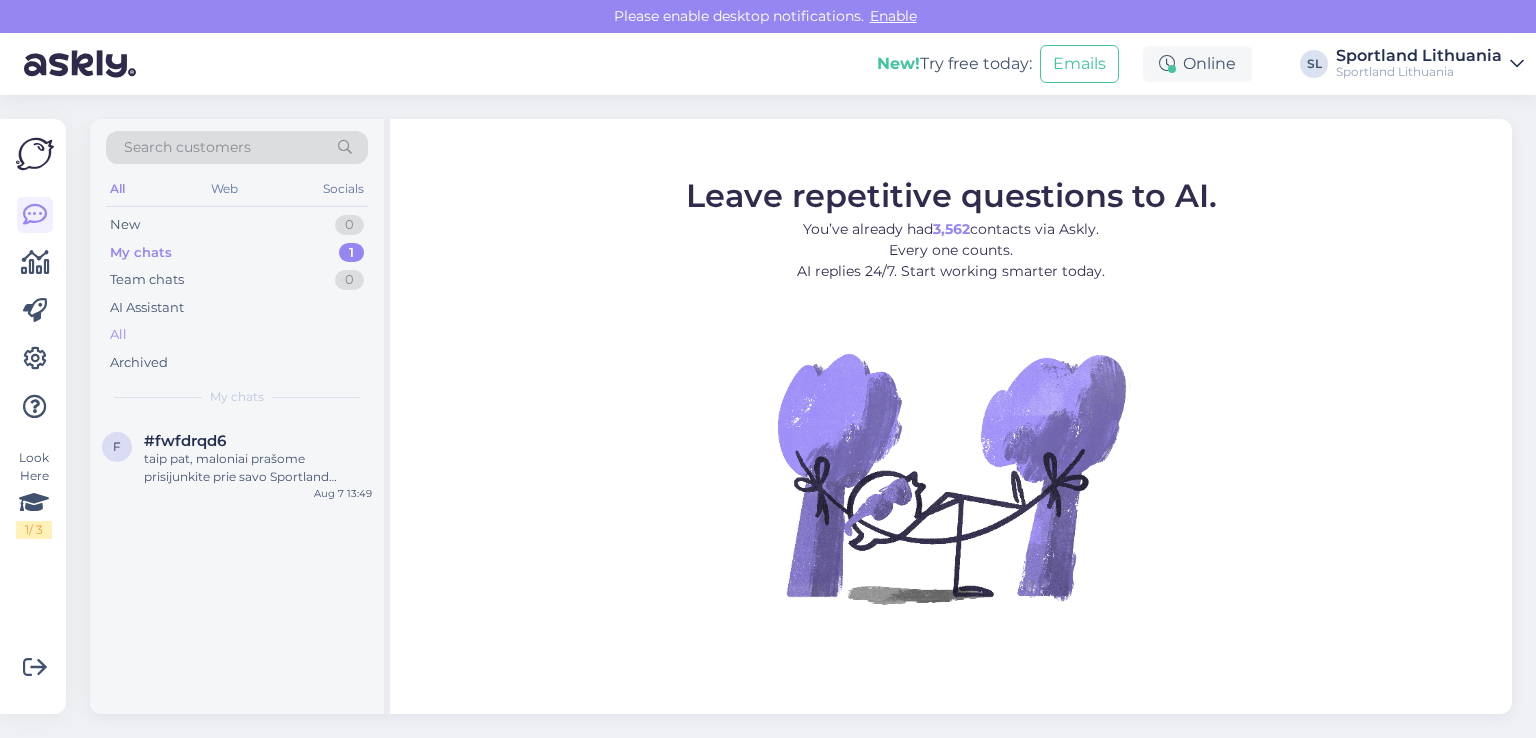 click on "All" at bounding box center [118, 335] 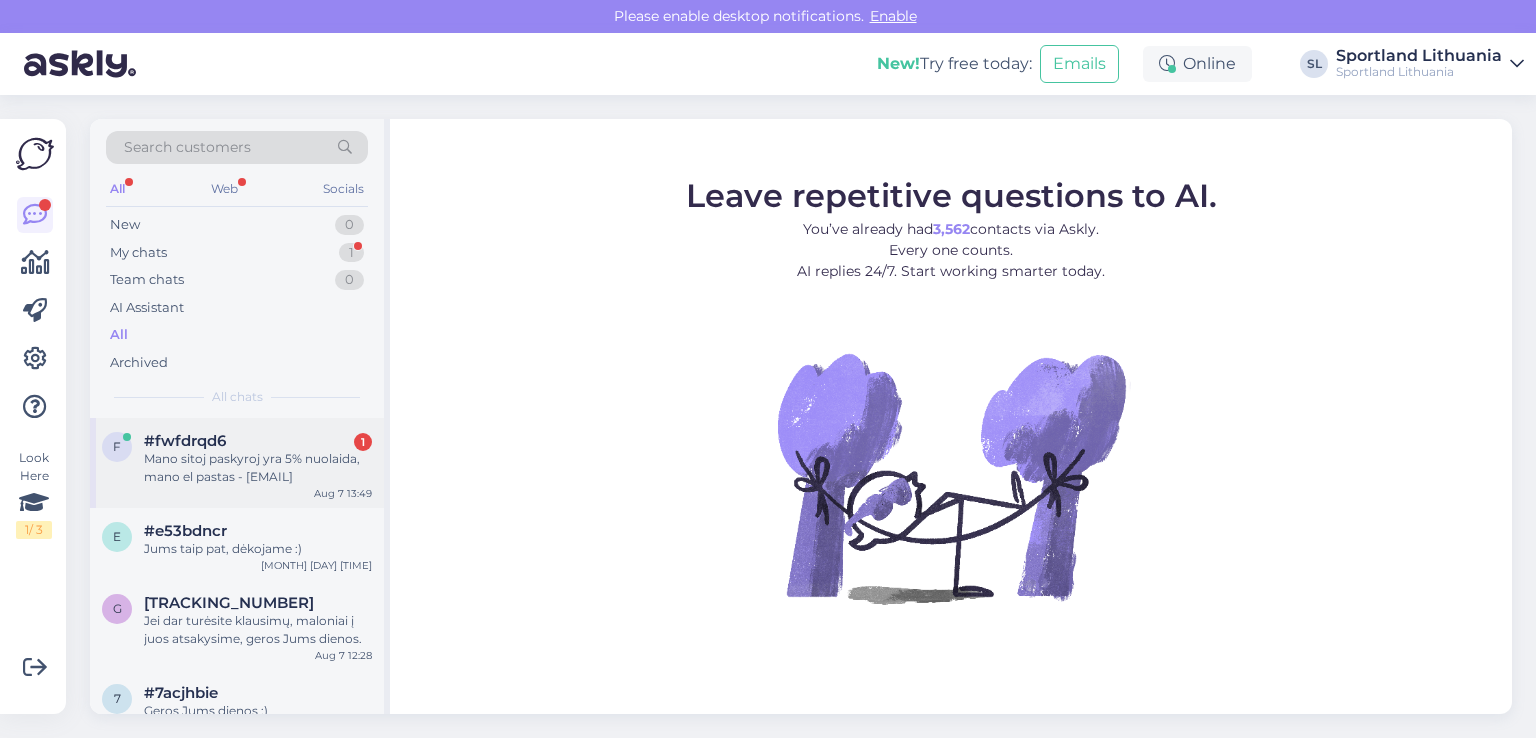 click on "Mano sitoj paskyroj yra 5% nuolaida, mano el pastas - [EMAIL]" at bounding box center (258, 468) 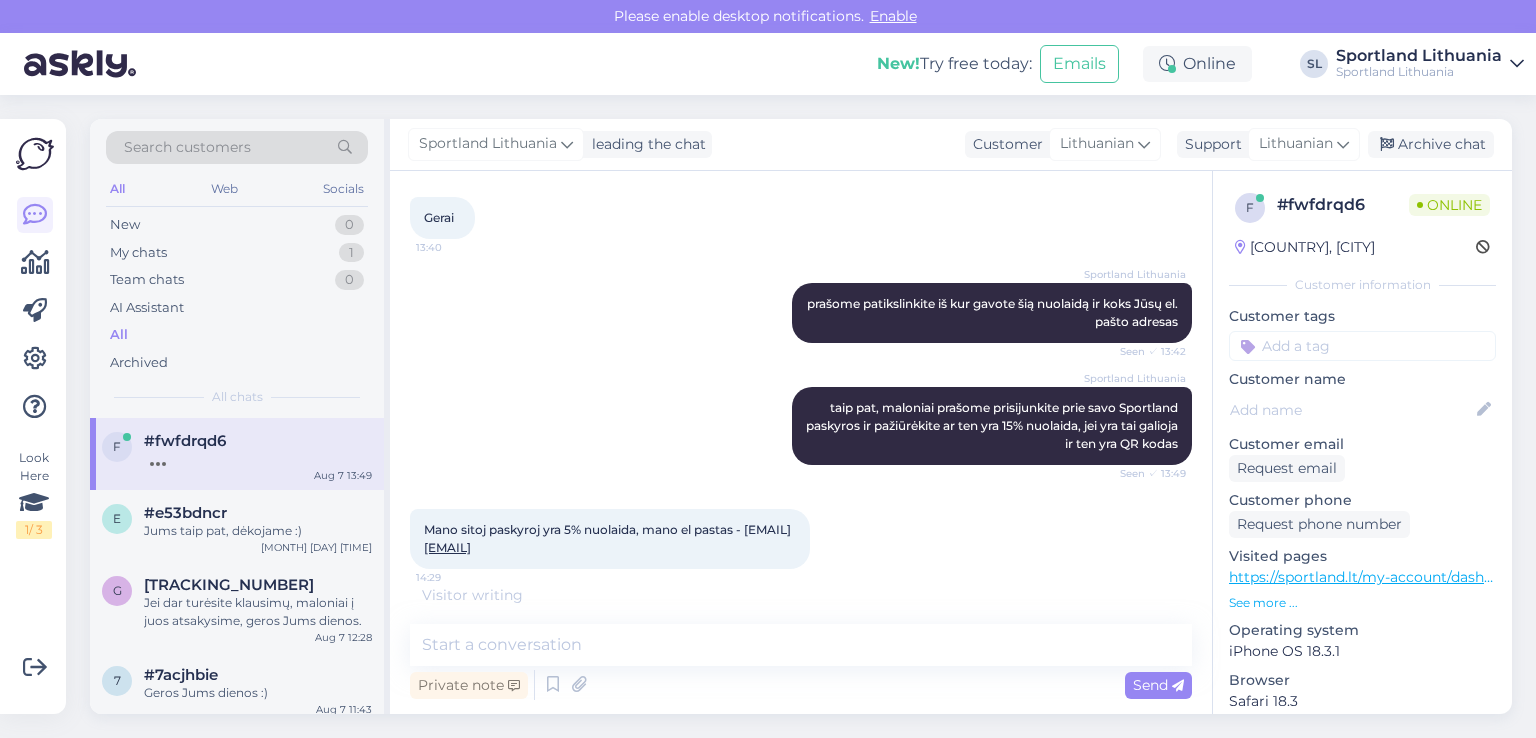 scroll, scrollTop: 765, scrollLeft: 0, axis: vertical 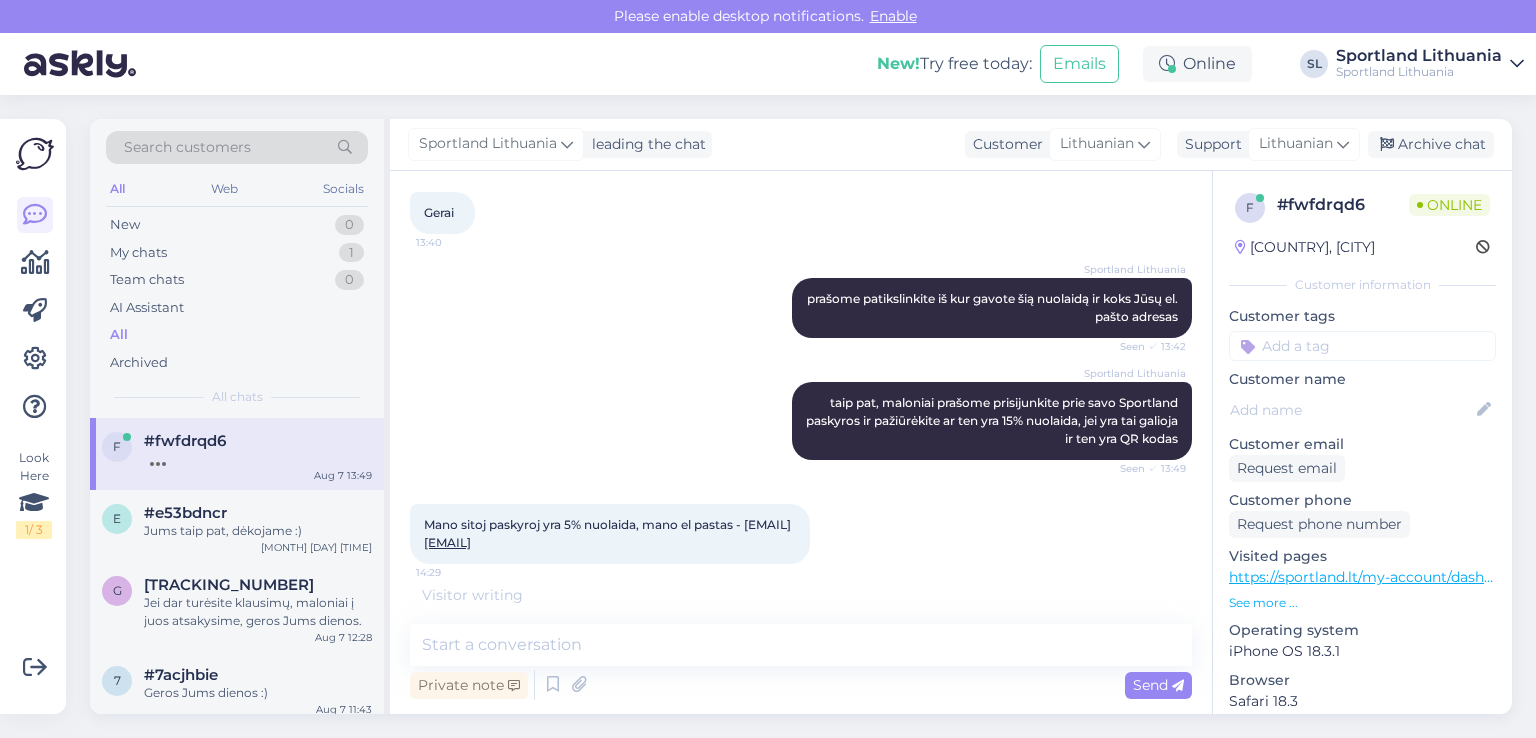 drag, startPoint x: 572, startPoint y: 549, endPoint x: 418, endPoint y: 521, distance: 156.52477 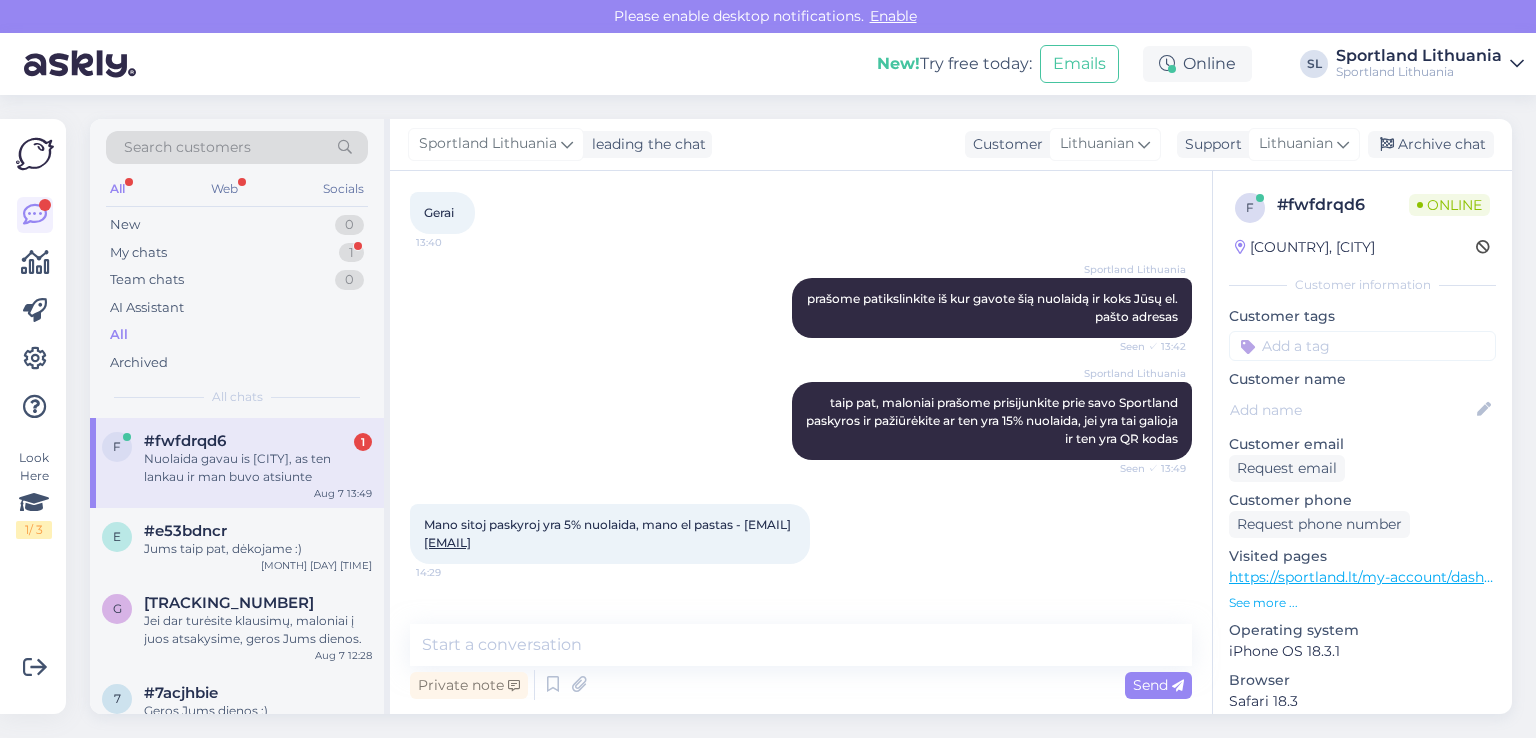 scroll, scrollTop: 849, scrollLeft: 0, axis: vertical 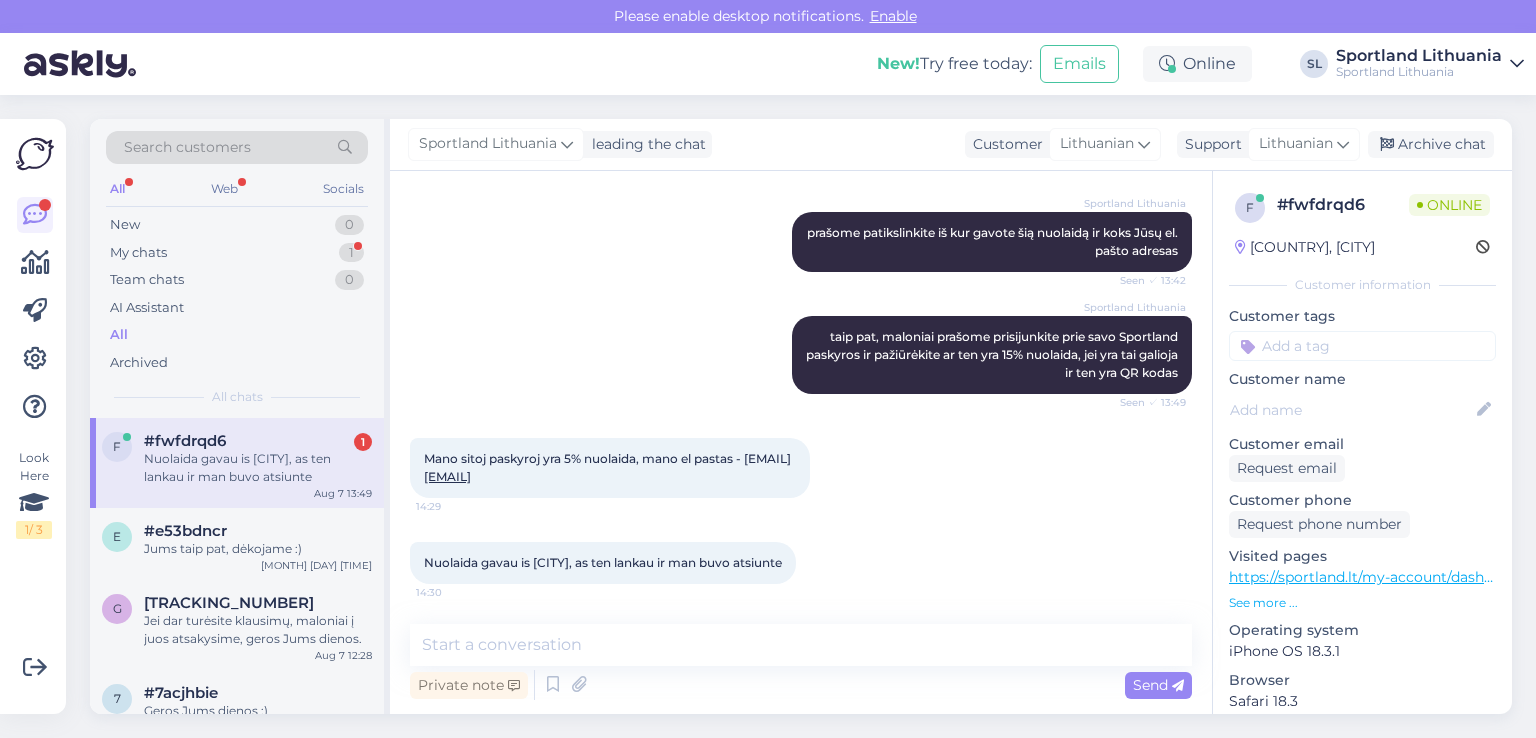 drag, startPoint x: 554, startPoint y: 565, endPoint x: 424, endPoint y: 532, distance: 134.12308 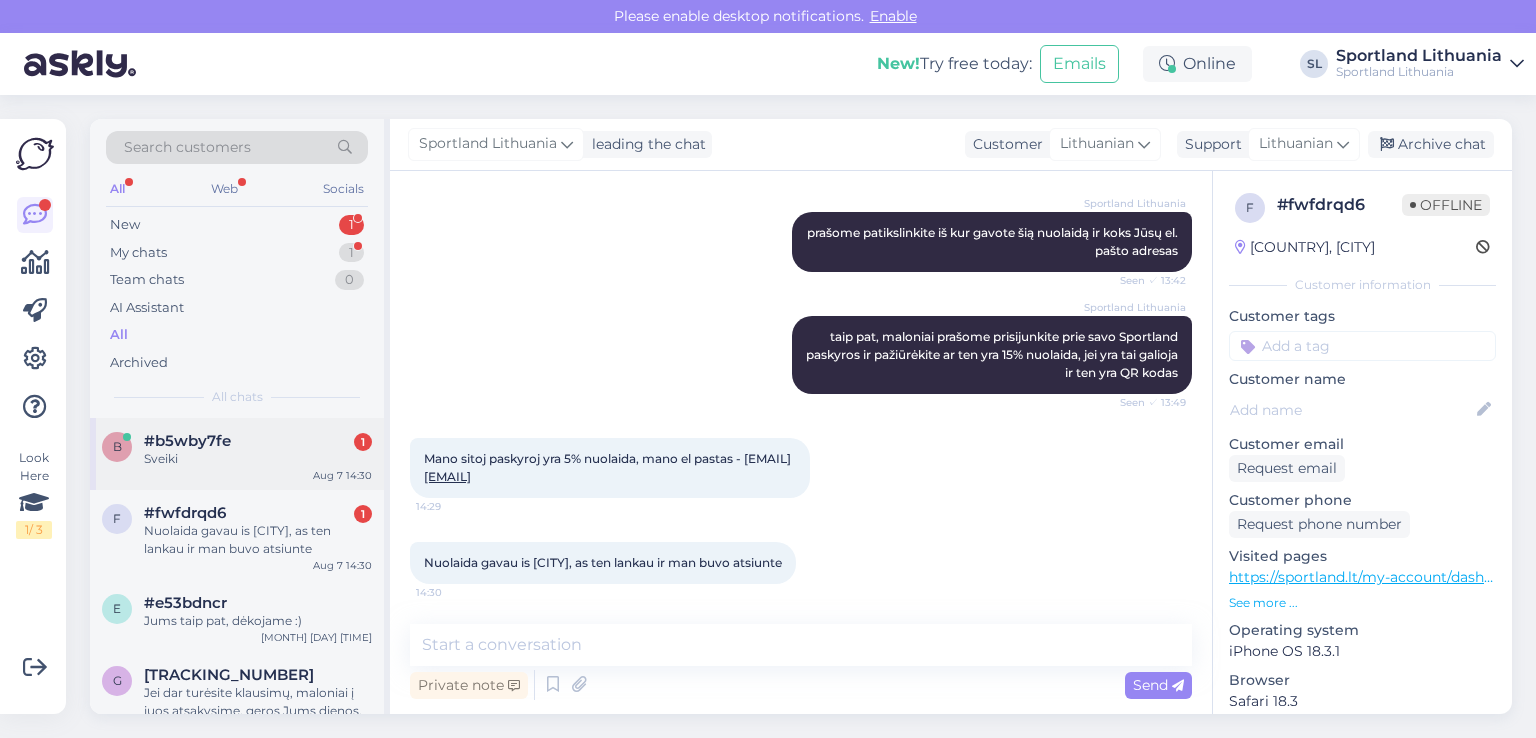 scroll, scrollTop: 848, scrollLeft: 0, axis: vertical 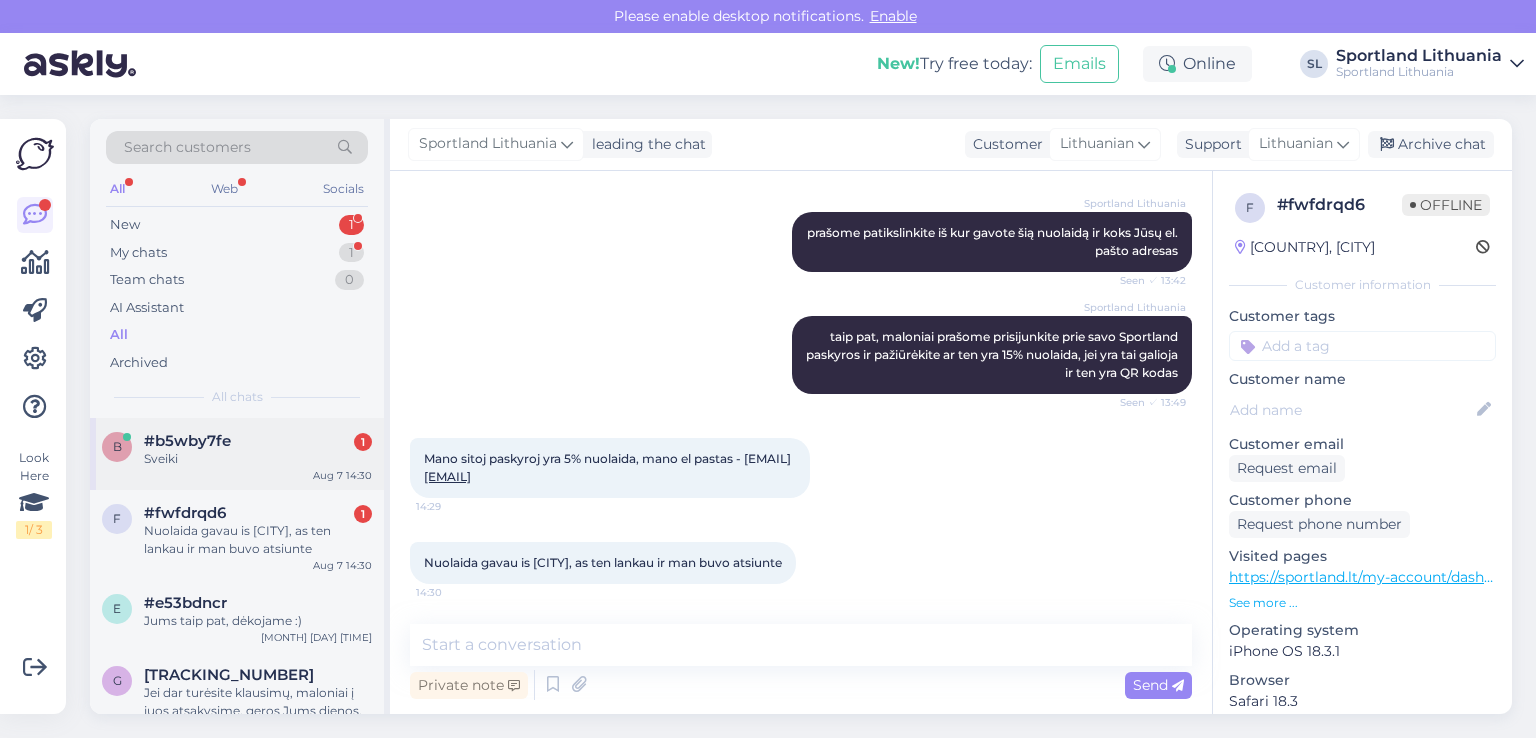 click on "Sveiki" at bounding box center (258, 459) 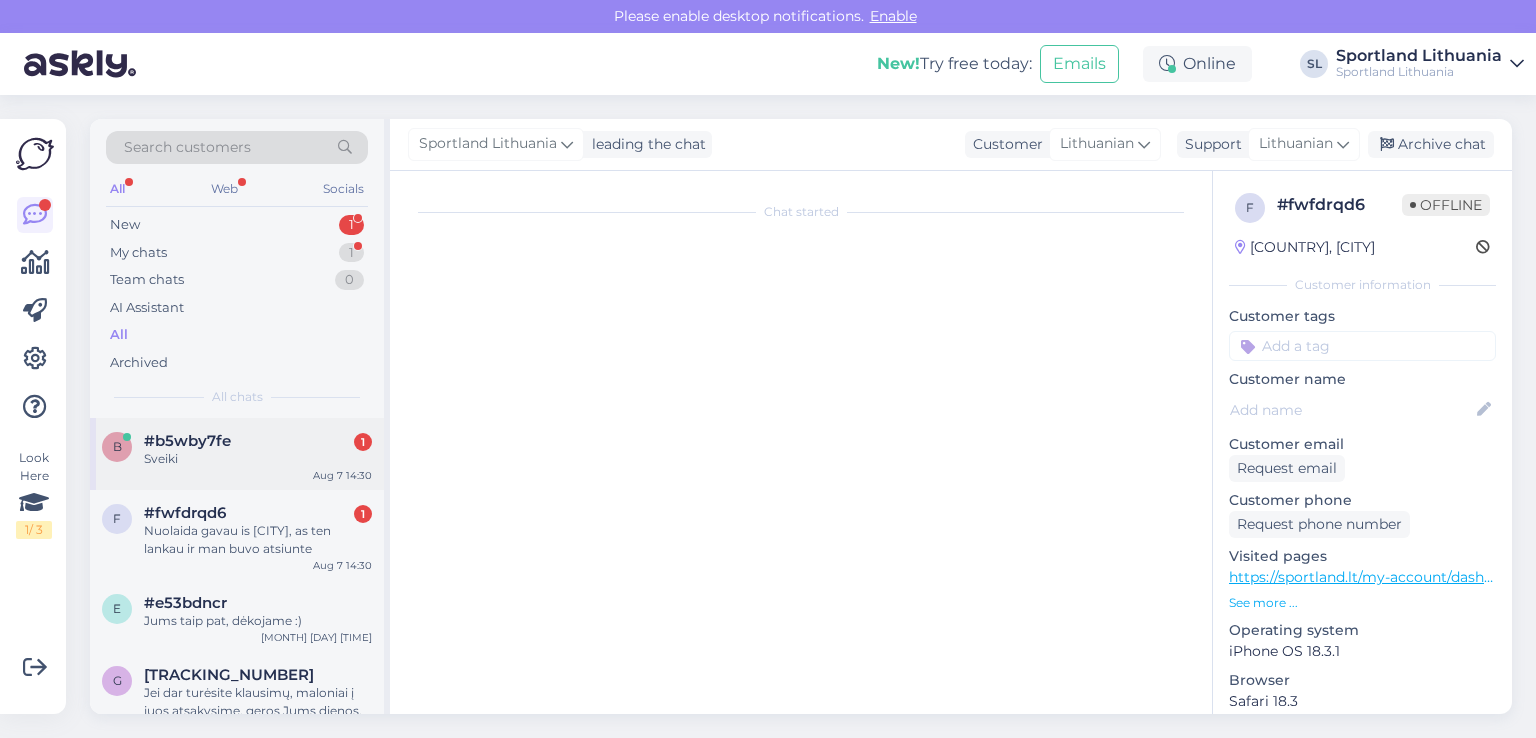scroll, scrollTop: 0, scrollLeft: 0, axis: both 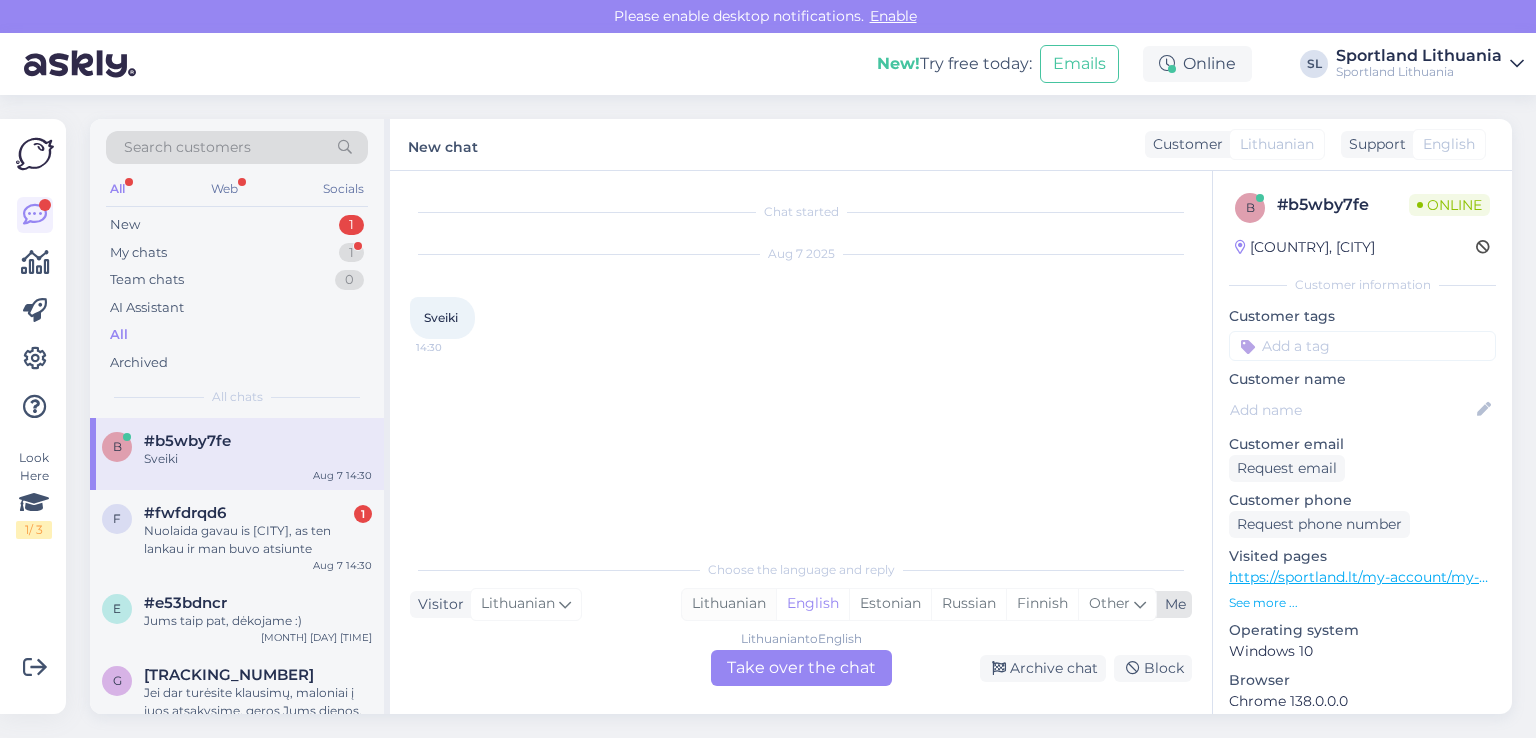click on "Lithuanian" at bounding box center [729, 604] 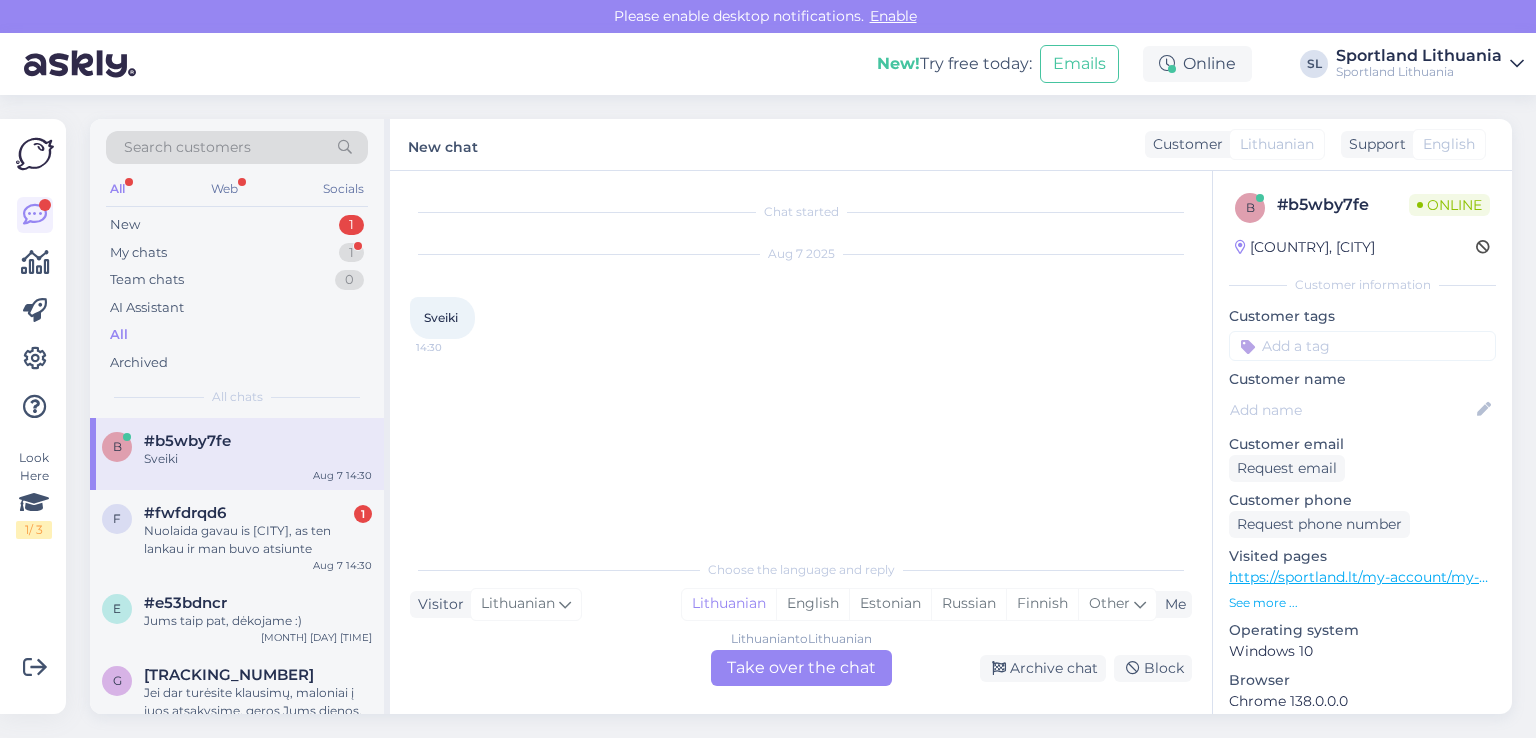 click on "Lithuanian  to  Lithuanian Take over the chat" at bounding box center [801, 668] 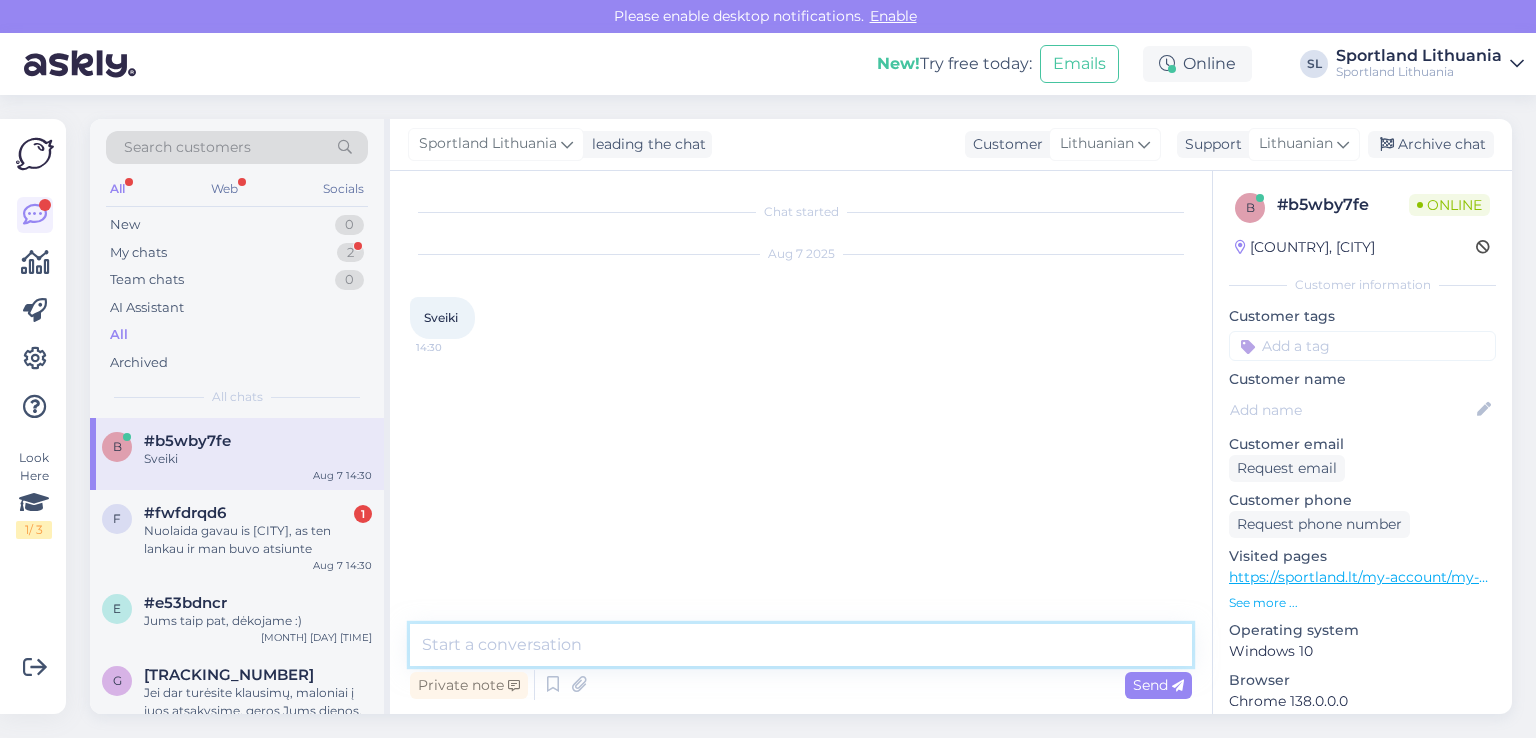 click at bounding box center (801, 645) 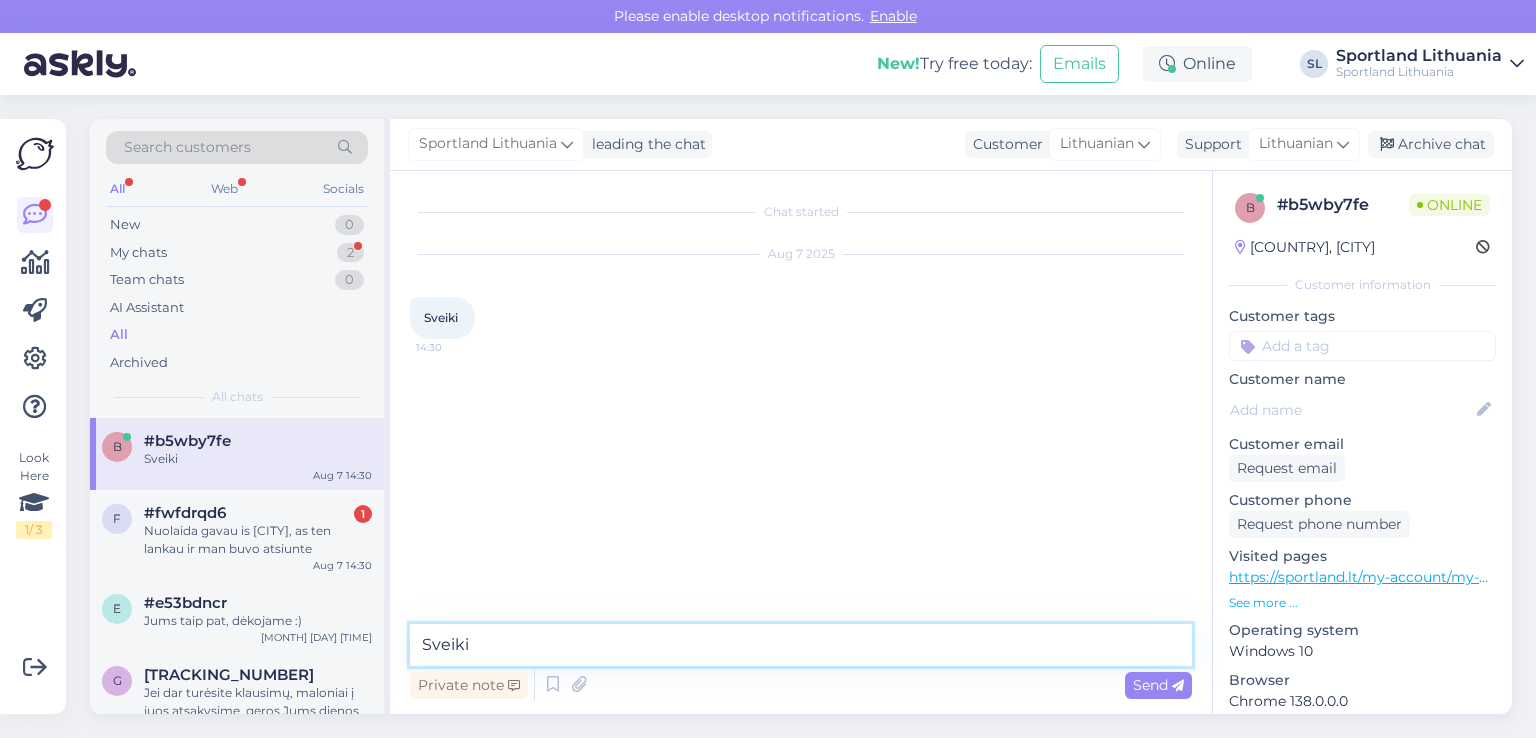 type on "Sveiki" 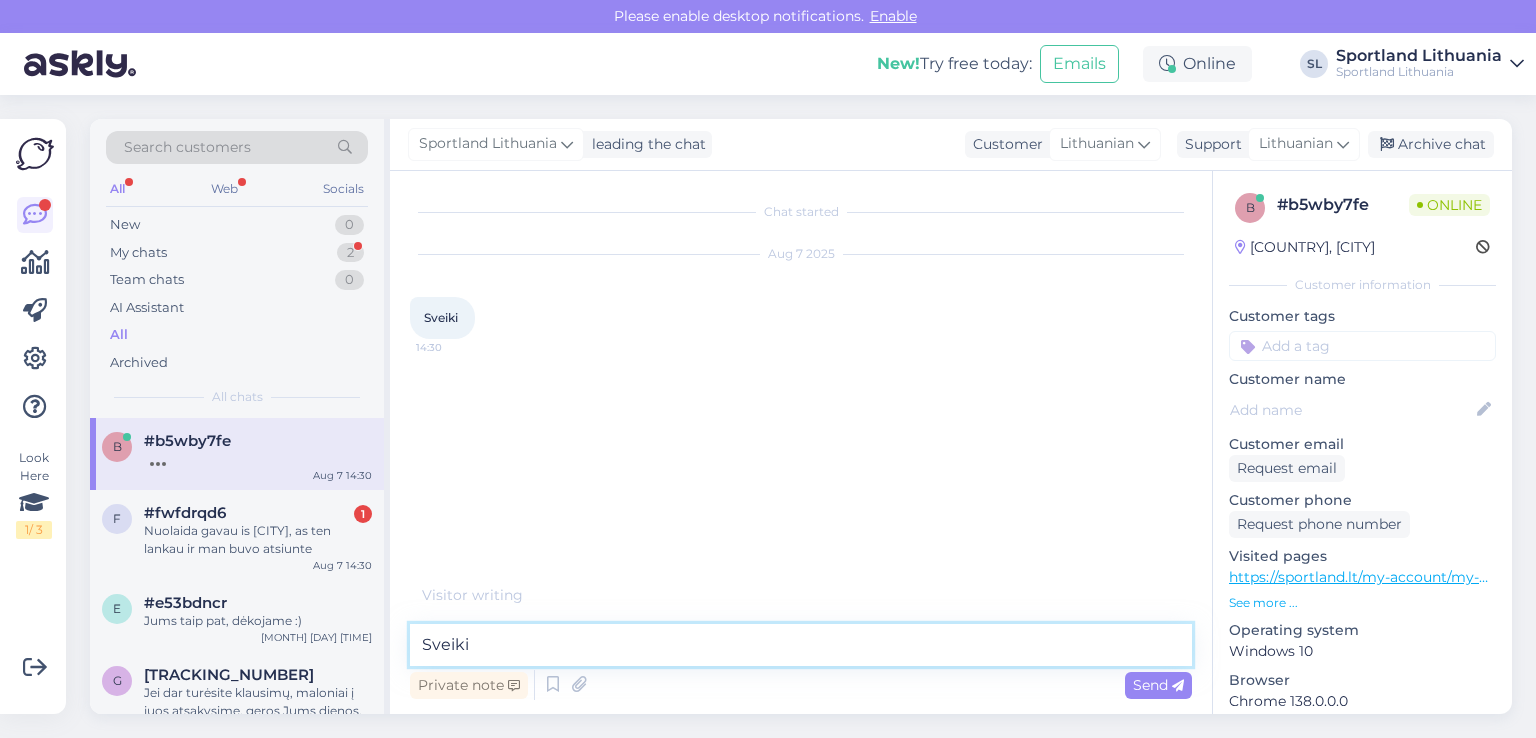 type 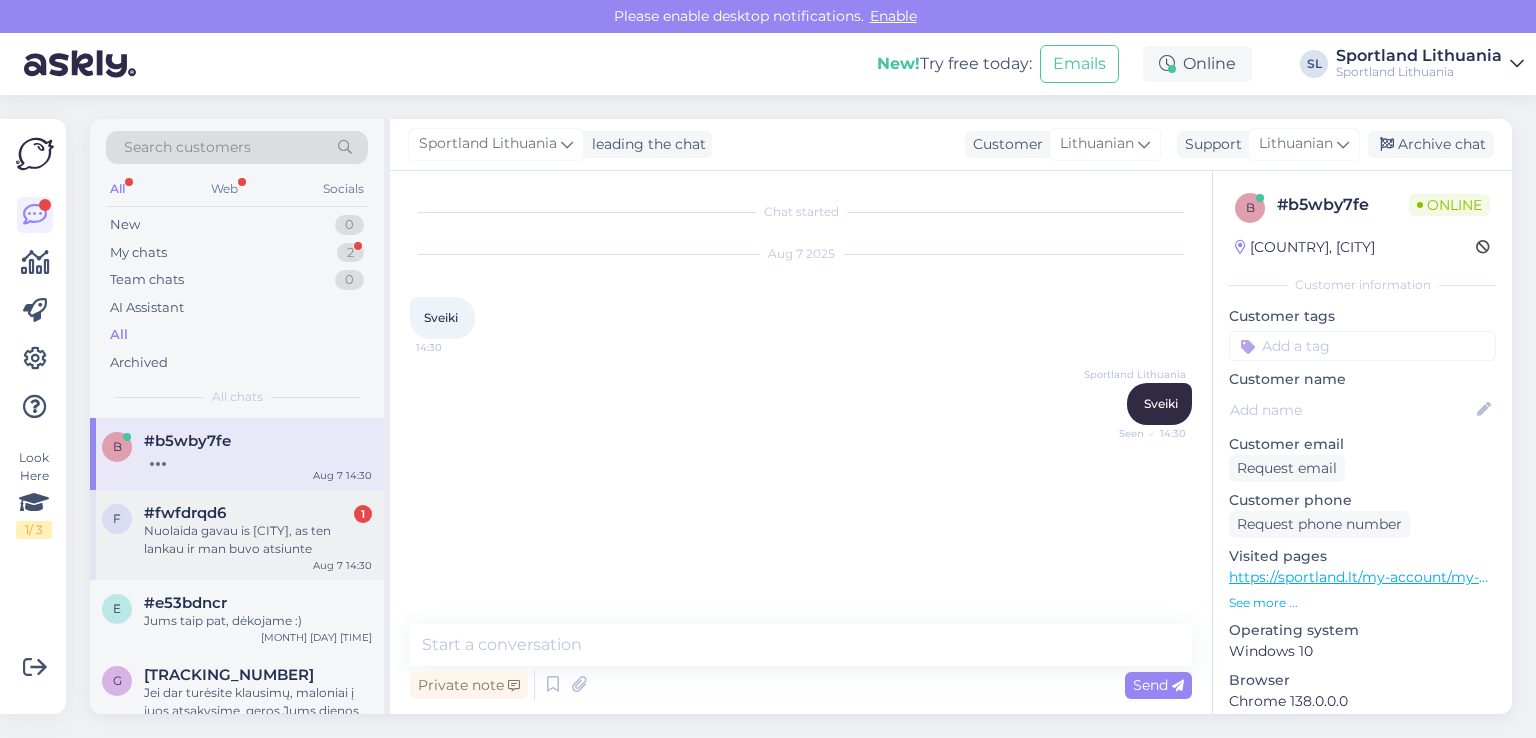 click on "#fwfdrqd6 1" at bounding box center (258, 513) 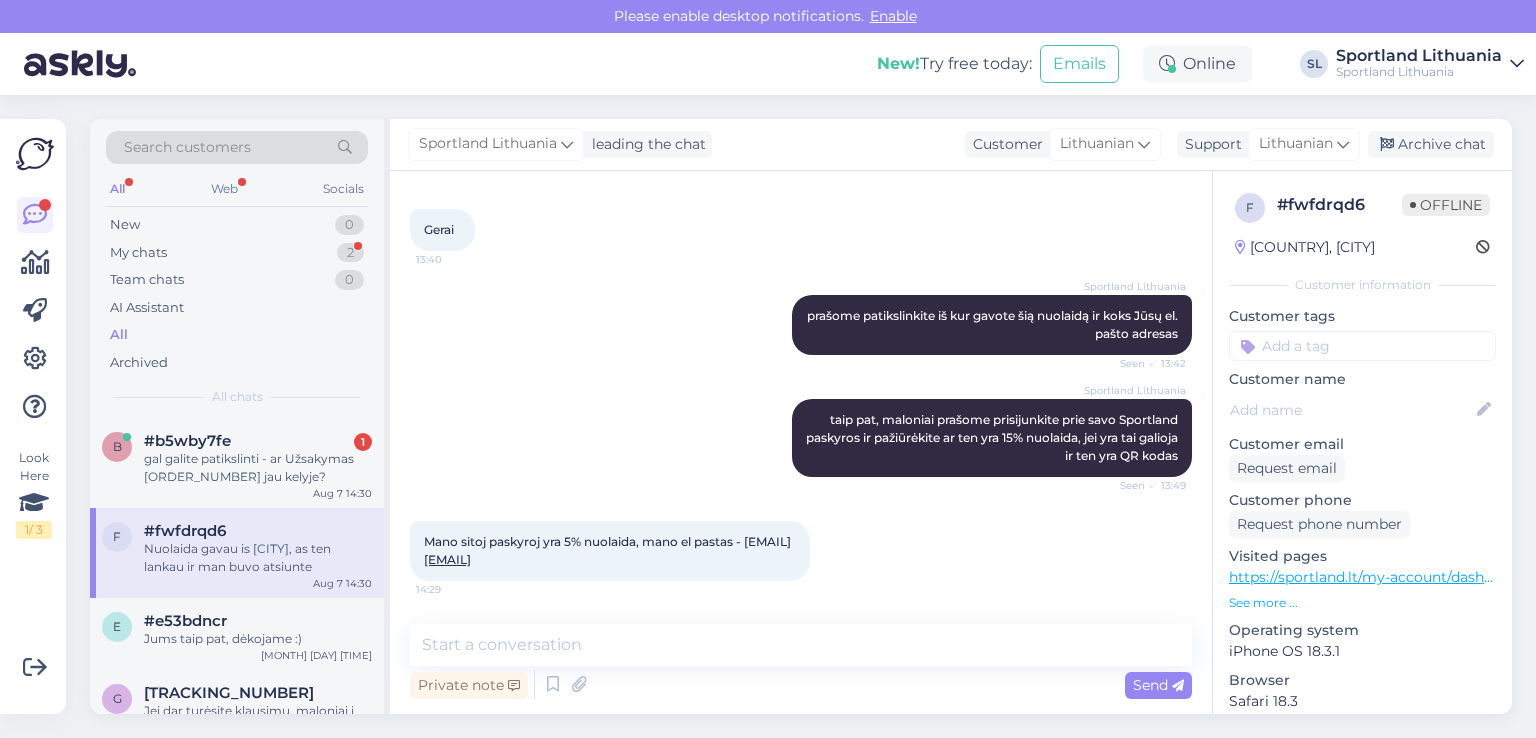 scroll, scrollTop: 848, scrollLeft: 0, axis: vertical 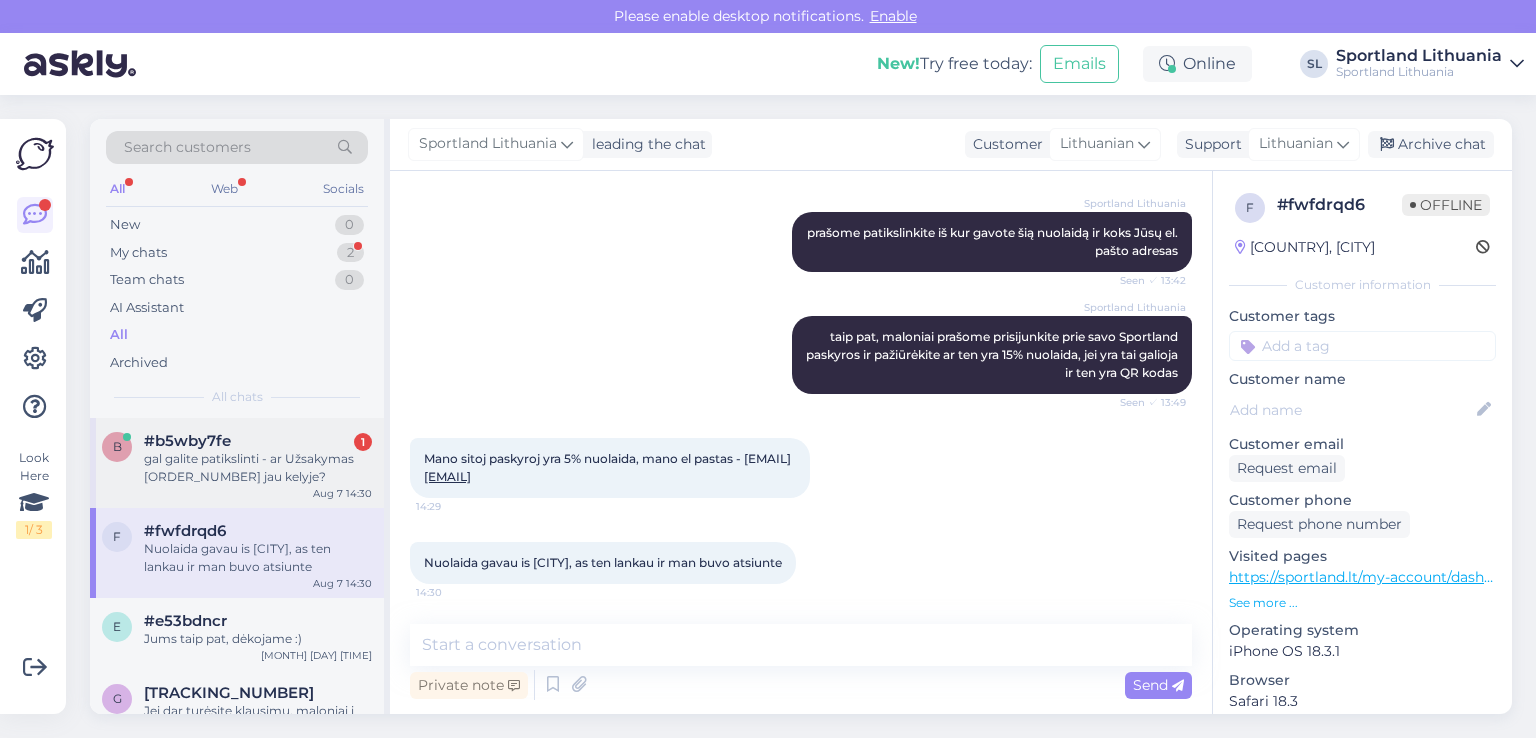 click on "gal galite patikslinti - ar Užsakymas [ORDER_NUMBER] jau kelyje?" at bounding box center (258, 468) 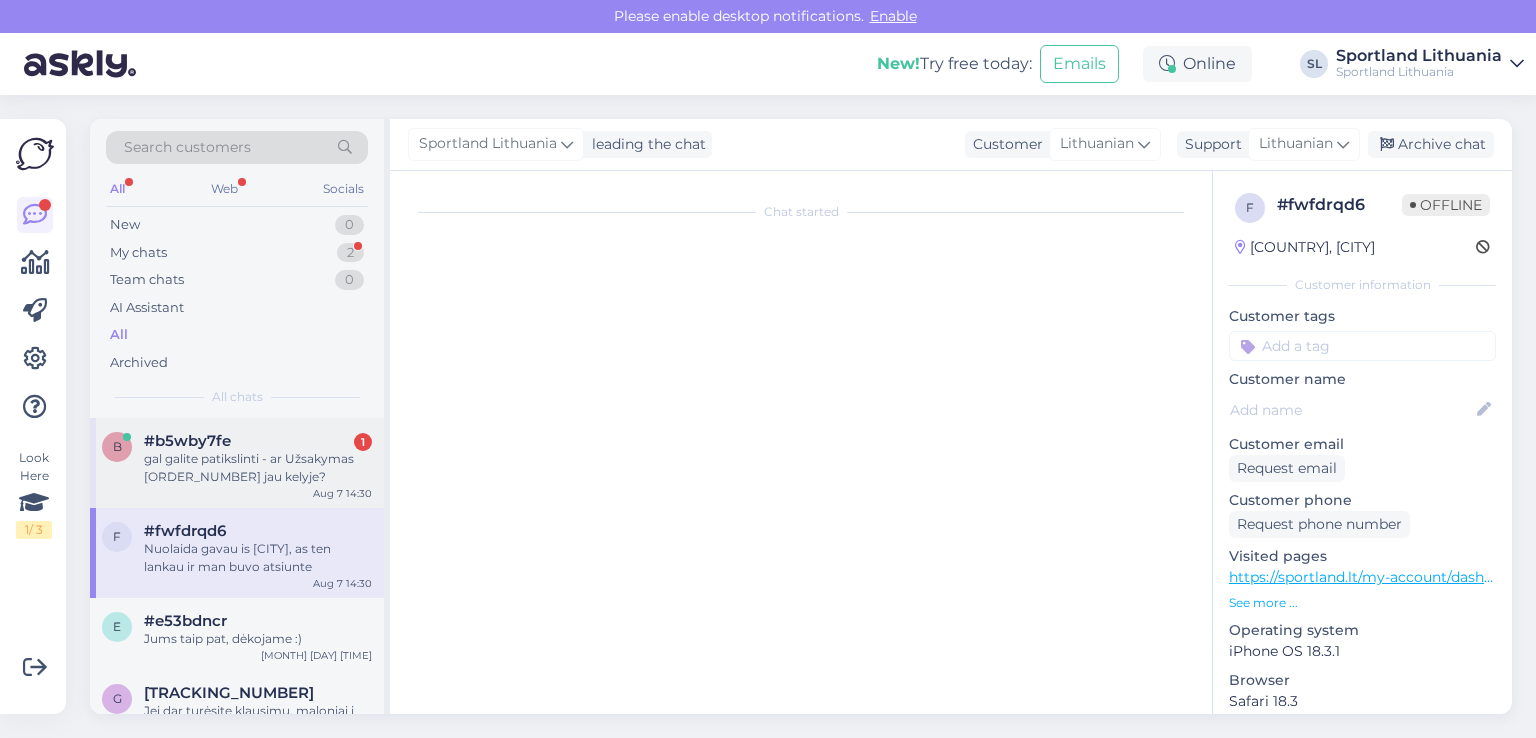 scroll, scrollTop: 0, scrollLeft: 0, axis: both 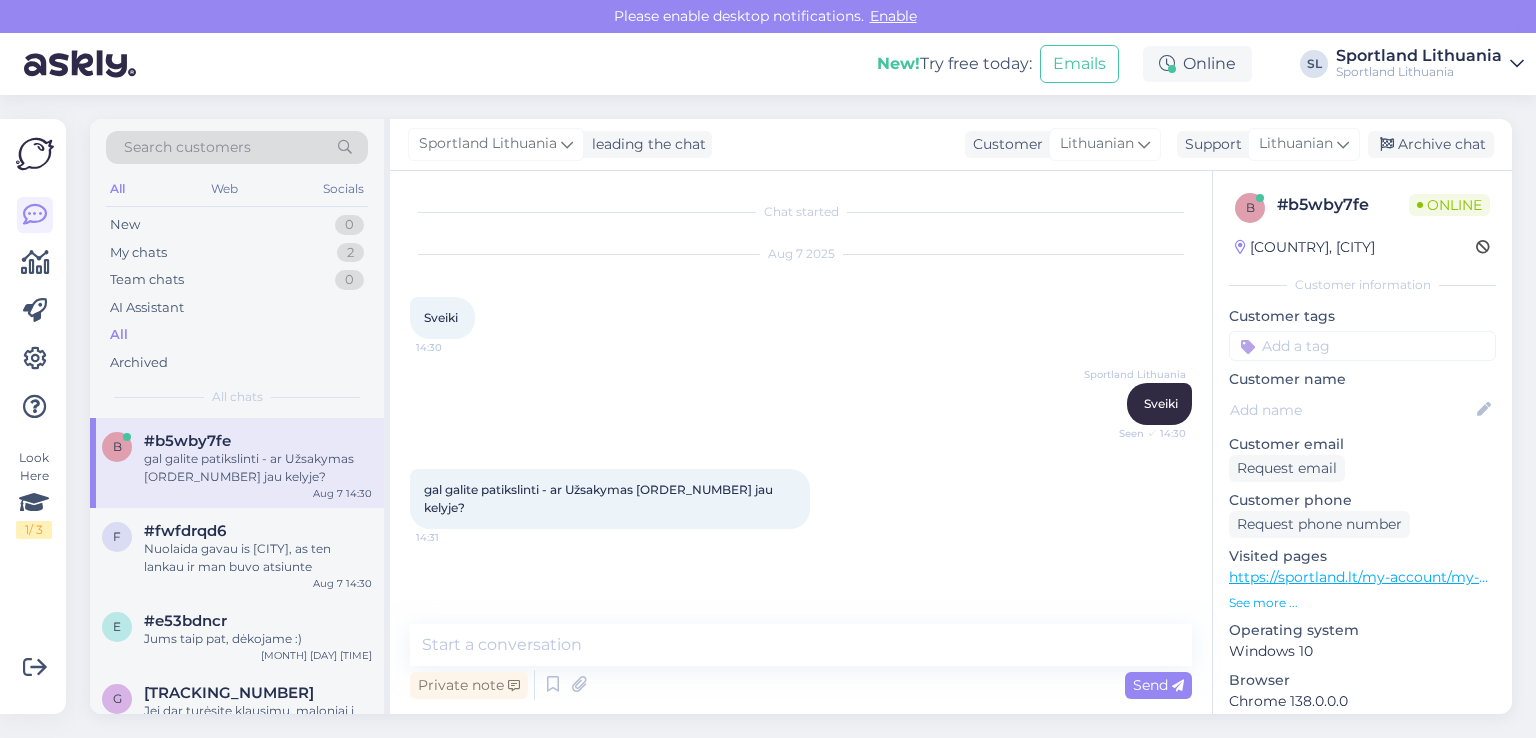 click on "gal galite patikslinti - ar Užsakymas [ORDER_NUMBER] jau kelyje?" at bounding box center [600, 498] 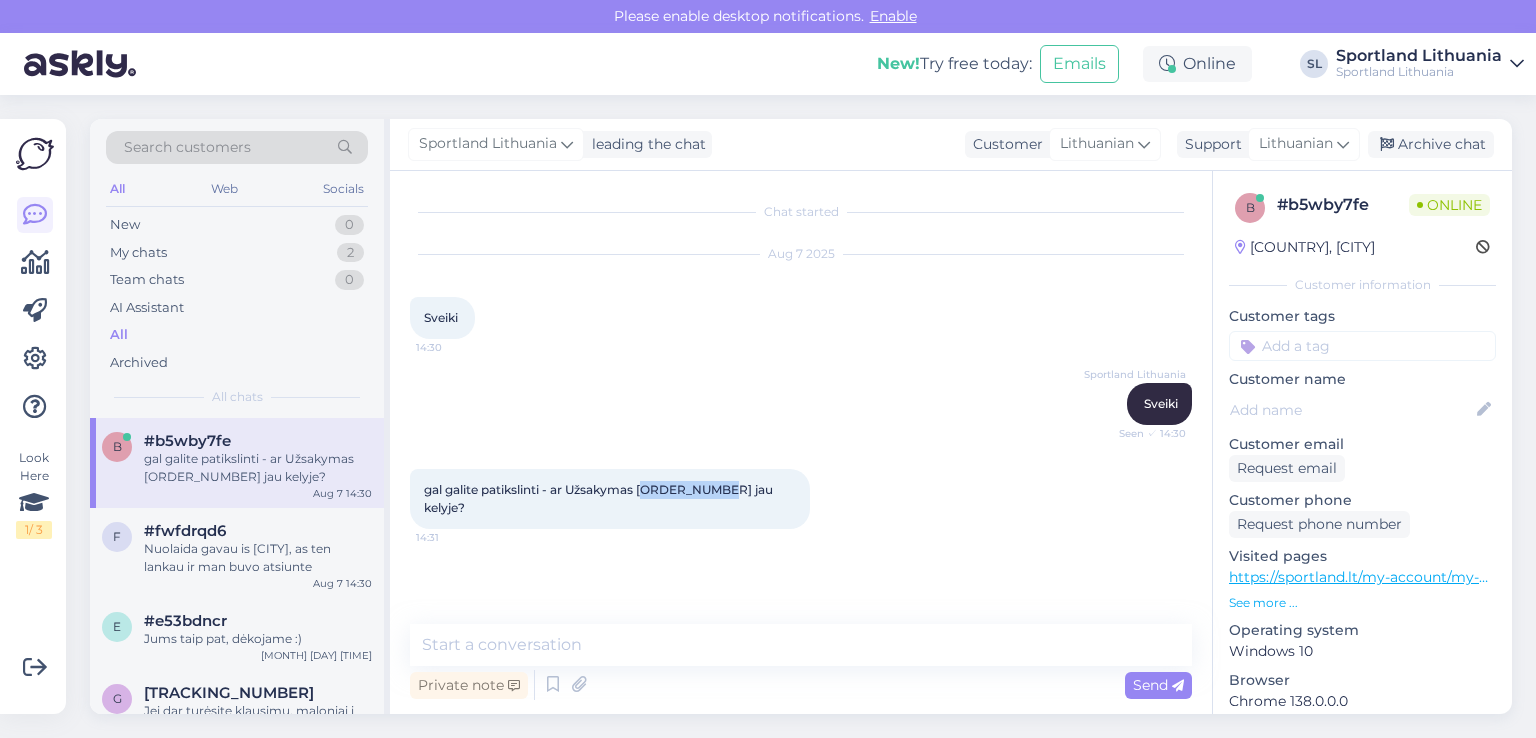 click on "gal galite patikslinti - ar Užsakymas [ORDER_NUMBER] jau kelyje?" at bounding box center [600, 498] 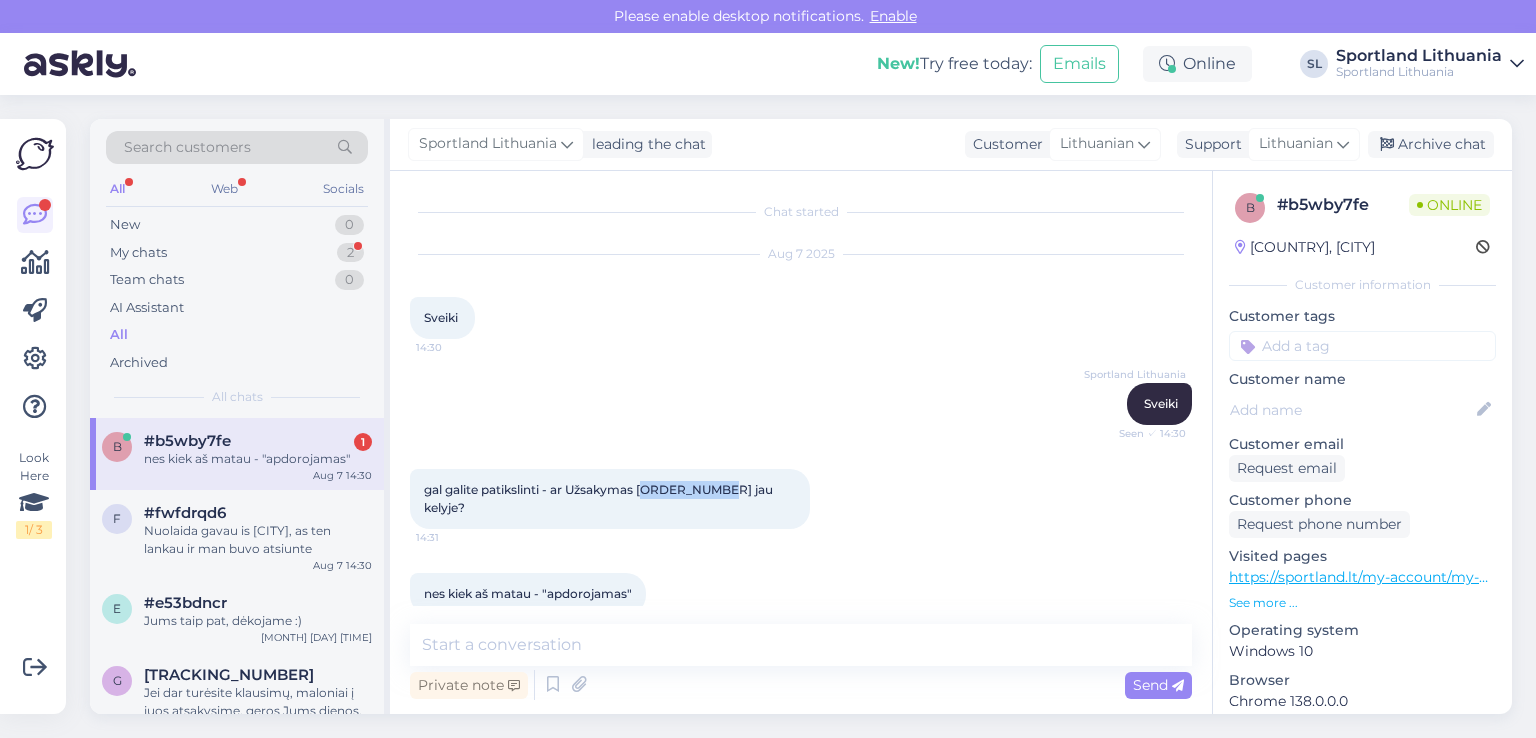 scroll, scrollTop: 13, scrollLeft: 0, axis: vertical 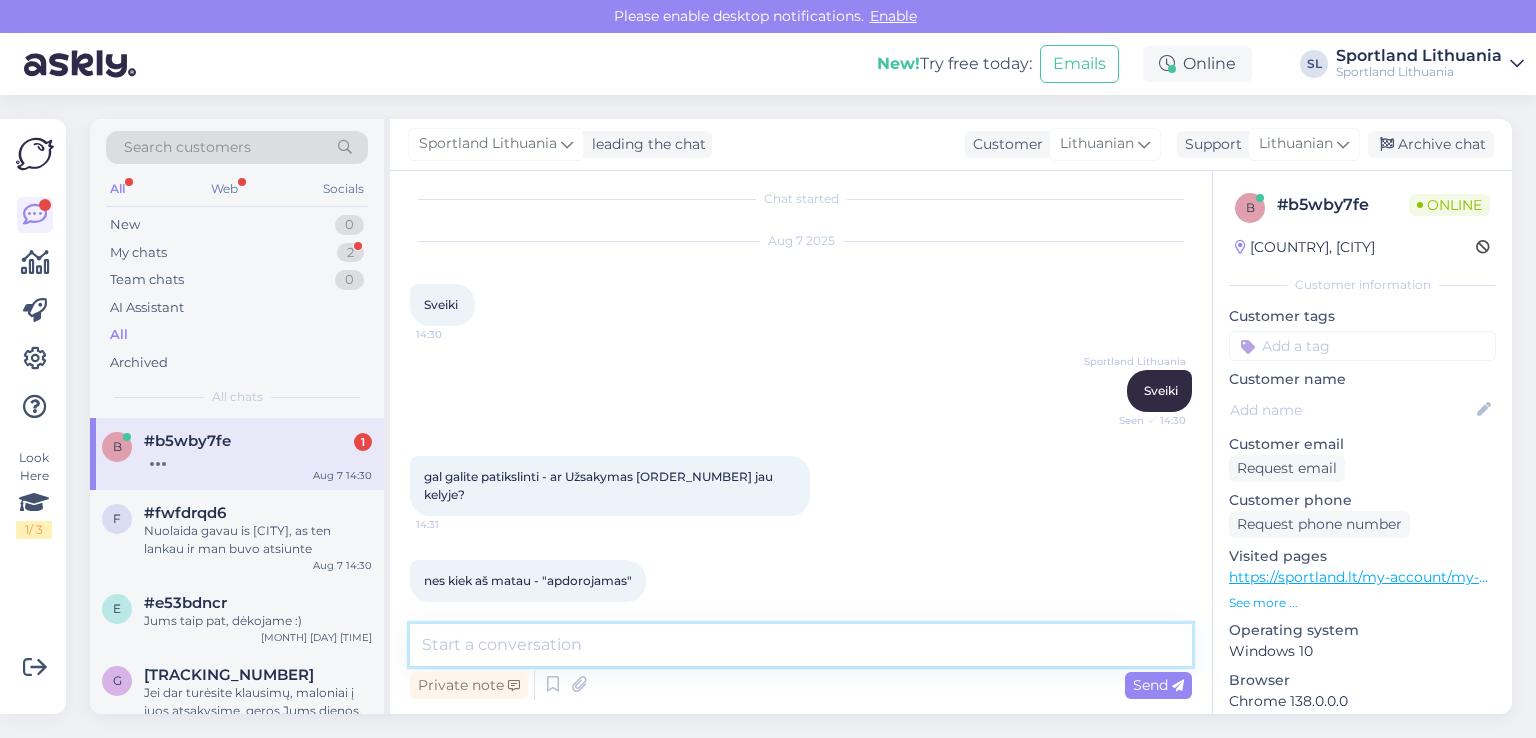 click at bounding box center (801, 645) 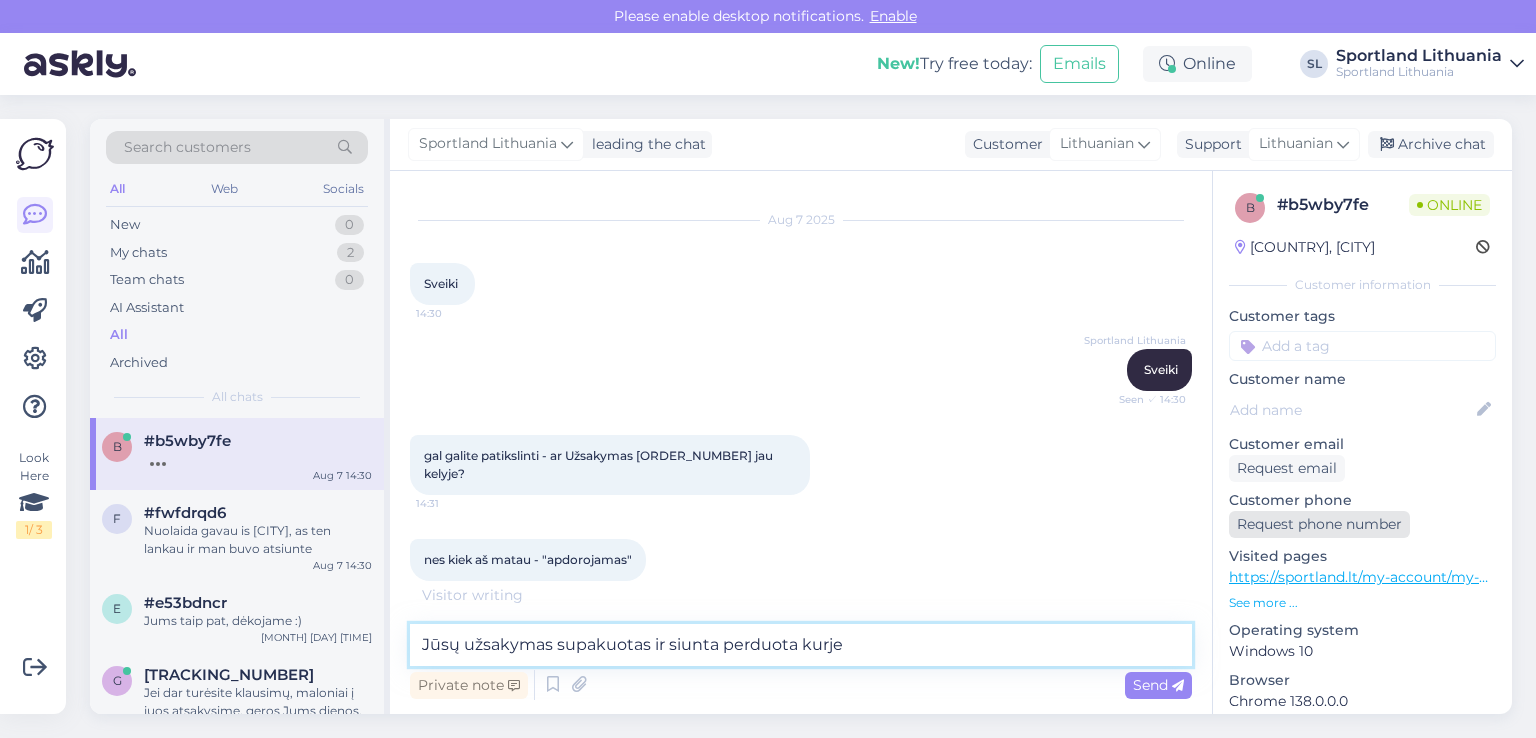 scroll, scrollTop: 13, scrollLeft: 0, axis: vertical 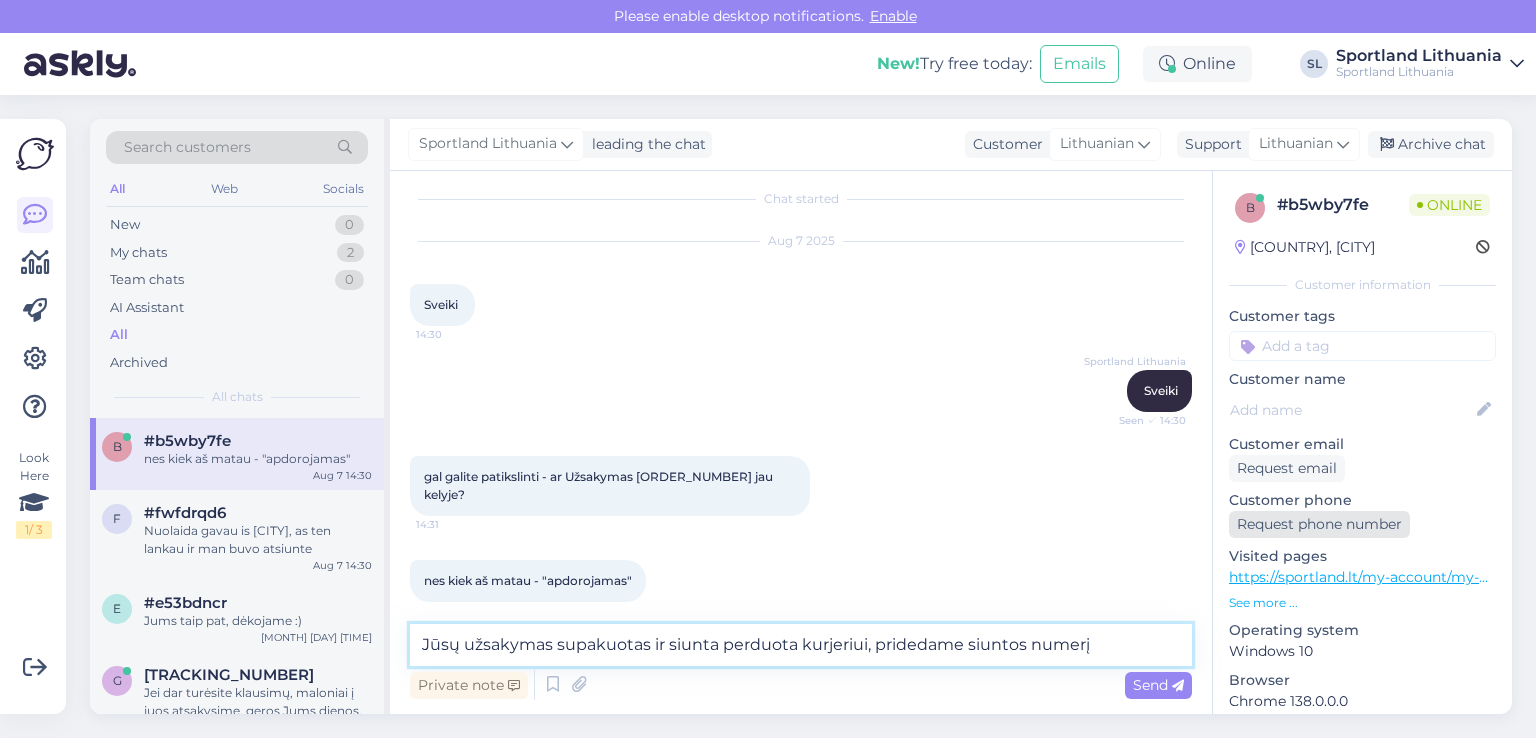 paste on "[TRACKING_NUMBER]" 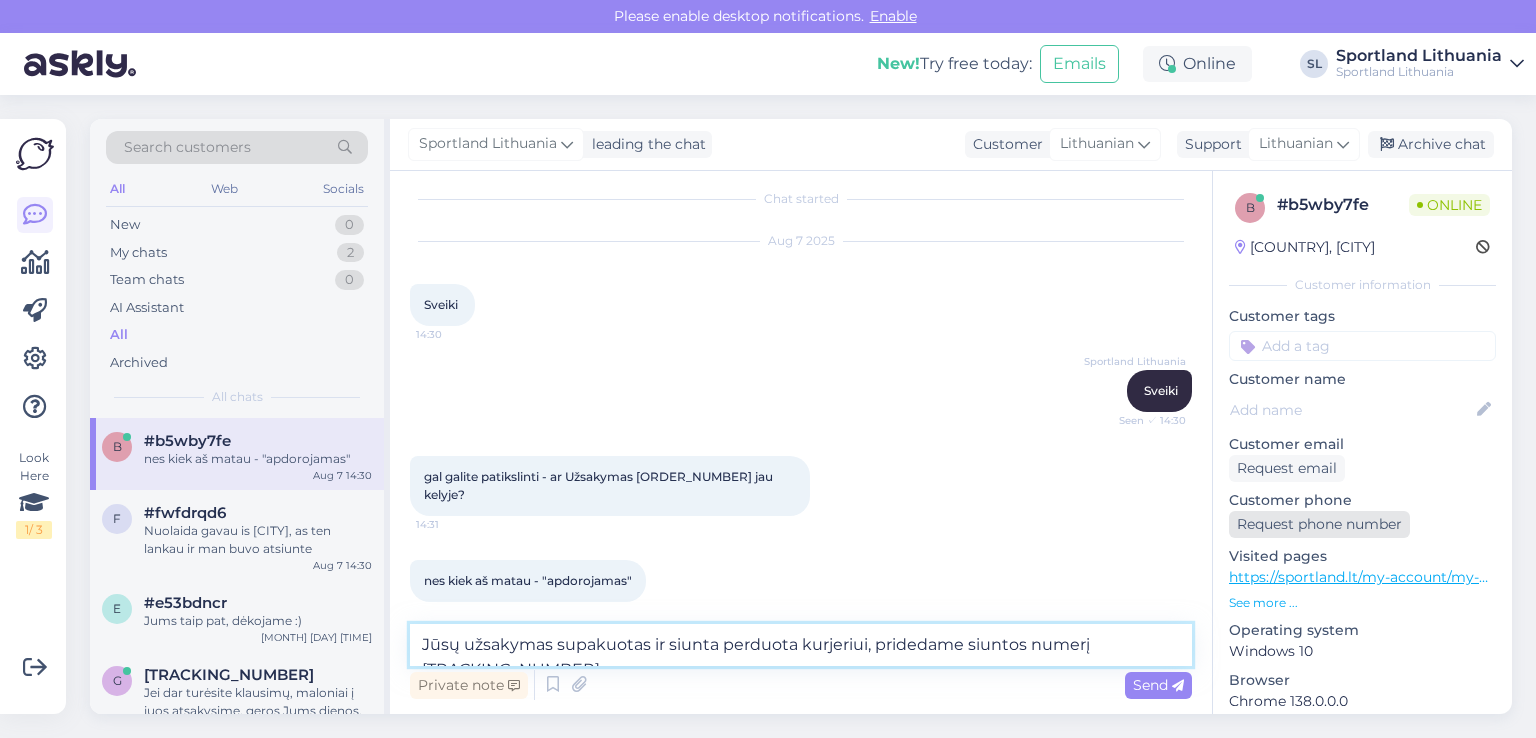 scroll, scrollTop: 34, scrollLeft: 0, axis: vertical 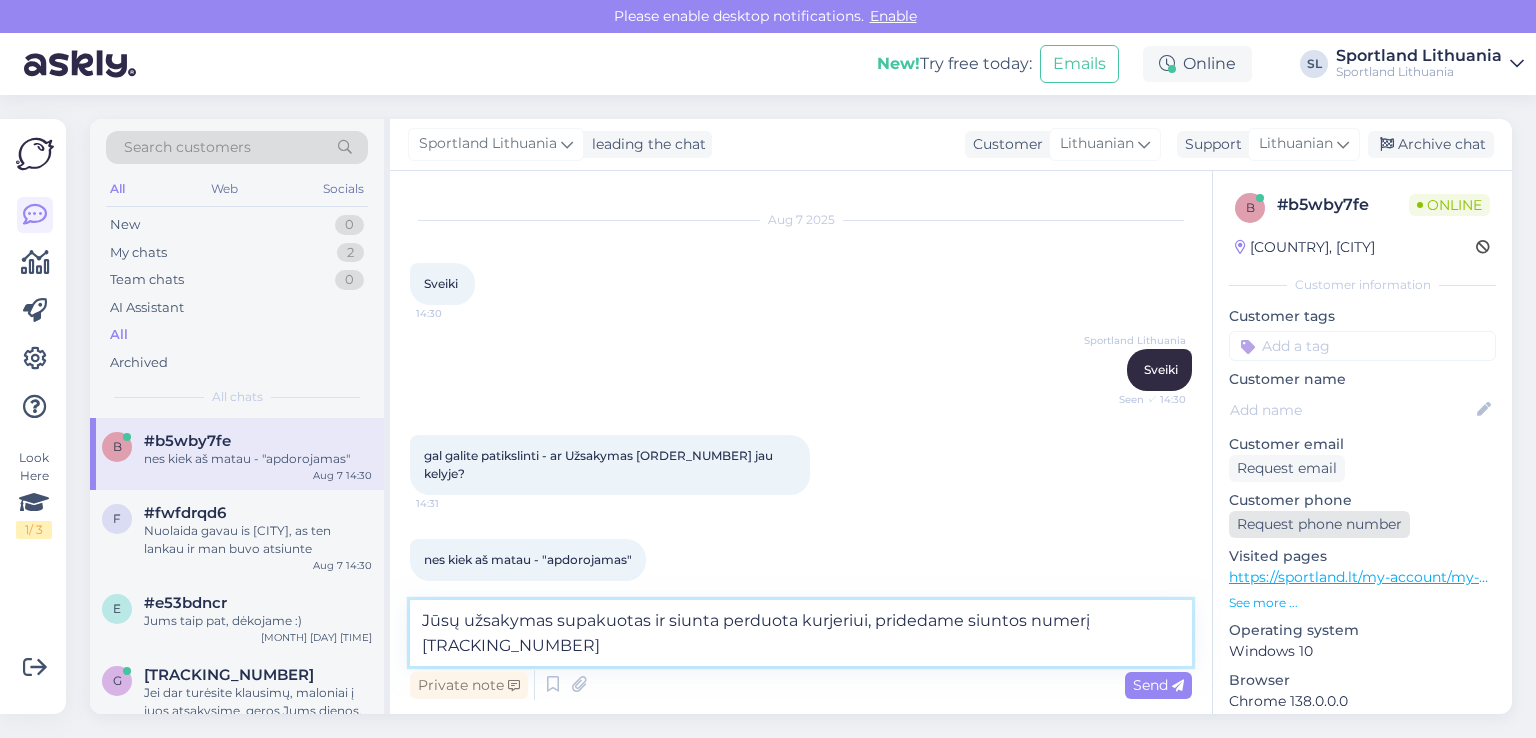 type on "Jūsų užsakymas supakuotas ir siunta perduota kurjeriui, pridedame siuntos numerį 	[TRACKING_NUMBER]" 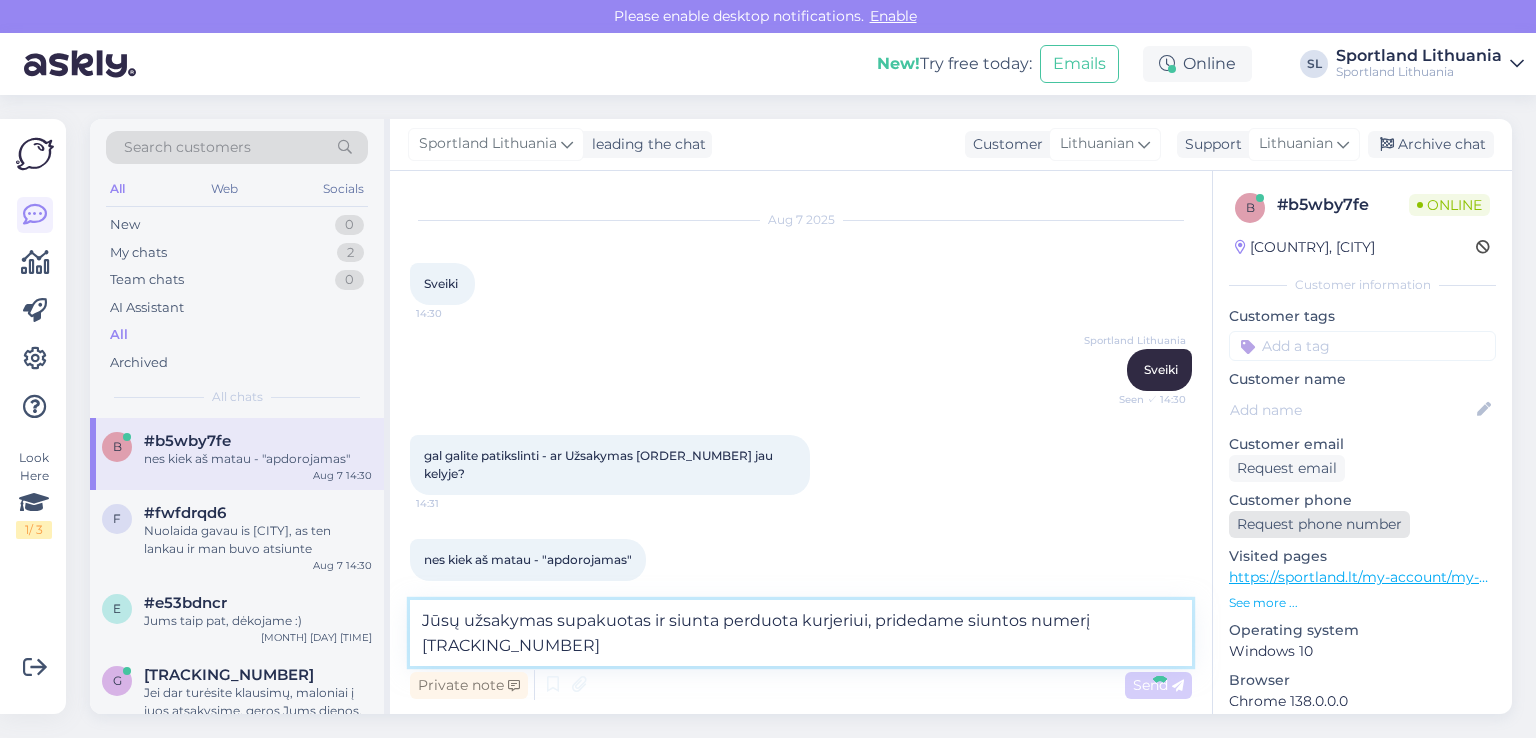 type 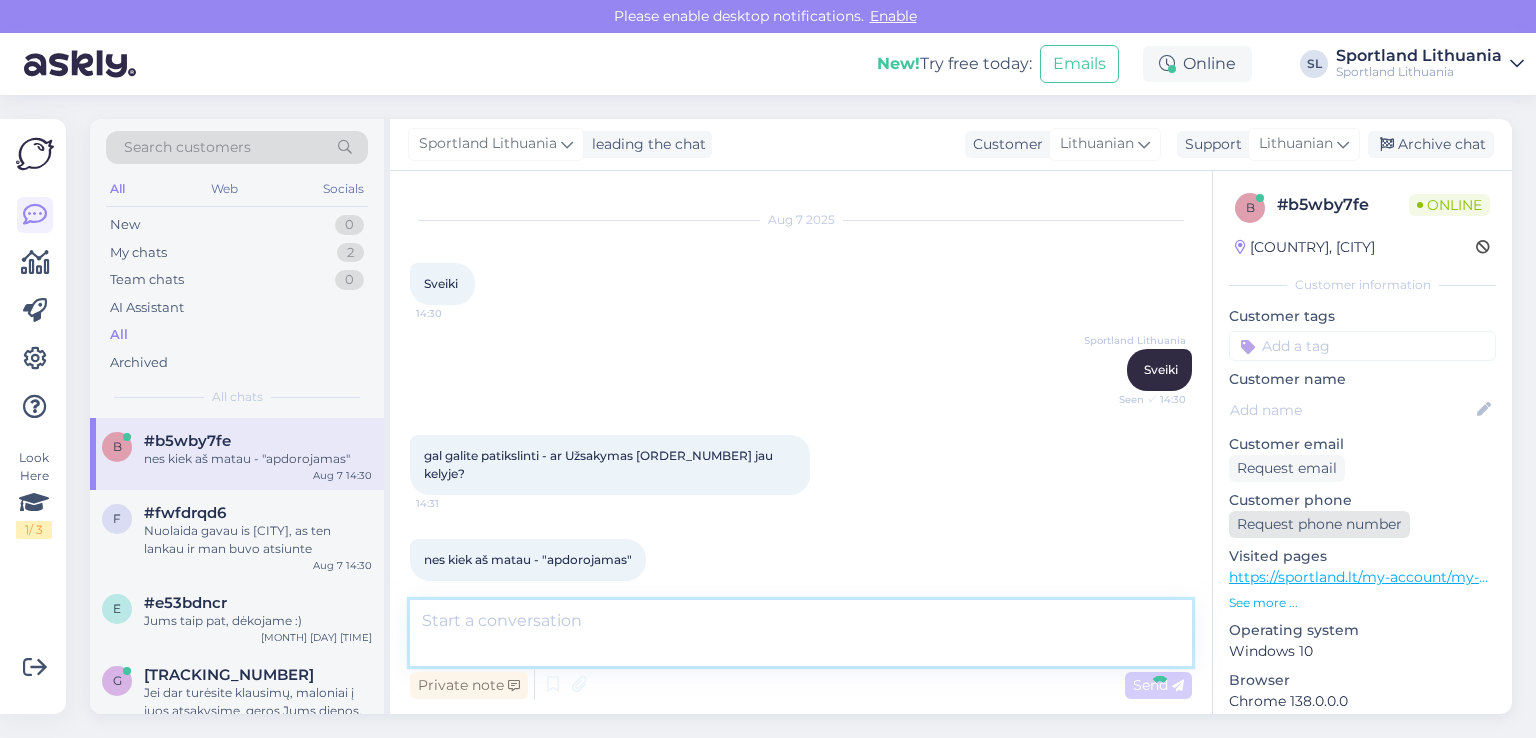 scroll, scrollTop: 117, scrollLeft: 0, axis: vertical 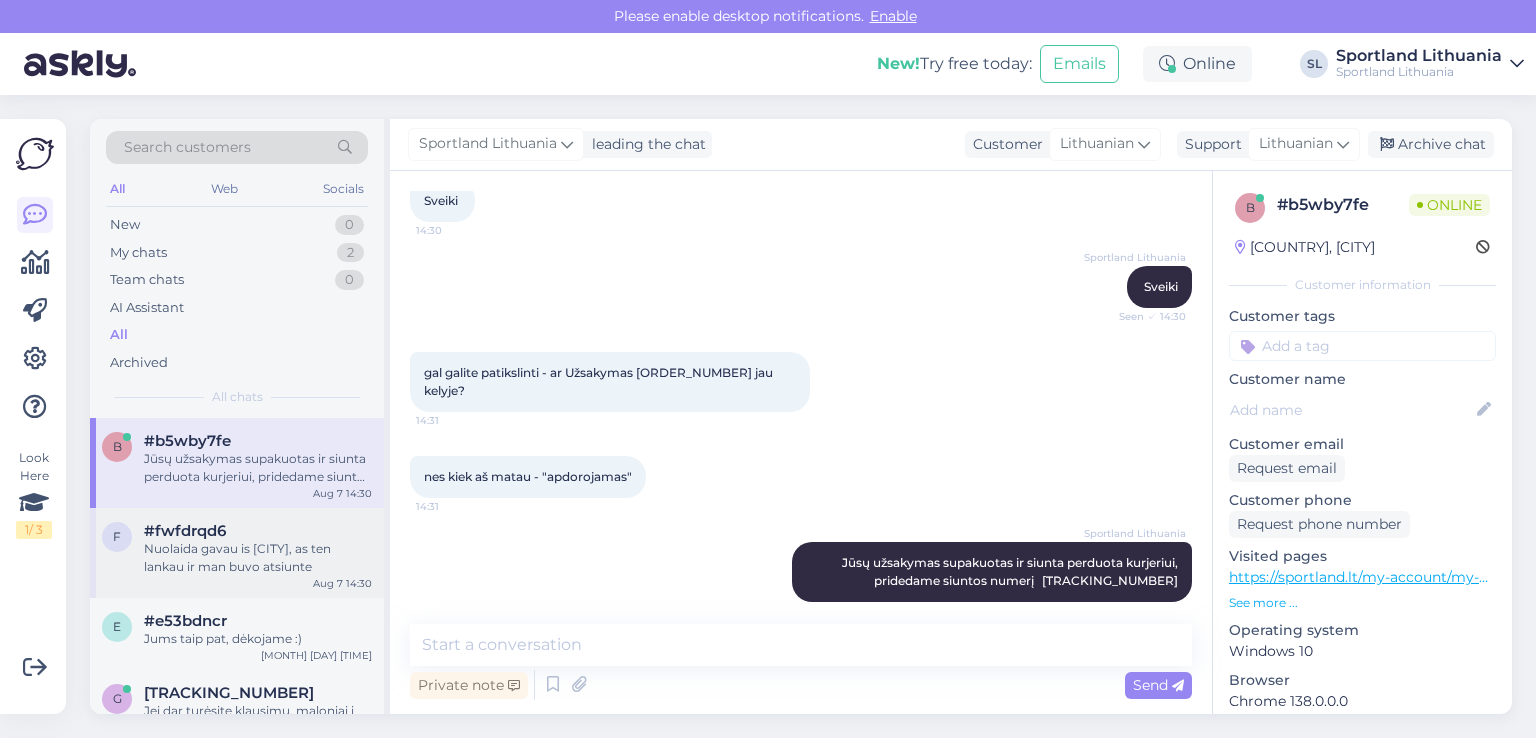 click on "Nuolaida gavau is [CITY], as ten lankau ir man buvo atsiunte" at bounding box center [258, 558] 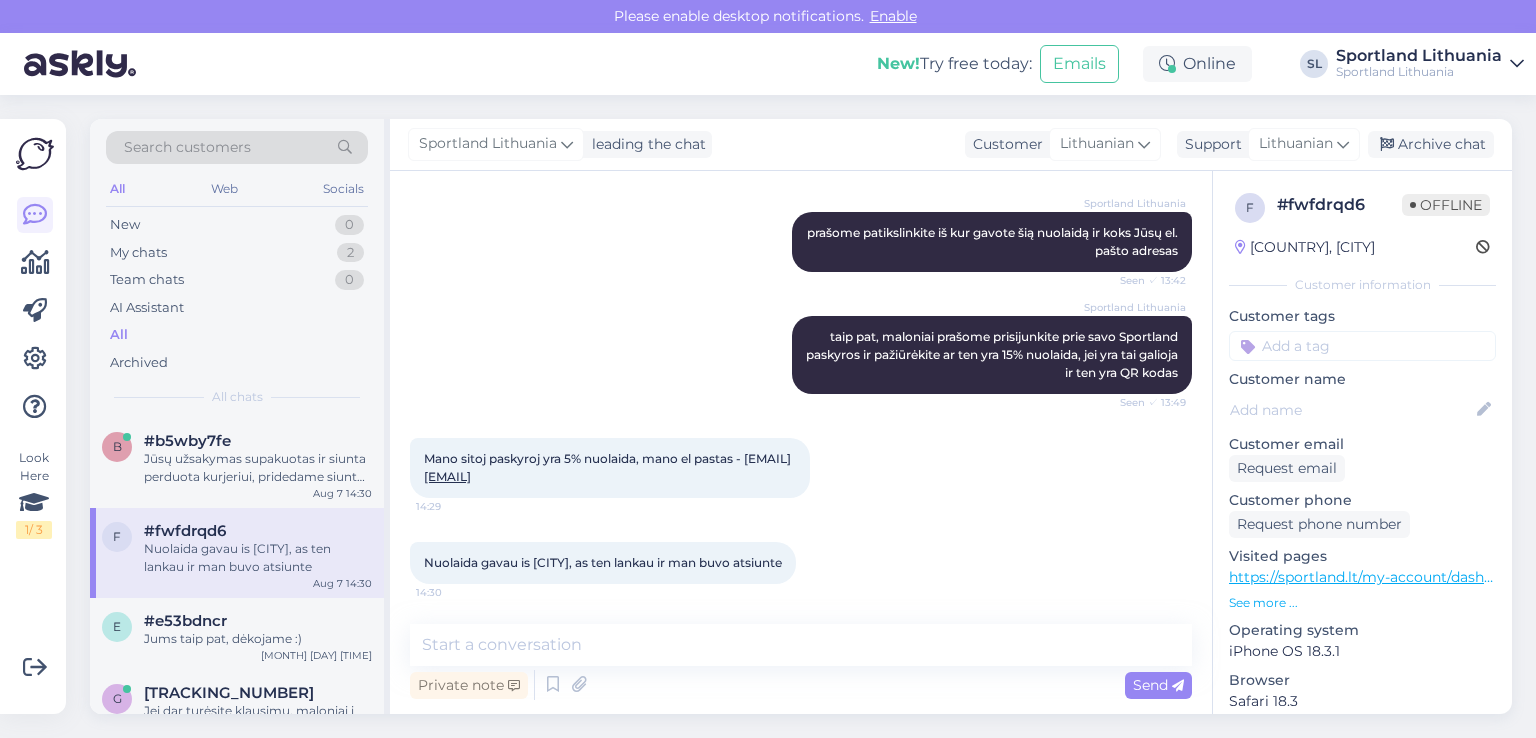 scroll, scrollTop: 848, scrollLeft: 0, axis: vertical 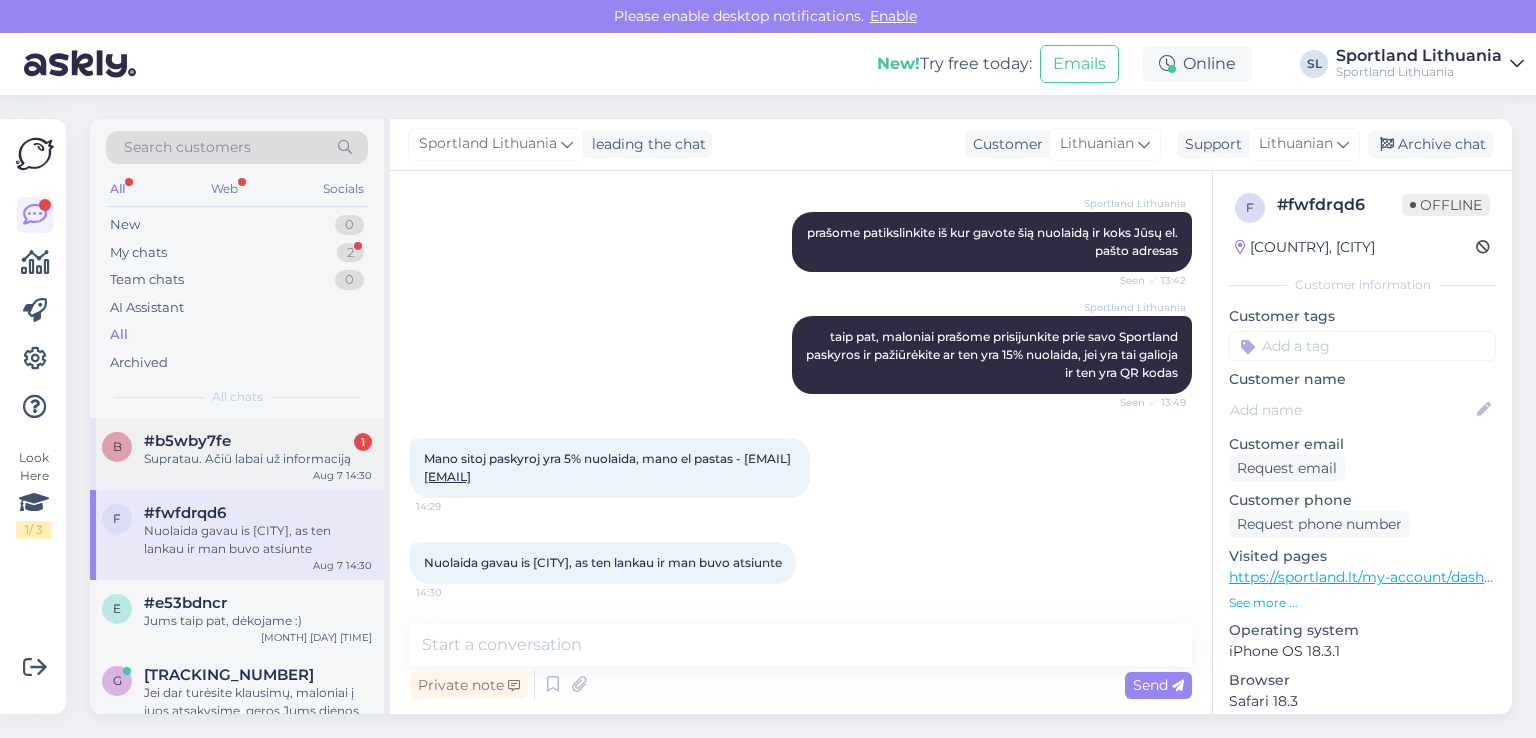click on "#b5wby7fe" at bounding box center [187, 441] 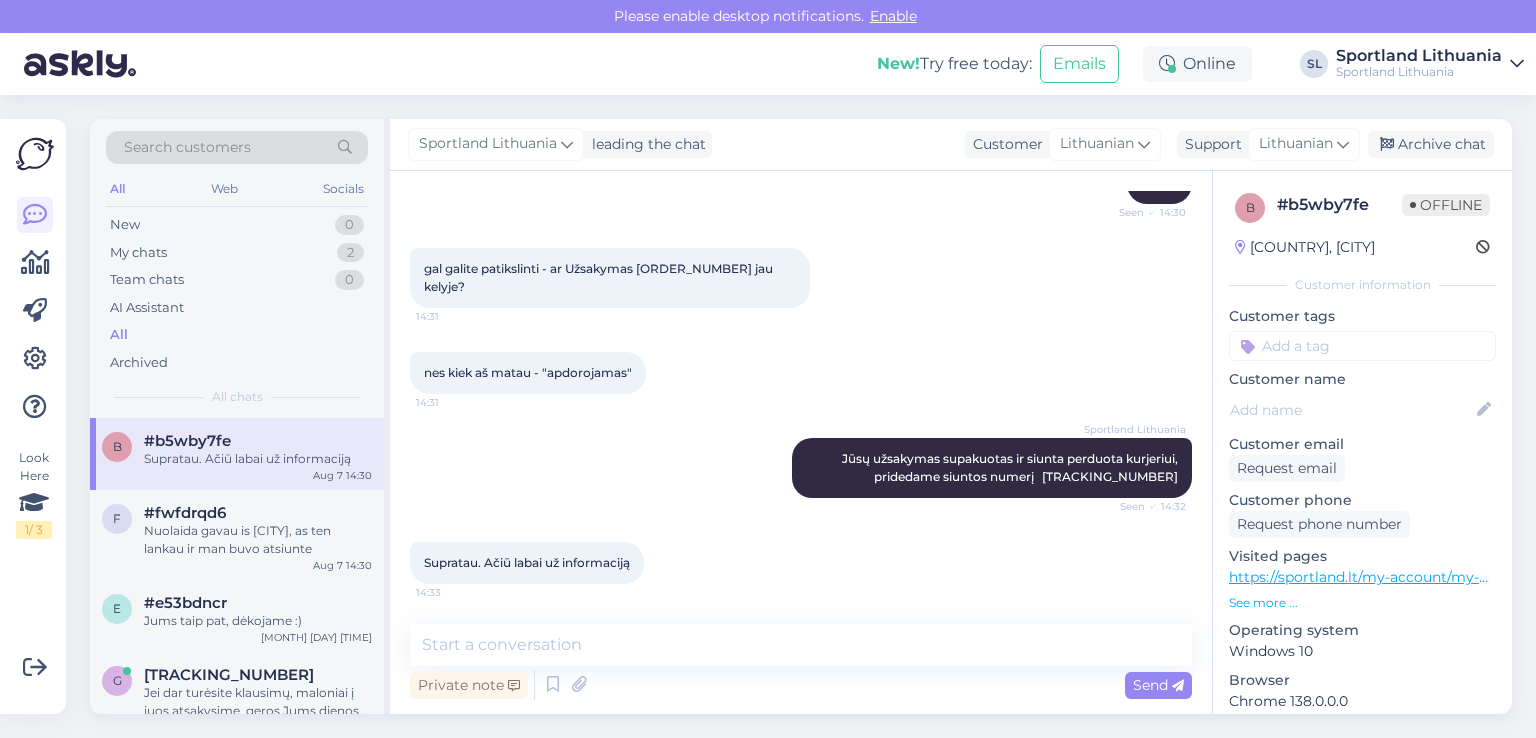scroll, scrollTop: 42, scrollLeft: 0, axis: vertical 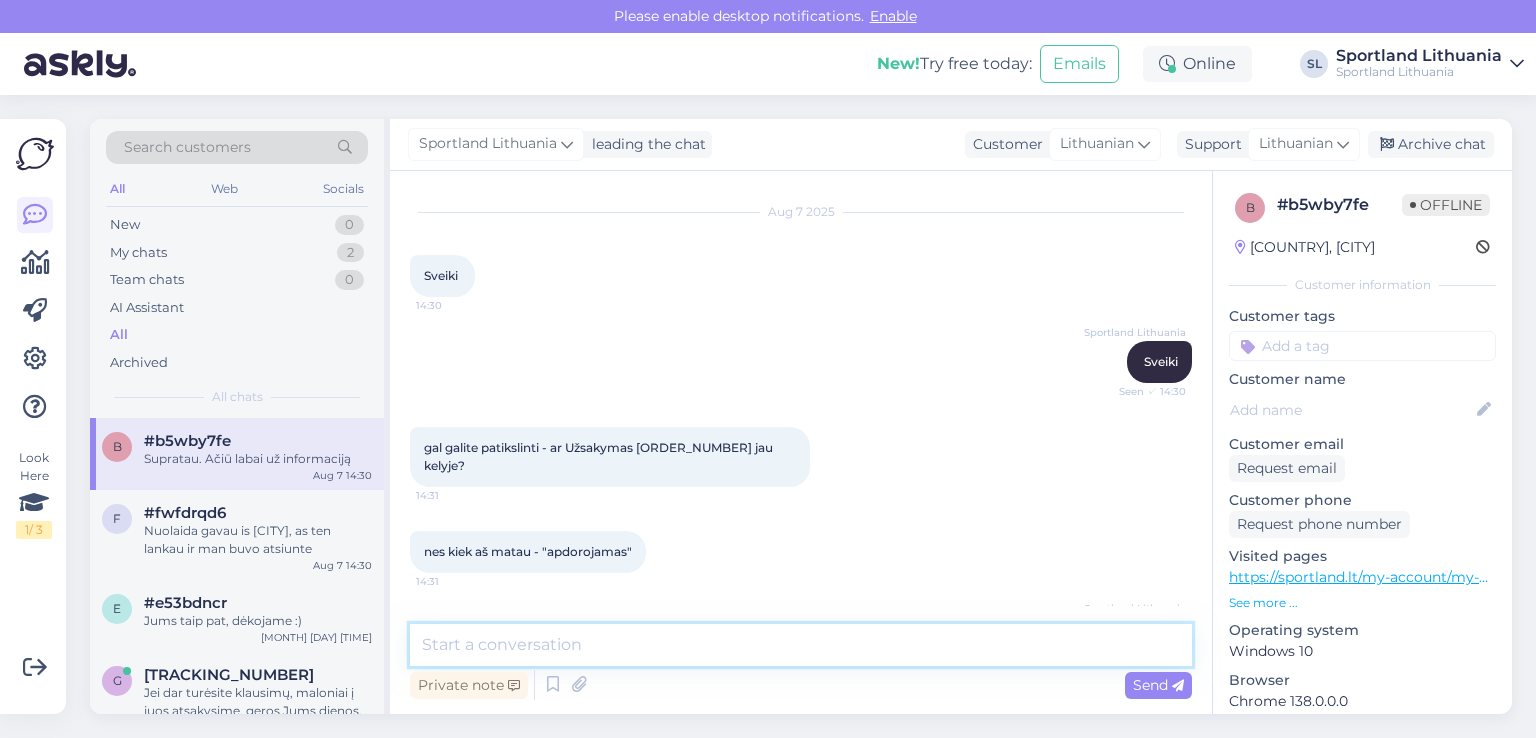 click at bounding box center [801, 645] 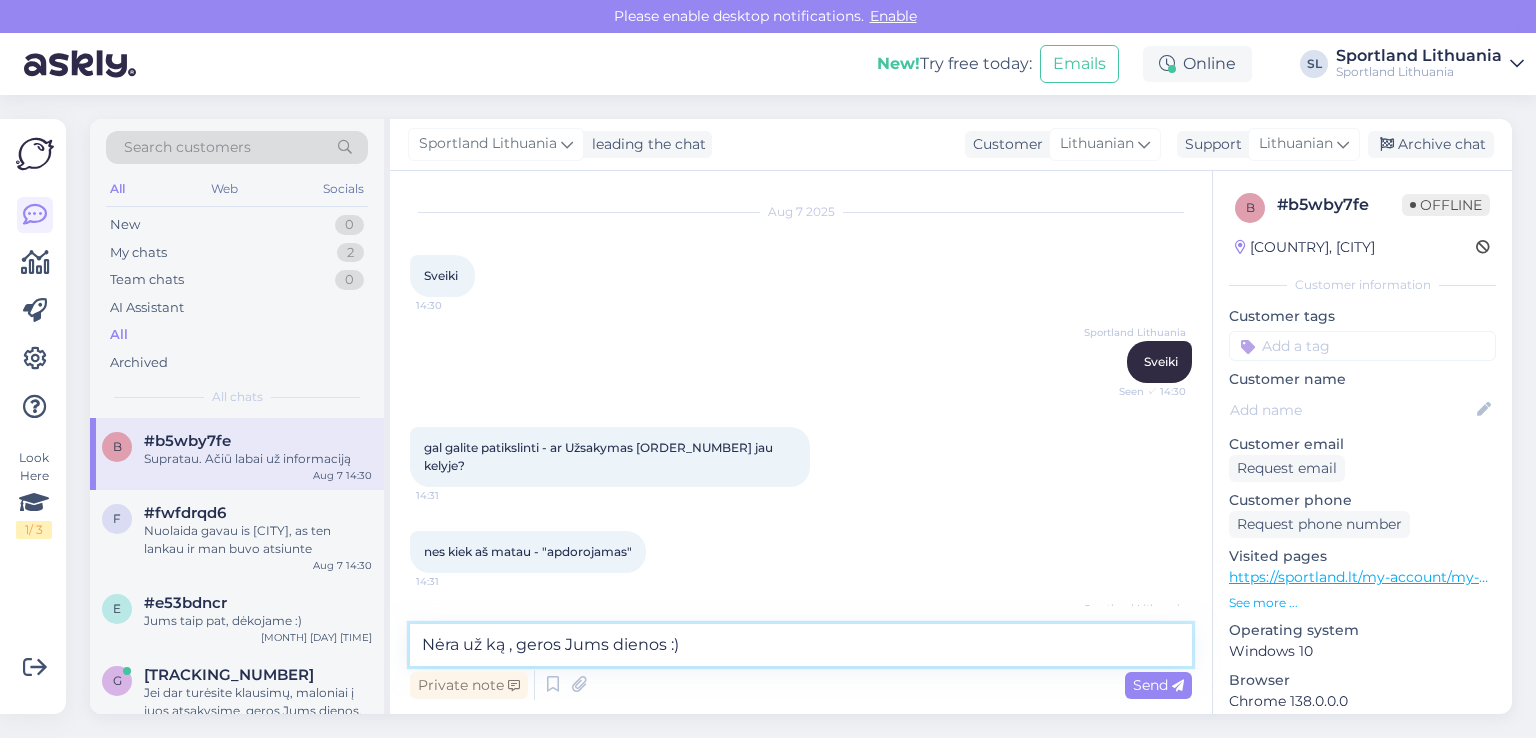 type on "Nėra už ką , geros Jums dienos :)" 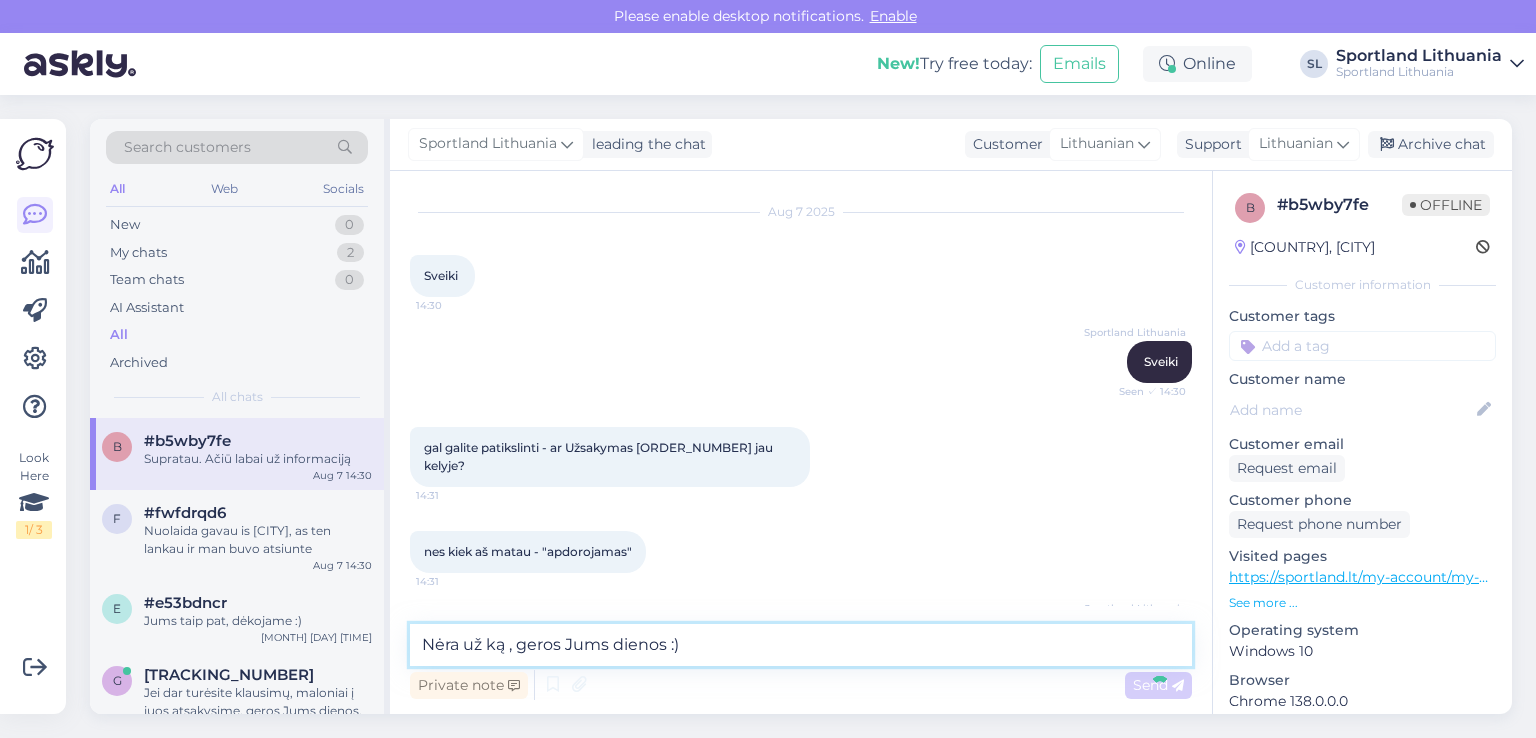 type 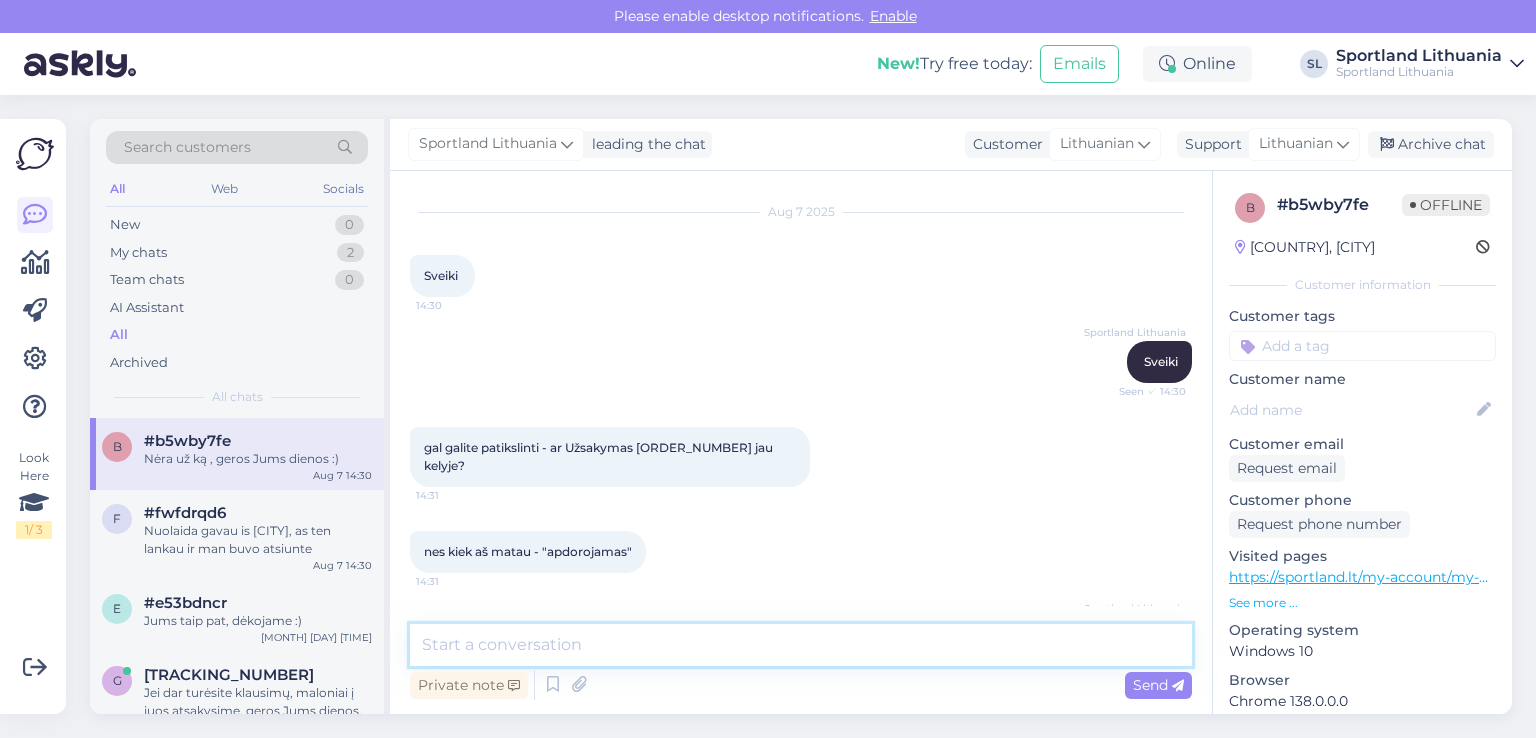 scroll, scrollTop: 289, scrollLeft: 0, axis: vertical 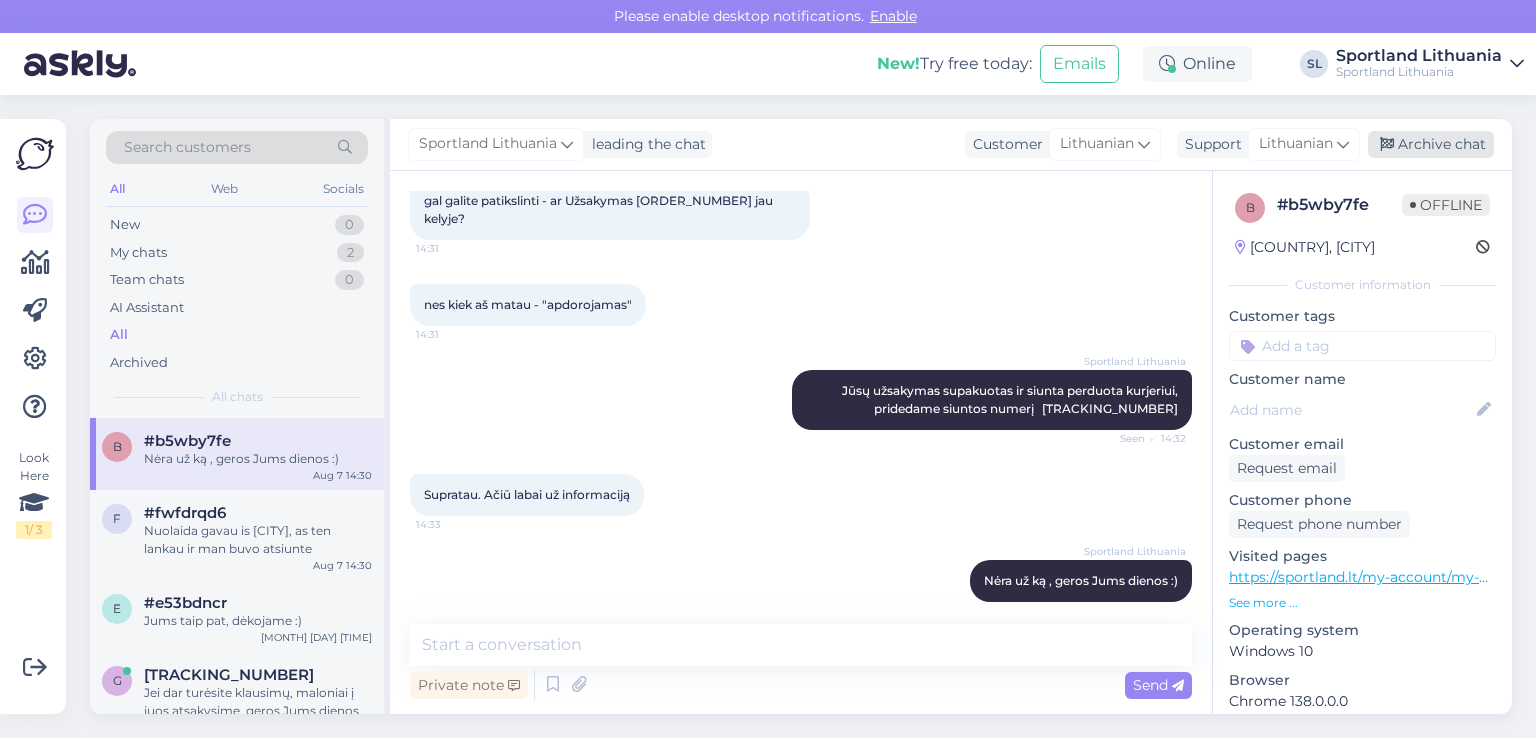click on "Archive chat" at bounding box center [1431, 144] 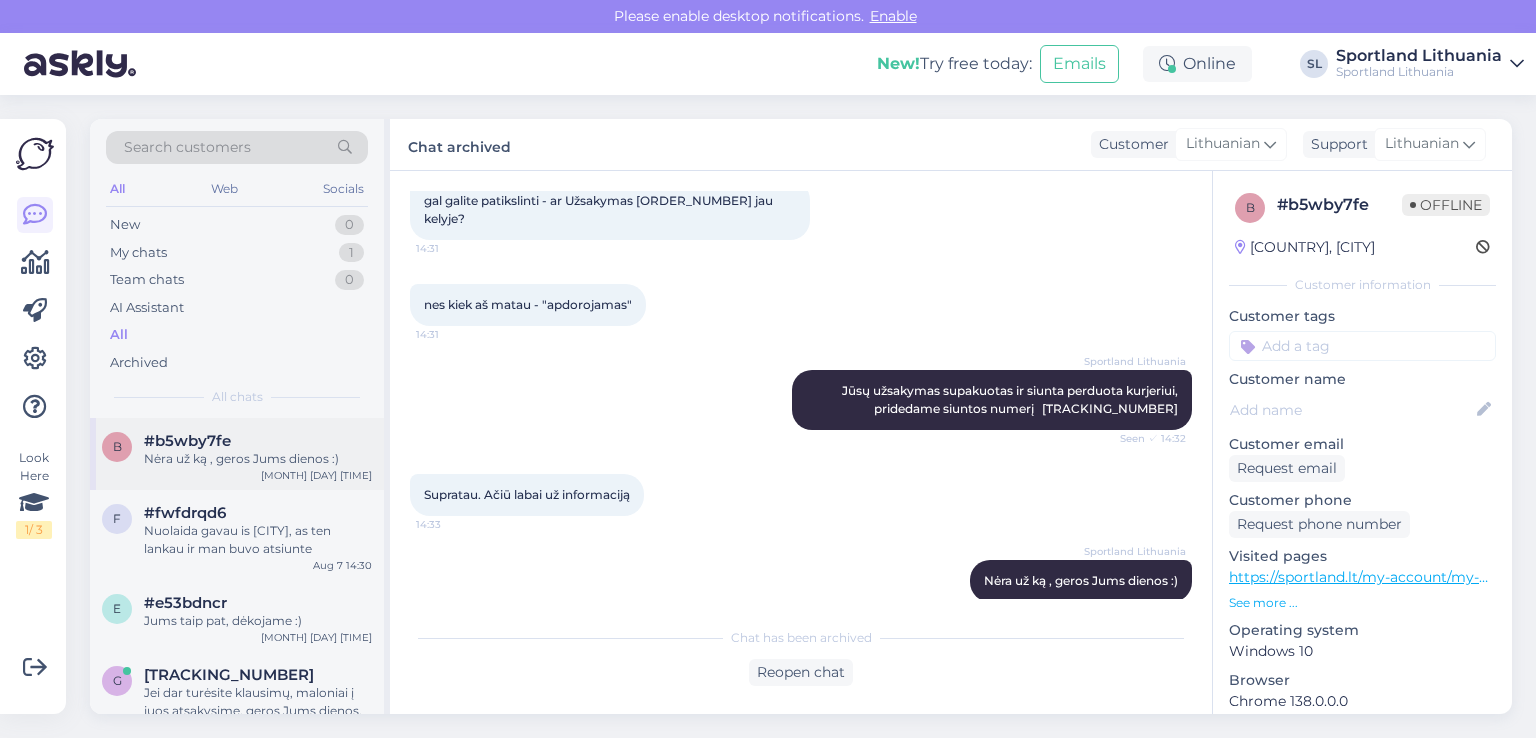 click on "b [TRACKING_NUMBER] Nėra už ką , geros Jums dienos :)  [MONTH] [DAY] [TIME]" at bounding box center (237, 454) 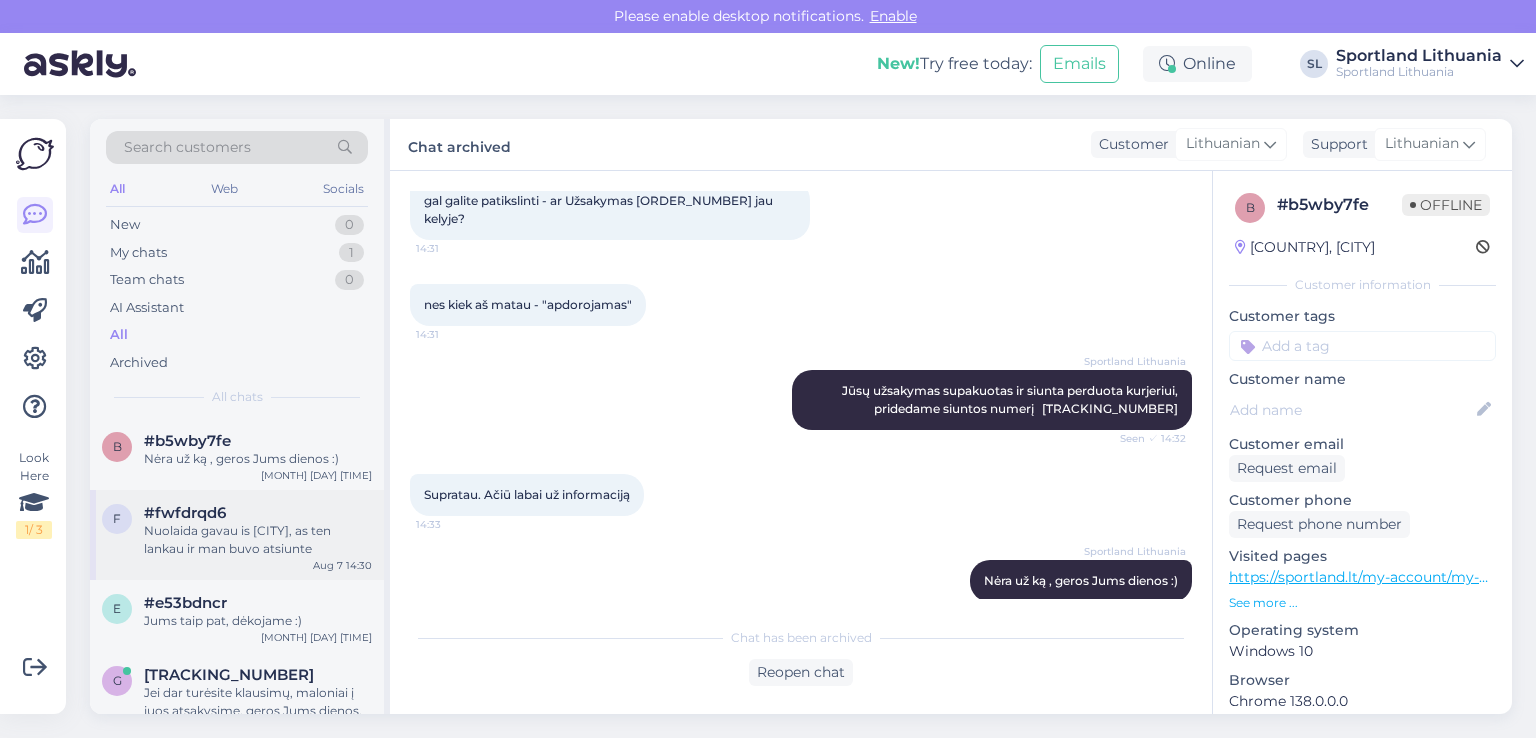 scroll, scrollTop: 296, scrollLeft: 0, axis: vertical 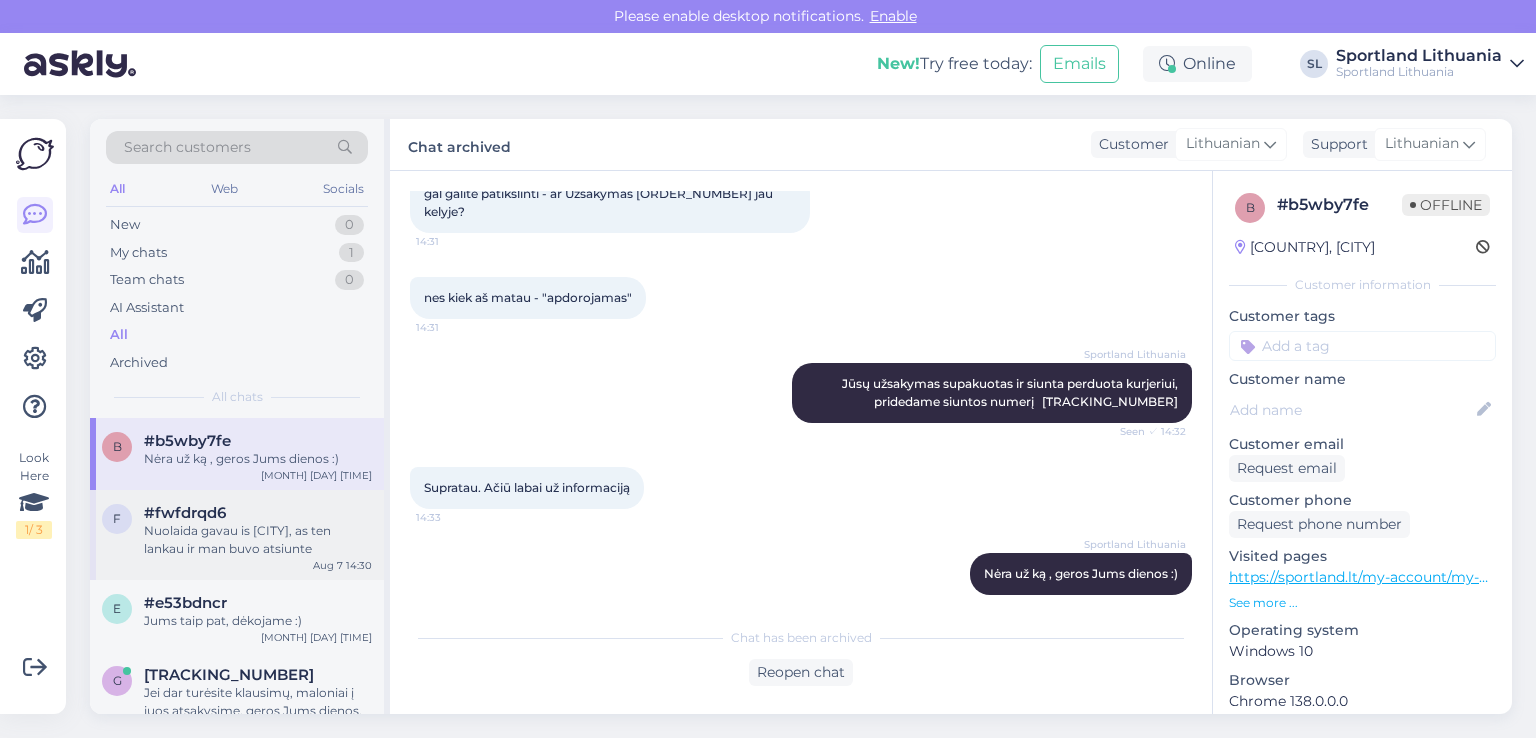 click on "Nuolaida gavau is [CITY], as ten lankau ir man buvo atsiunte" at bounding box center [258, 540] 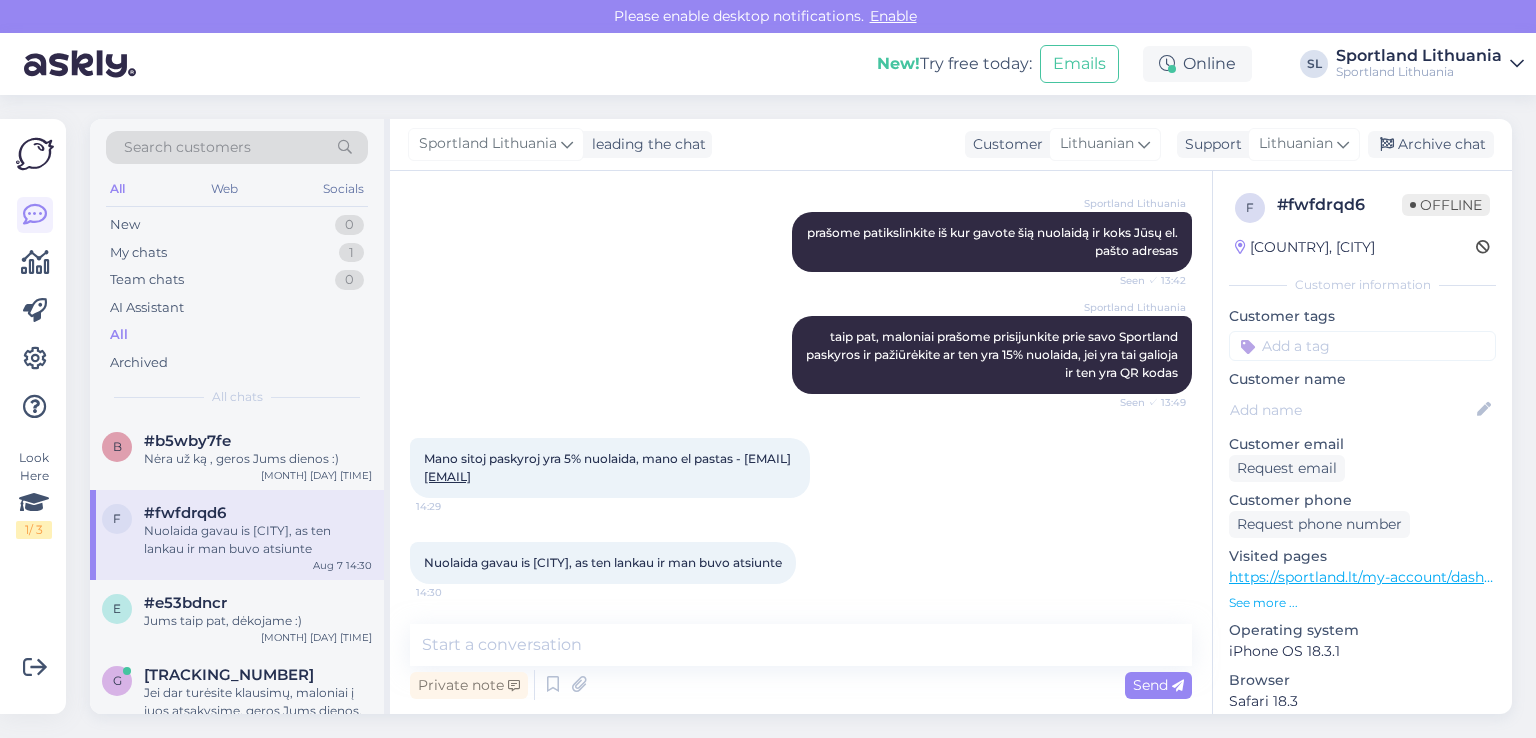 scroll, scrollTop: 848, scrollLeft: 0, axis: vertical 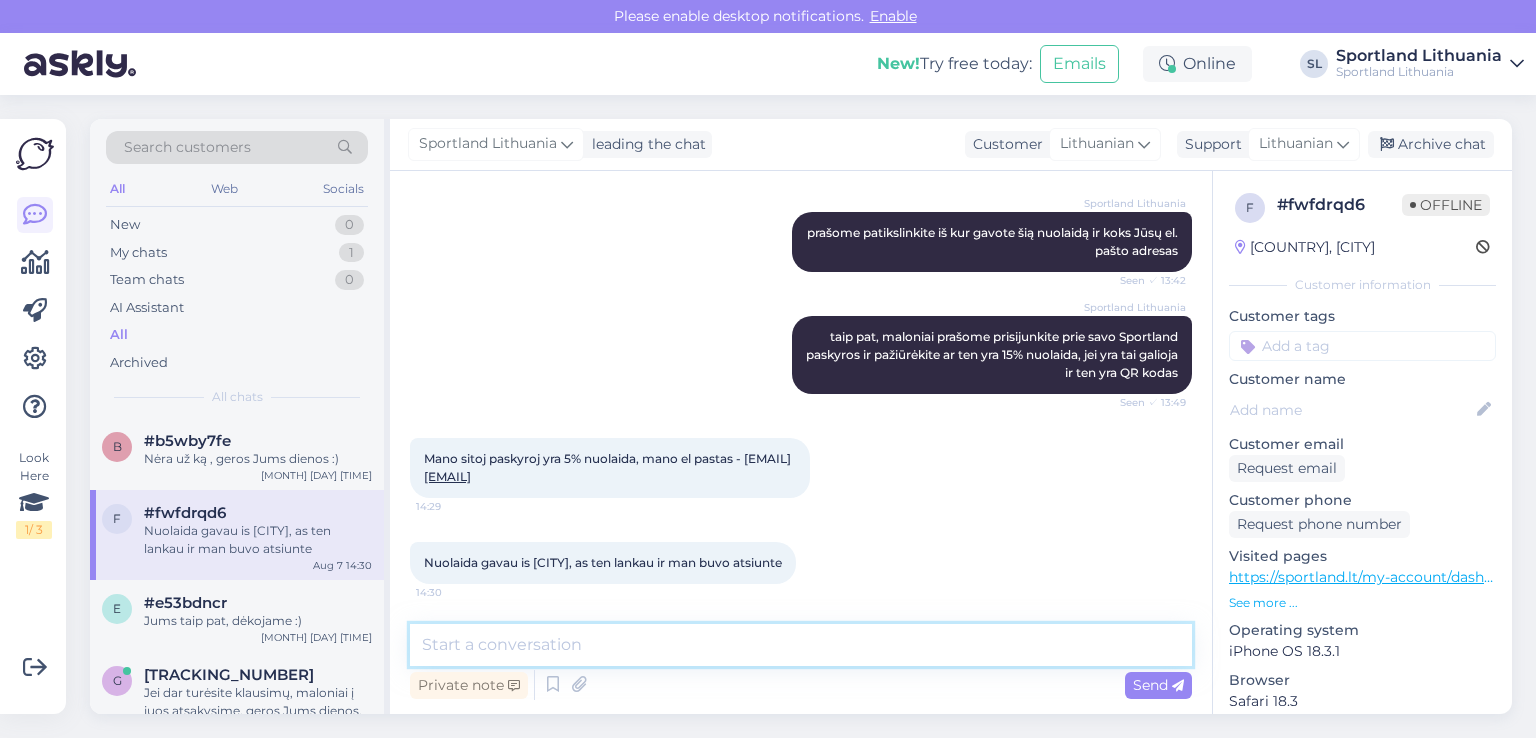 click at bounding box center [801, 645] 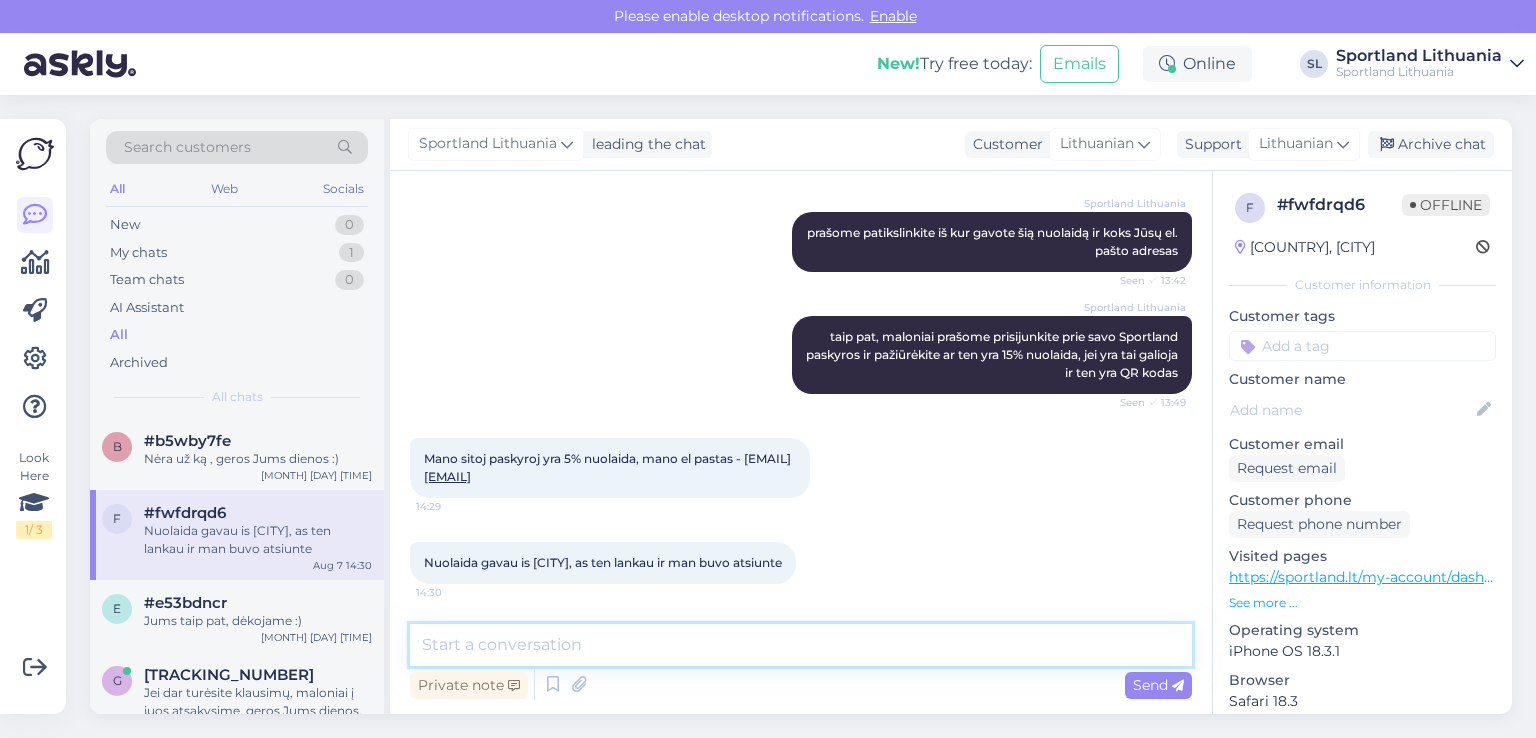 click at bounding box center (801, 645) 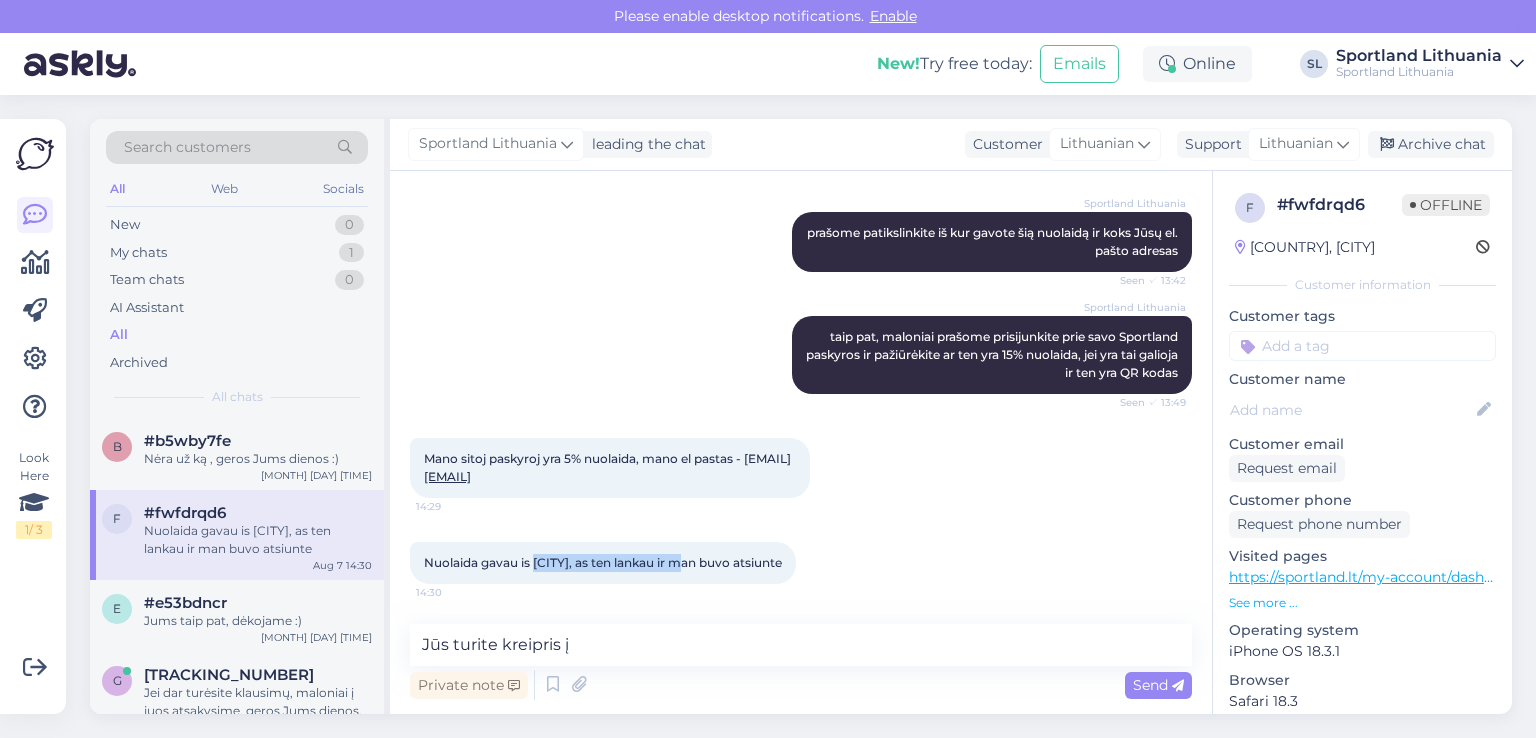 drag, startPoint x: 537, startPoint y: 538, endPoint x: 696, endPoint y: 546, distance: 159.20113 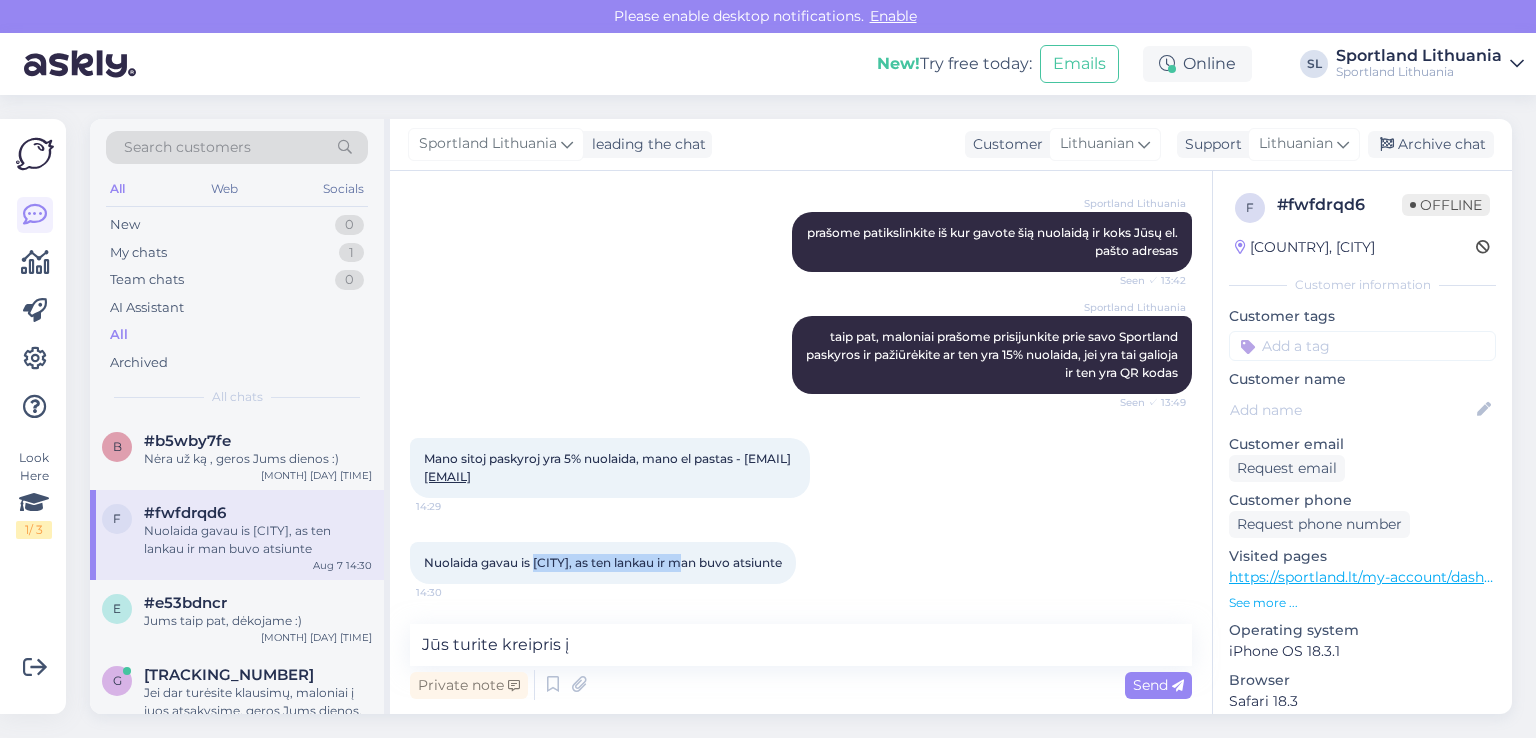 click on "Nuolaida gavau is [CITY], as ten lankau ir man buvo atsiunte" at bounding box center (603, 562) 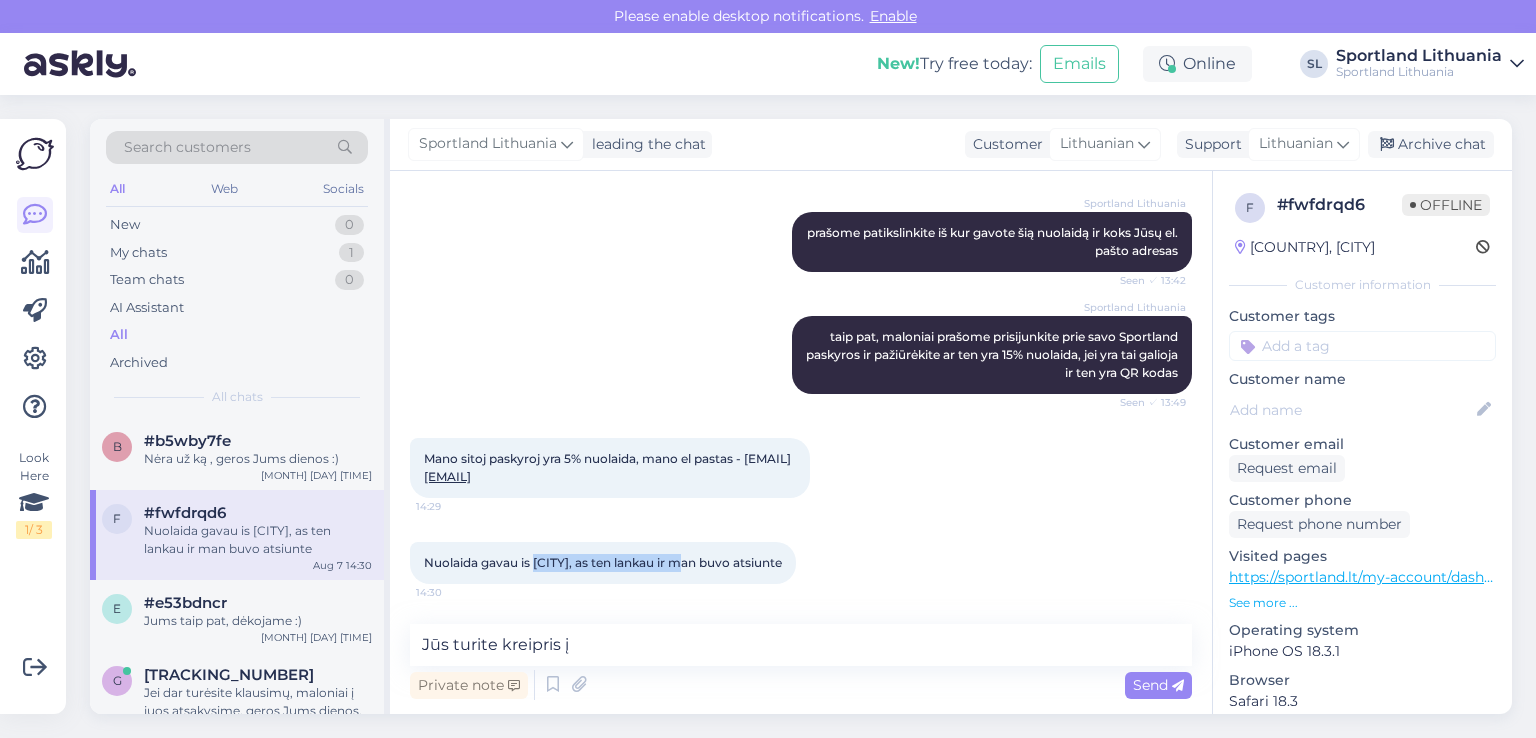 copy on "[CITY]" 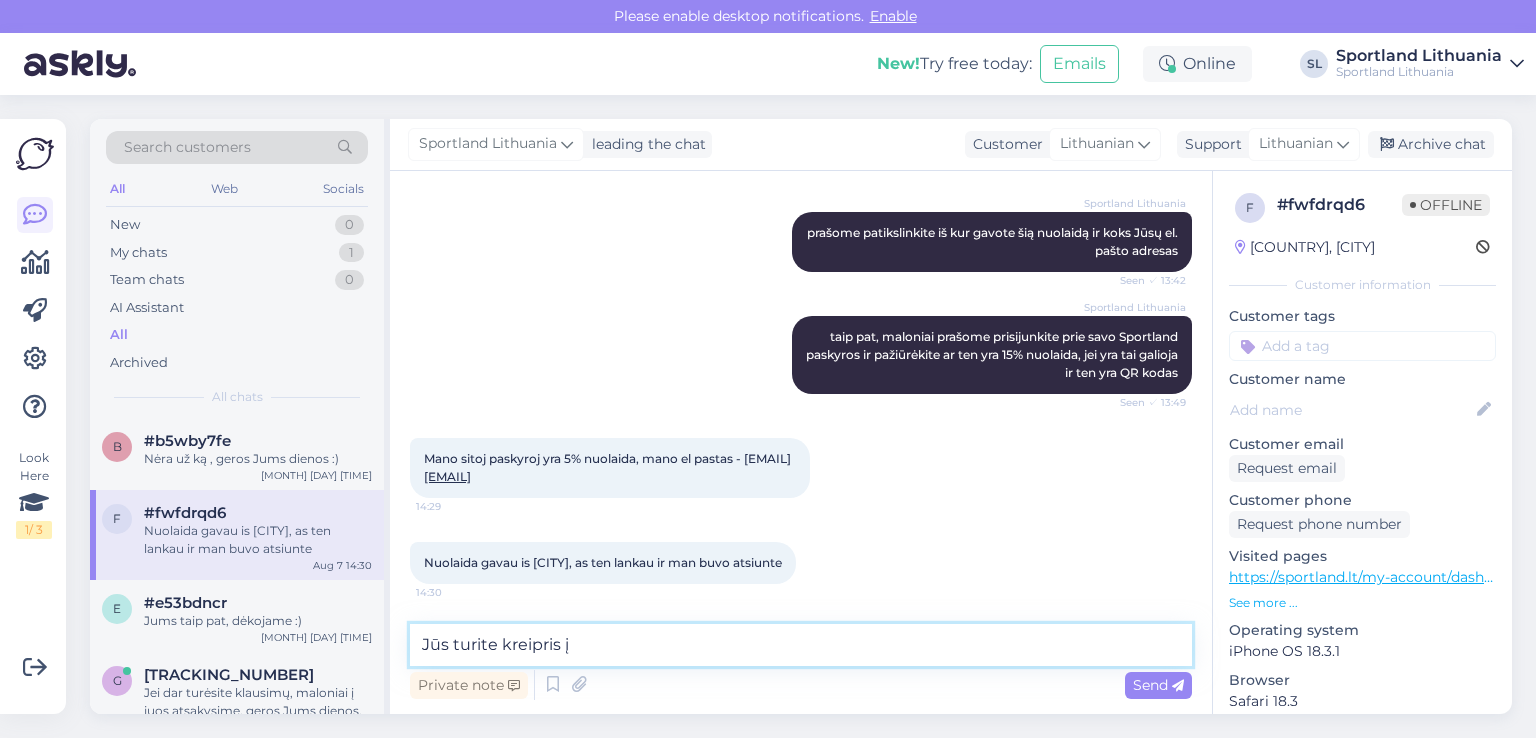 click on "Jūs turite kreipris į" at bounding box center (801, 645) 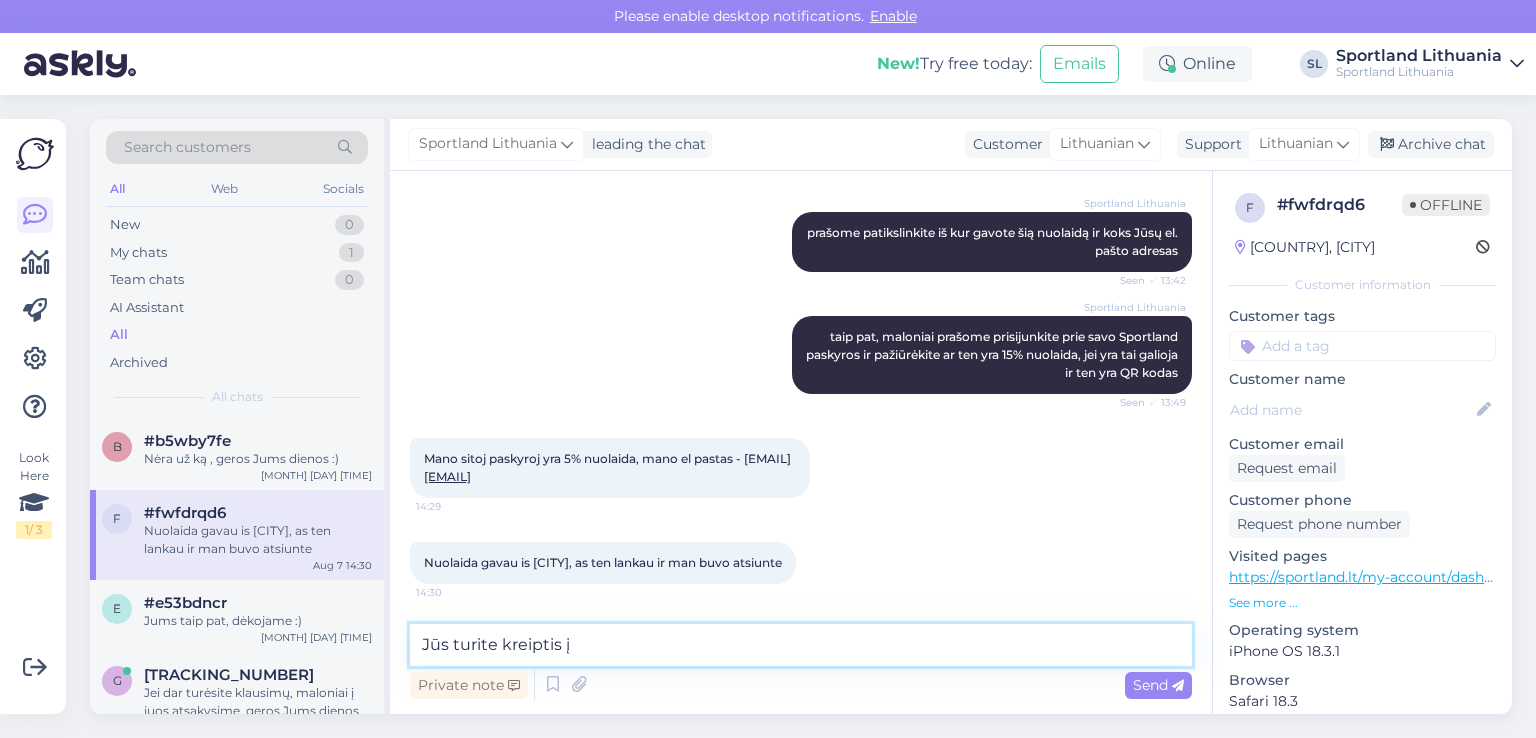 click on "Jūs turite kreiptis į" at bounding box center (801, 645) 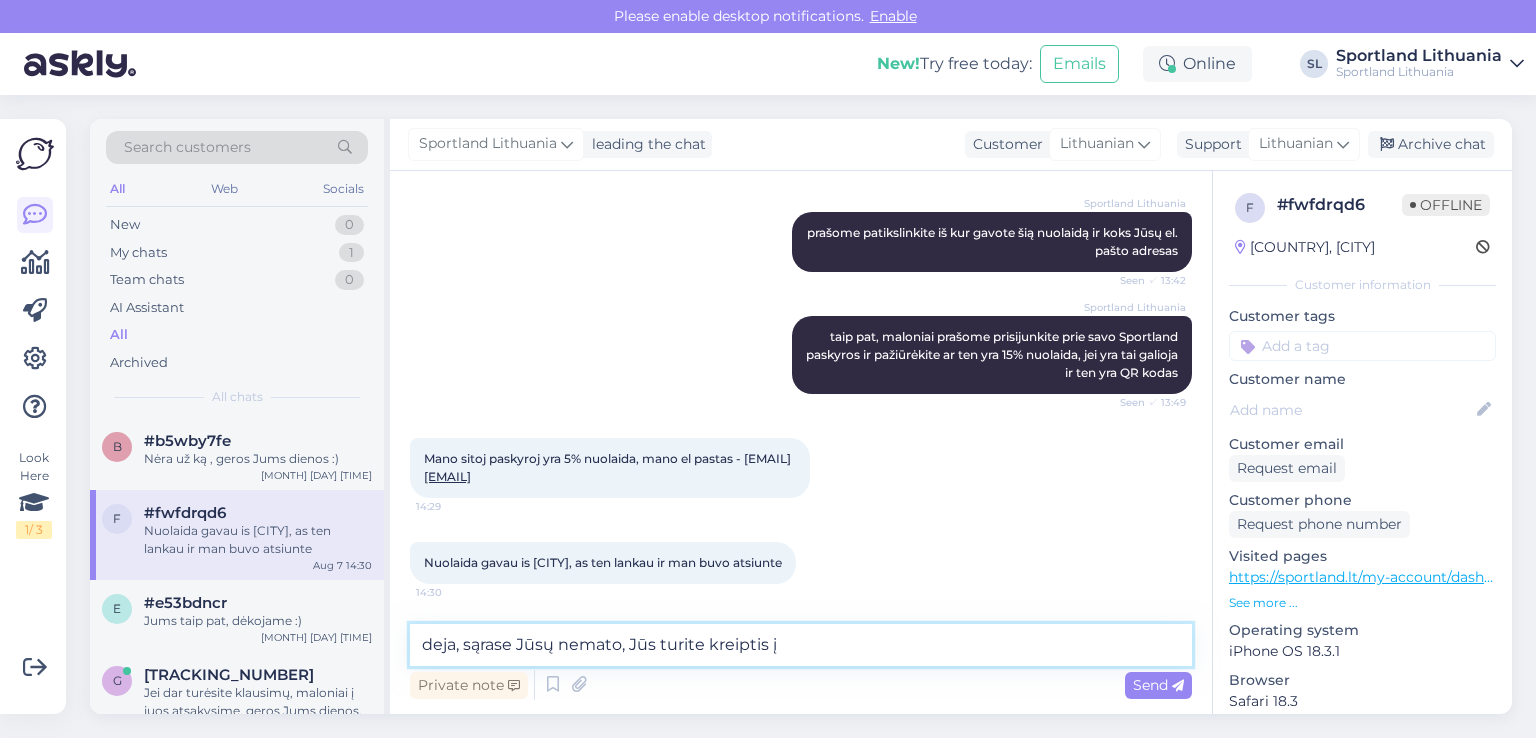 click on "deja, sąrase Jūsų nemato, Jūs turite kreiptis į" at bounding box center [801, 645] 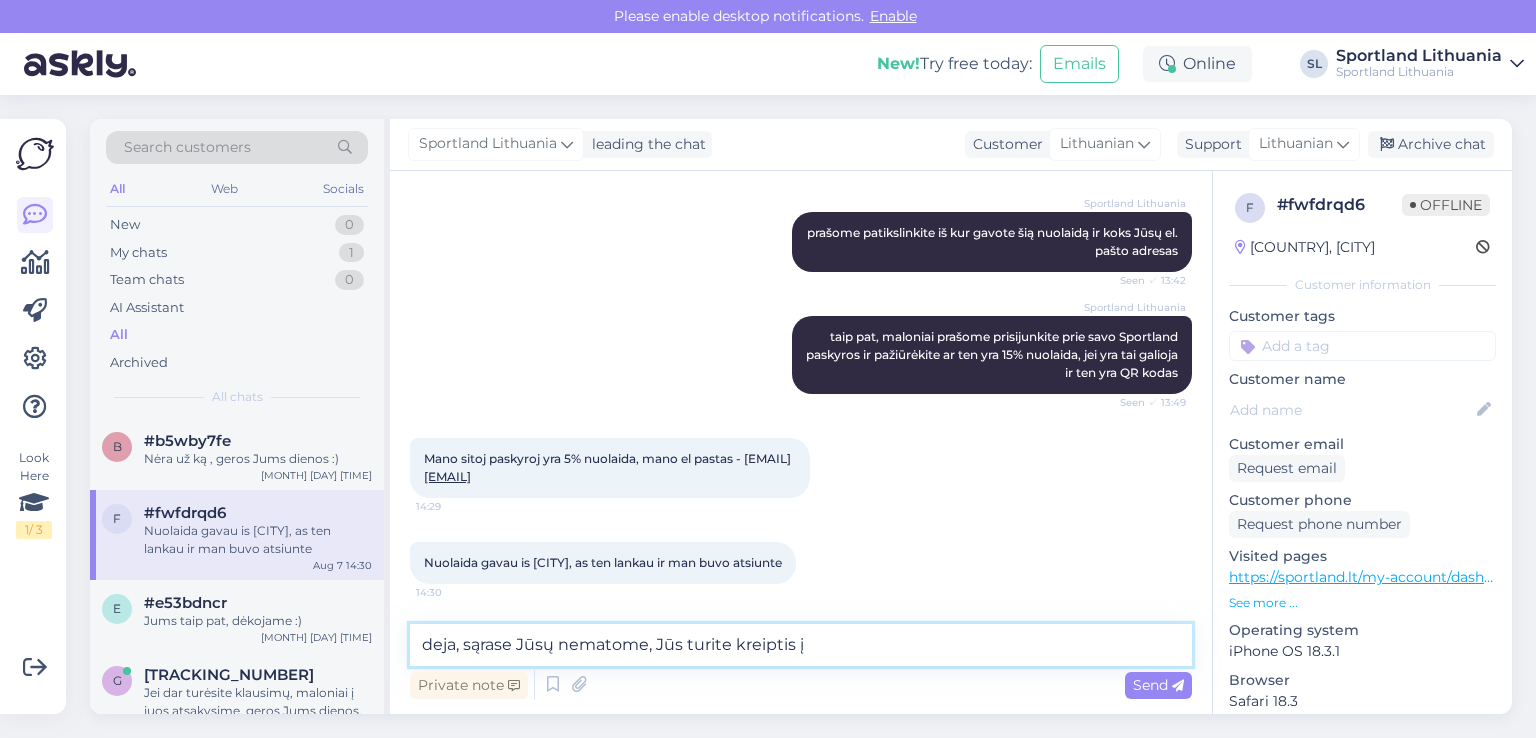 click on "deja, sąrase Jūsų nematome, Jūs turite kreiptis į" at bounding box center (801, 645) 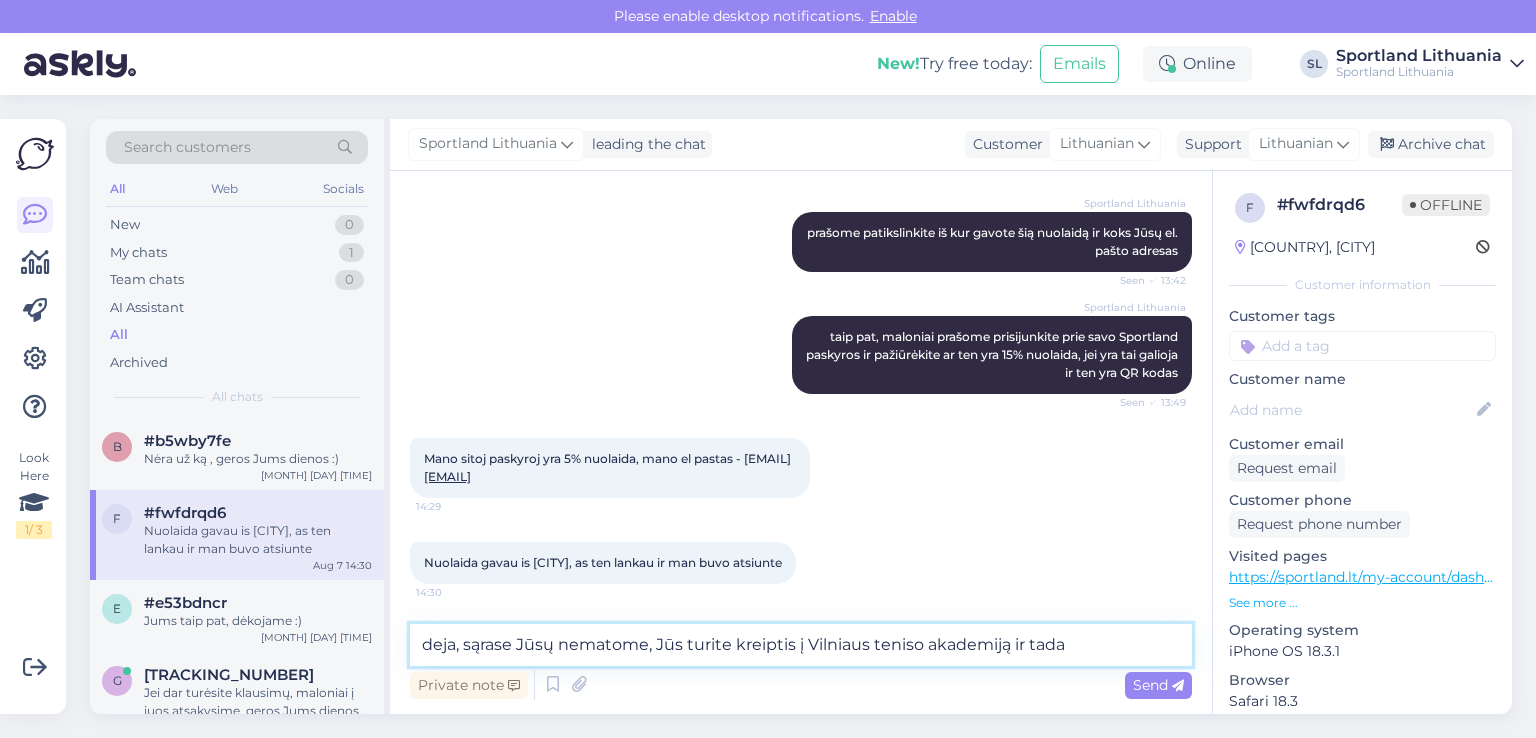 click on "deja, sąrase Jūsų nematome, Jūs turite kreiptis į Vilniaus teniso akademiją ir tada" at bounding box center [801, 645] 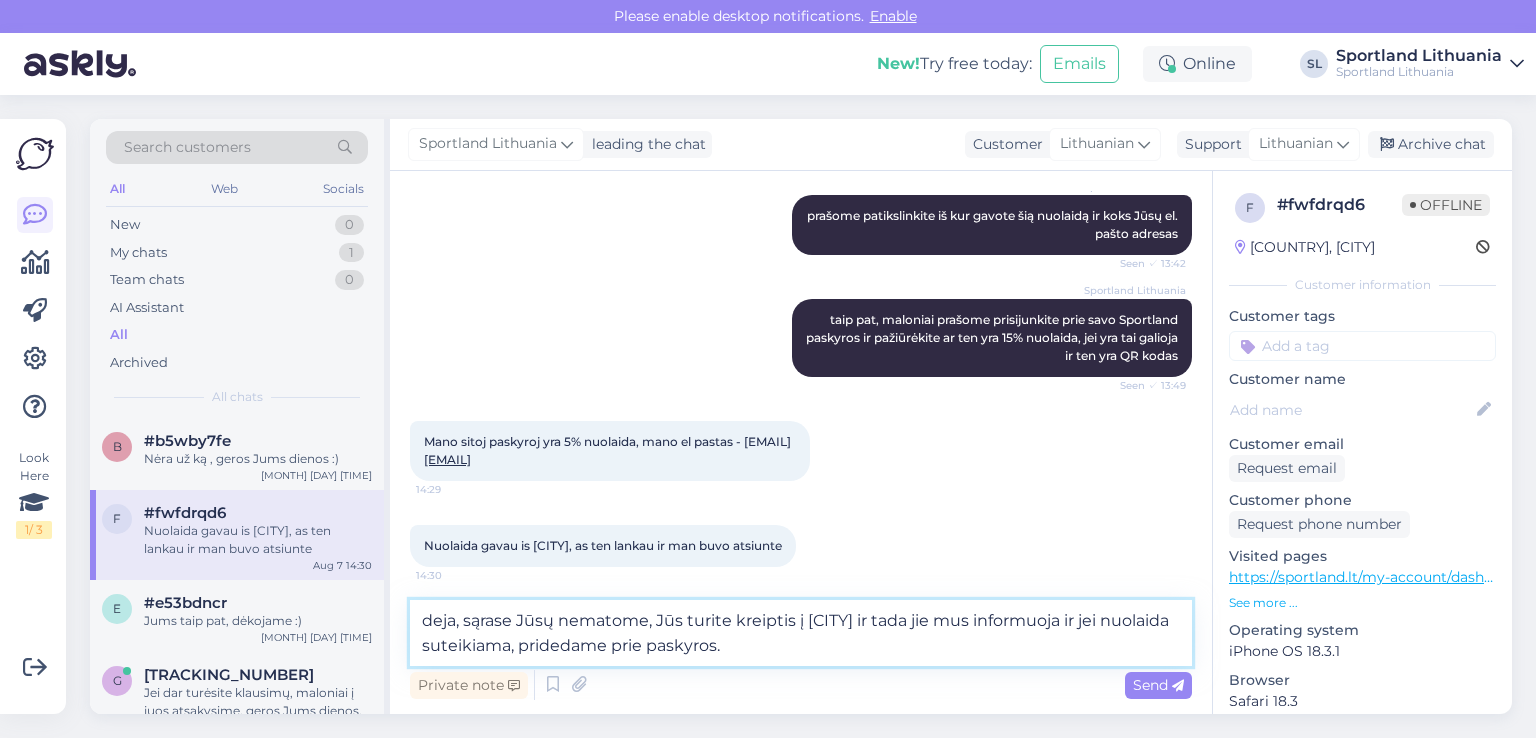 click on "deja, sąrase Jūsų nematome, Jūs turite kreiptis į [CITY] ir tada jie mus informuoja ir jei nuolaida suteikiama, pridedame prie paskyros." at bounding box center (801, 633) 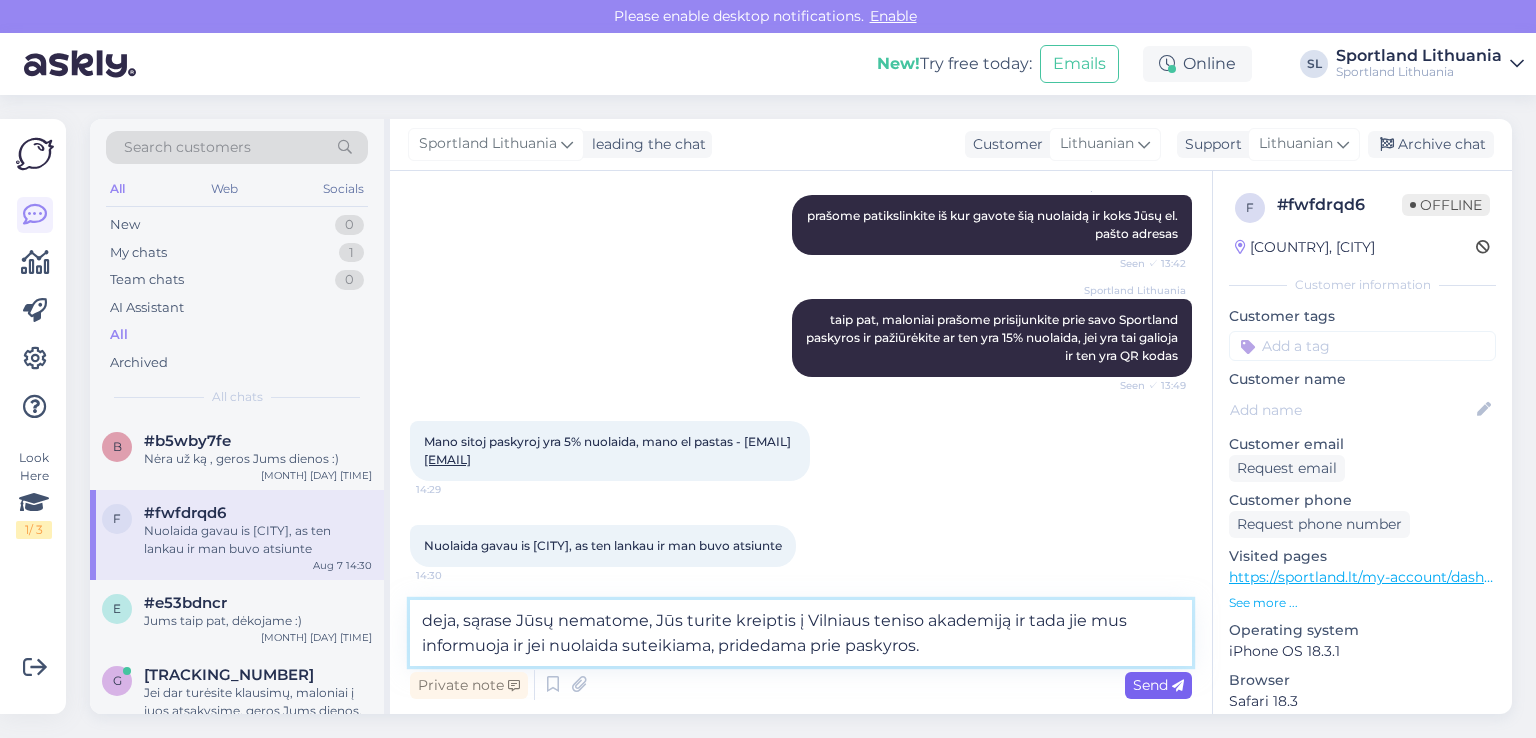 type on "deja, sąrase Jūsų nematome, Jūs turite kreiptis į Vilniaus teniso akademiją ir tada jie mus informuoja ir jei nuolaida suteikiama, pridedama prie paskyros." 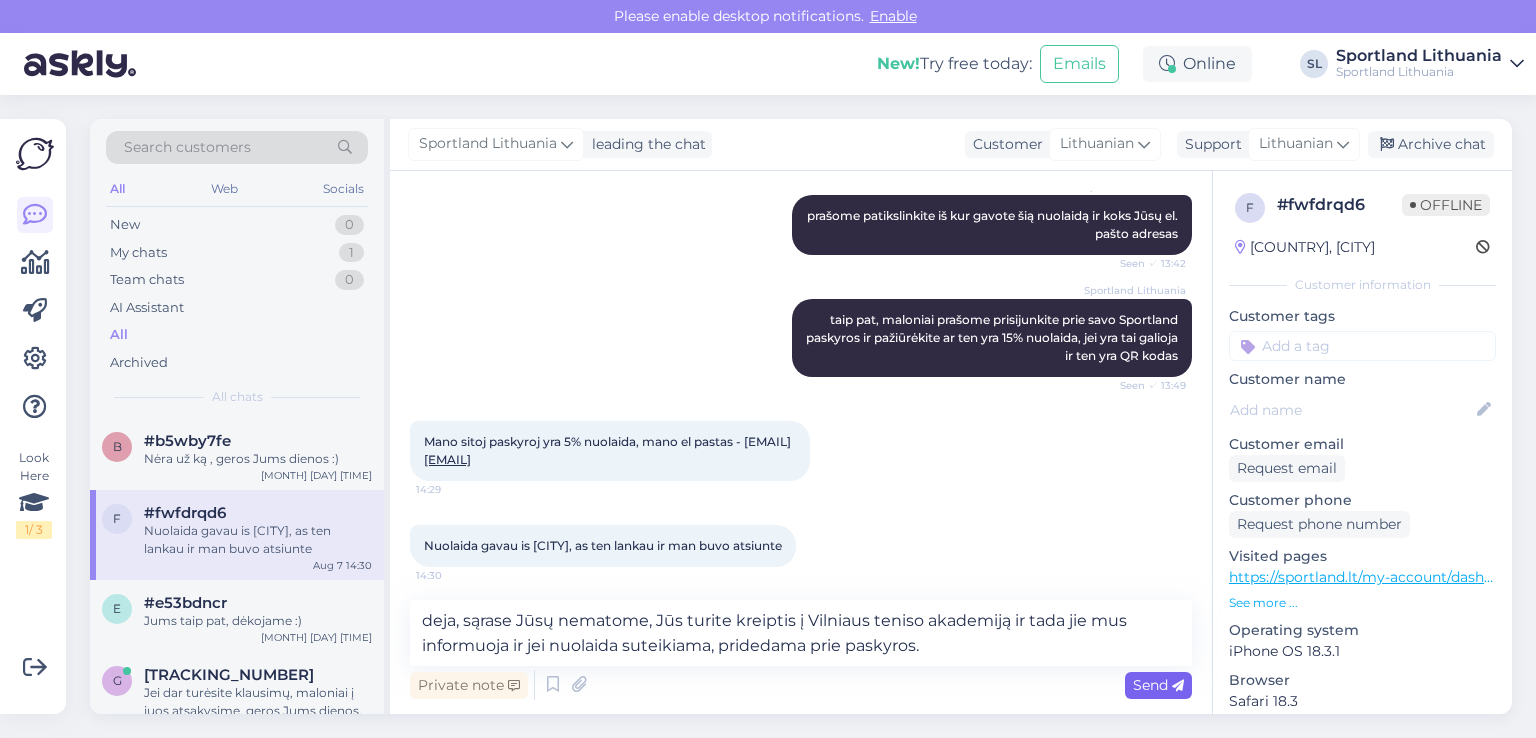 click on "Send" at bounding box center [1158, 685] 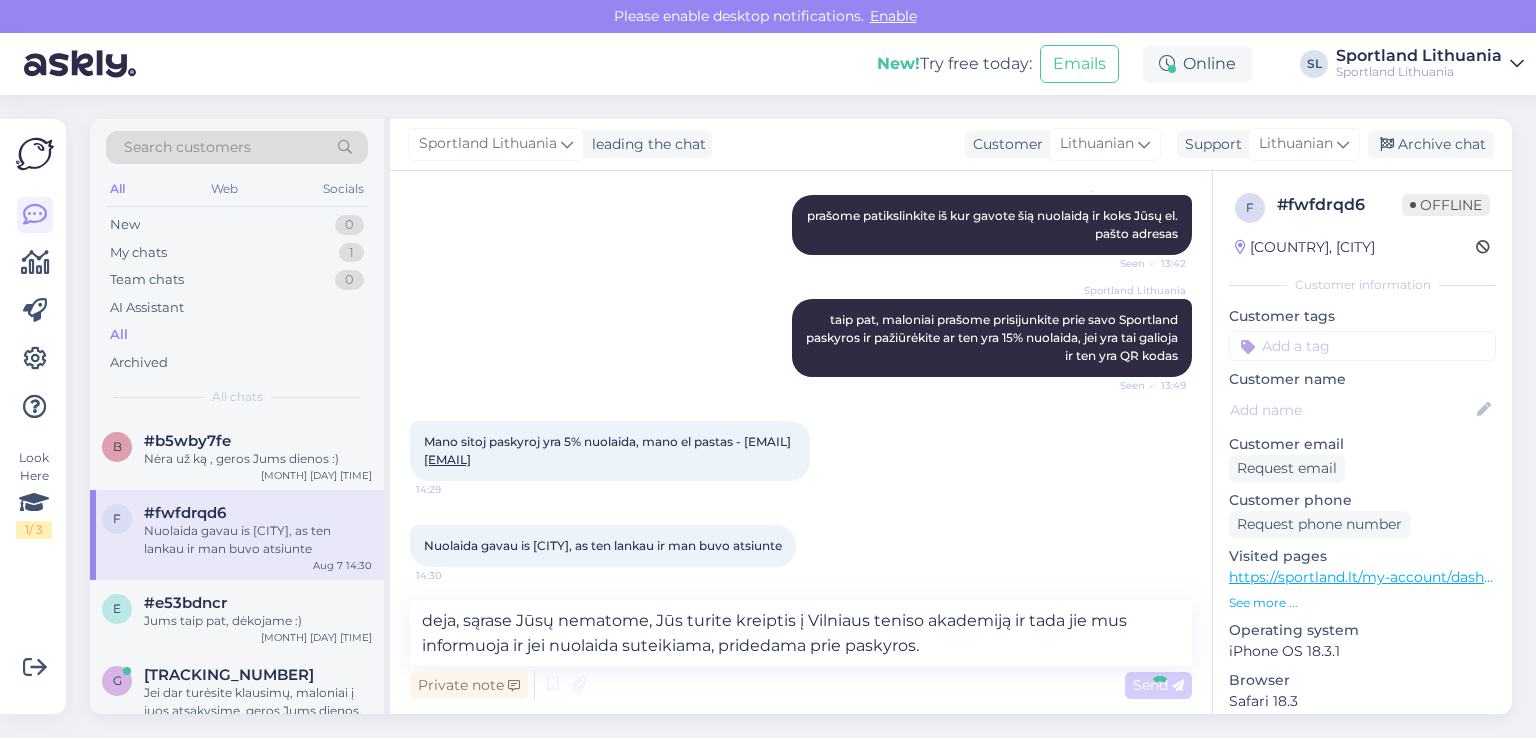 type 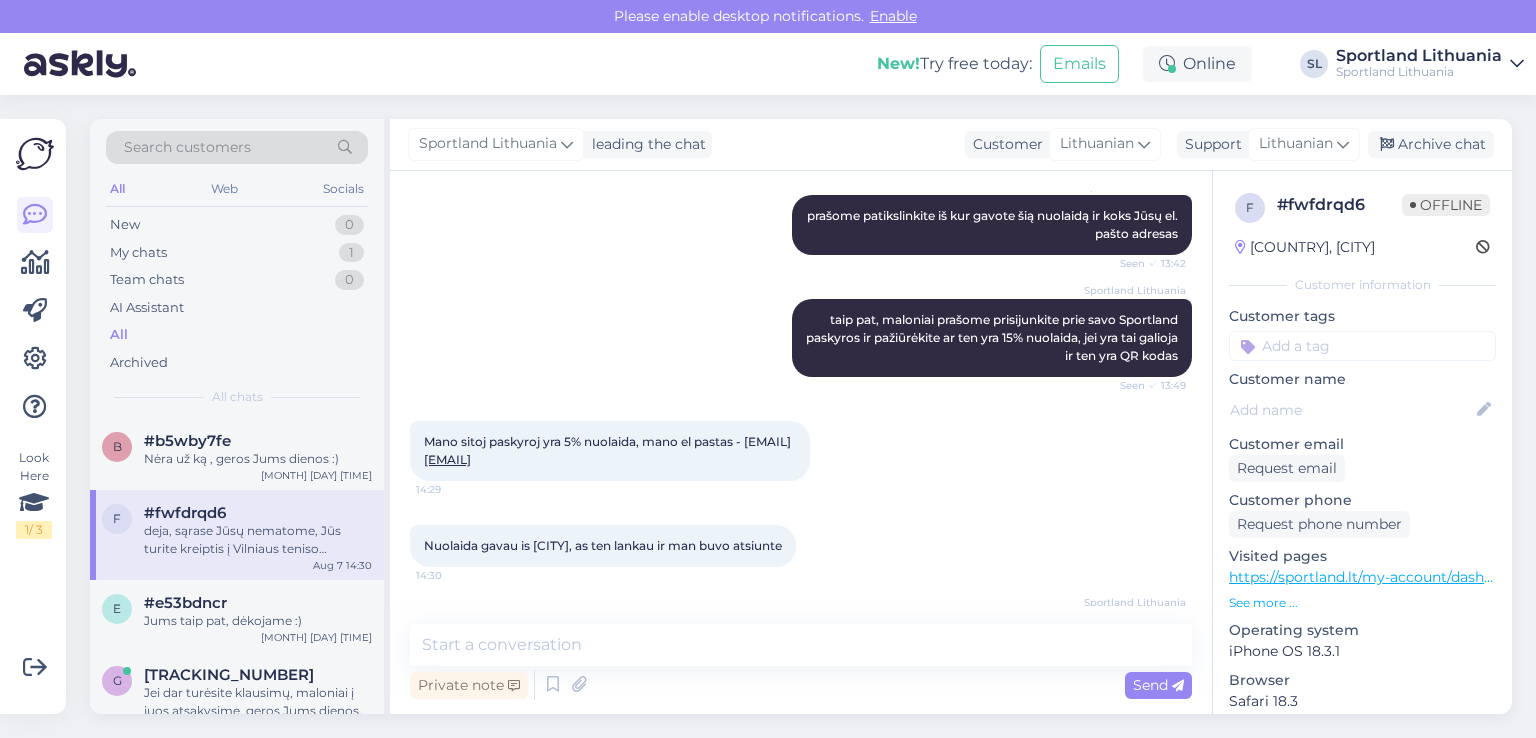 scroll, scrollTop: 971, scrollLeft: 0, axis: vertical 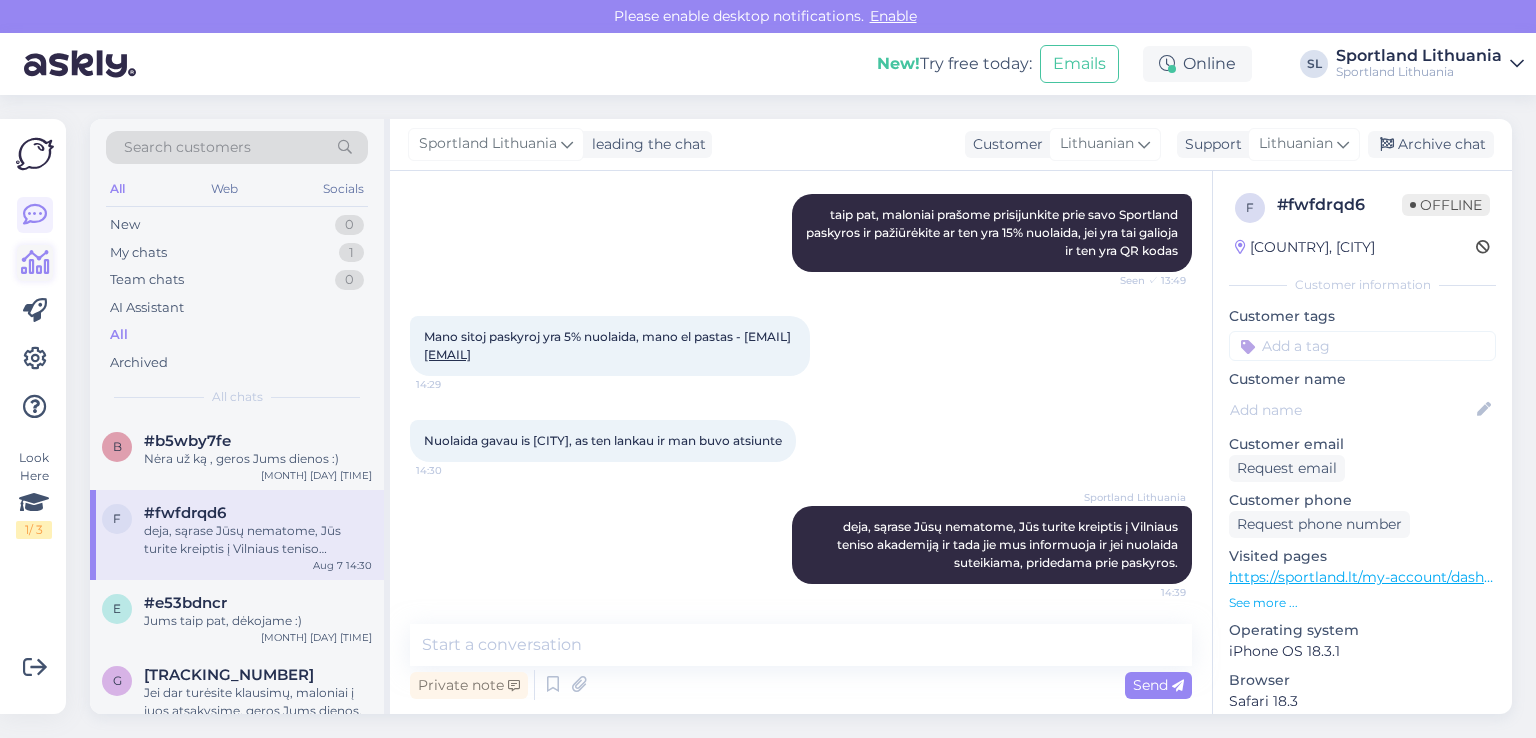 click at bounding box center [35, 263] 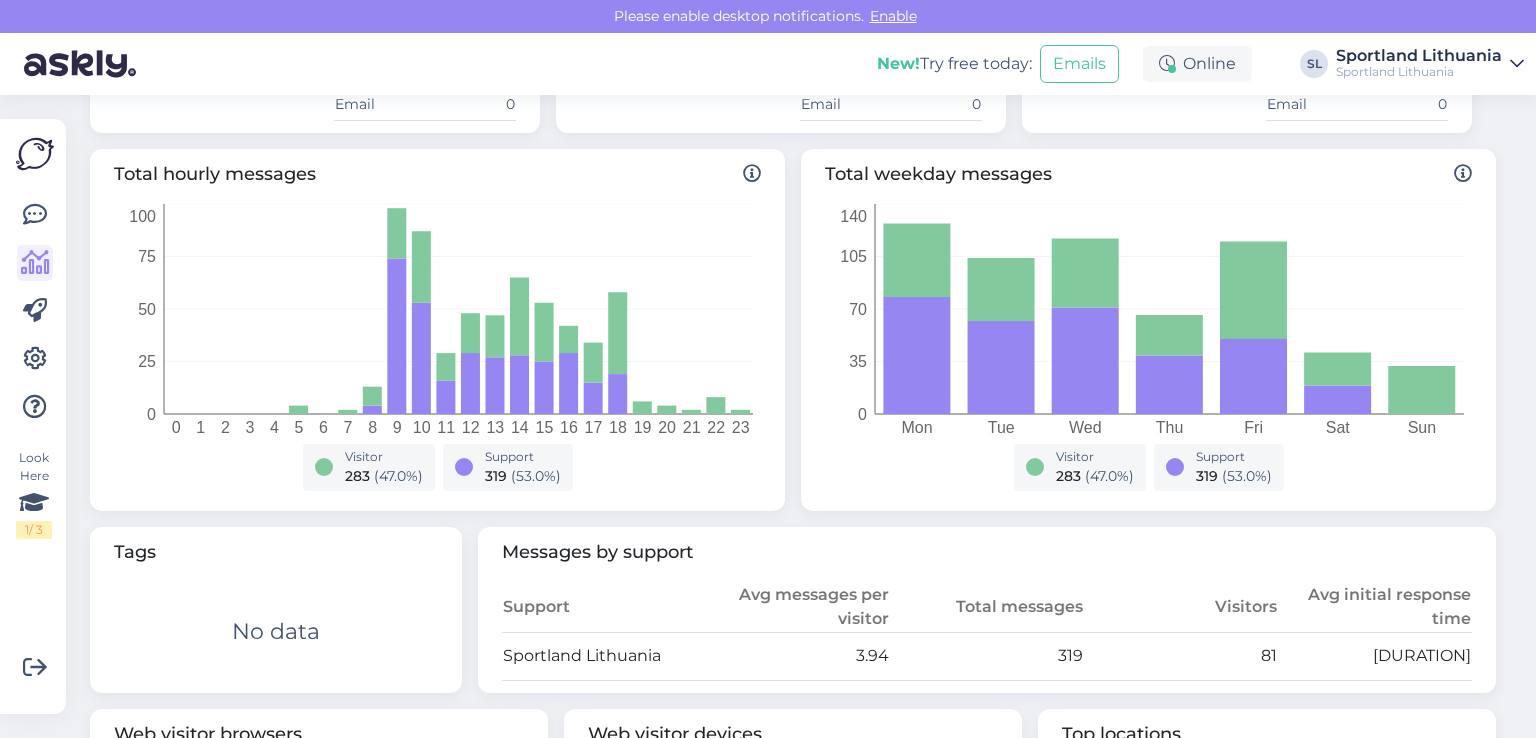 scroll, scrollTop: 0, scrollLeft: 0, axis: both 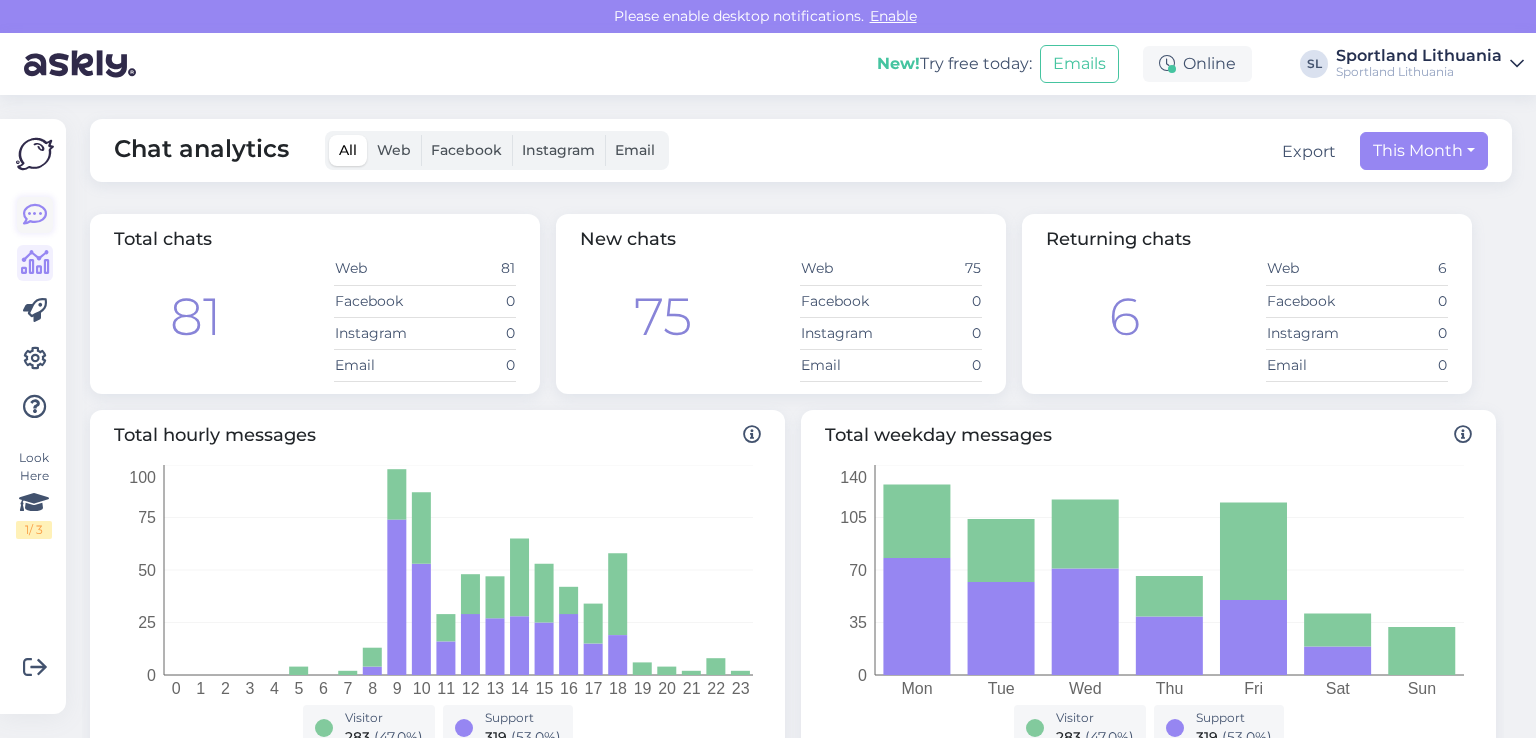 click at bounding box center [35, 215] 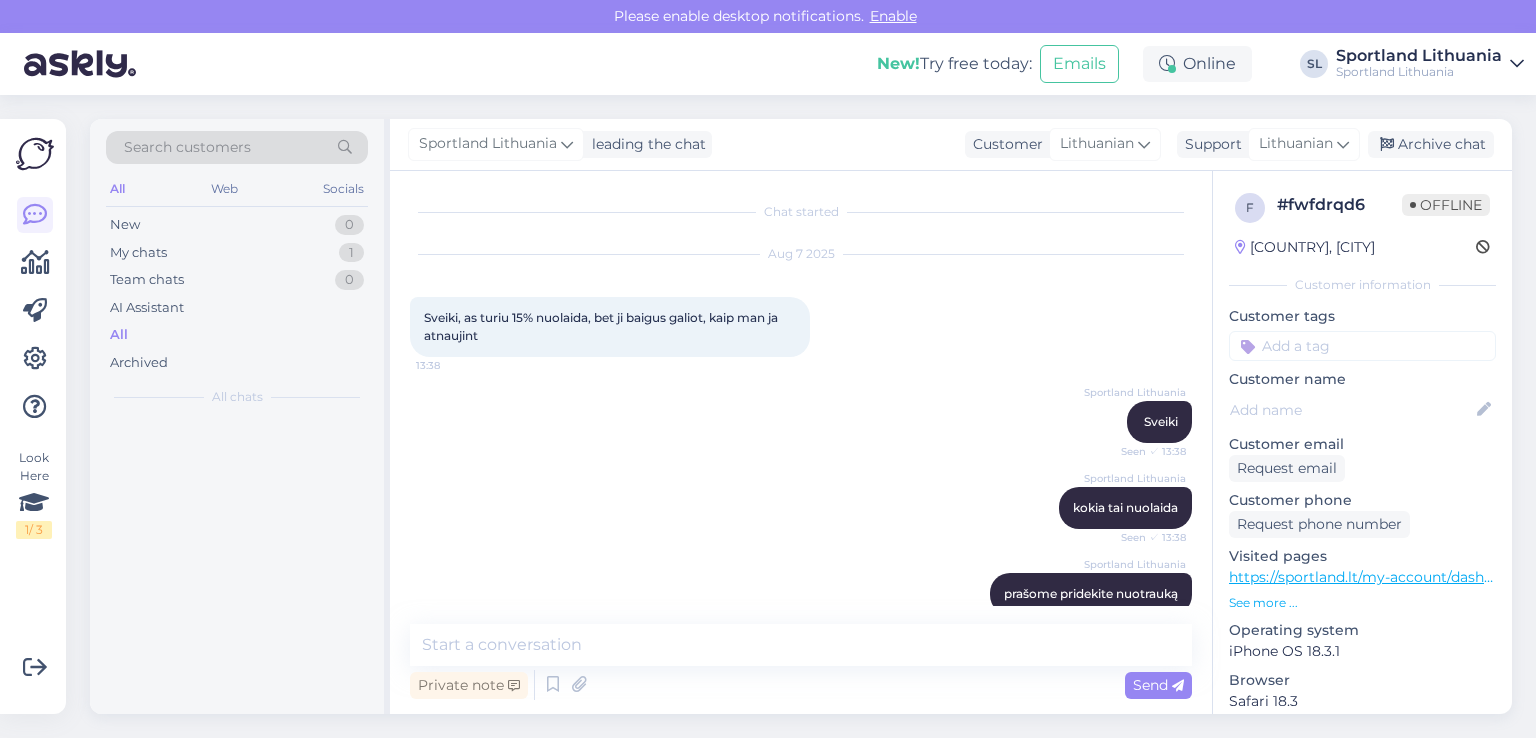 scroll, scrollTop: 971, scrollLeft: 0, axis: vertical 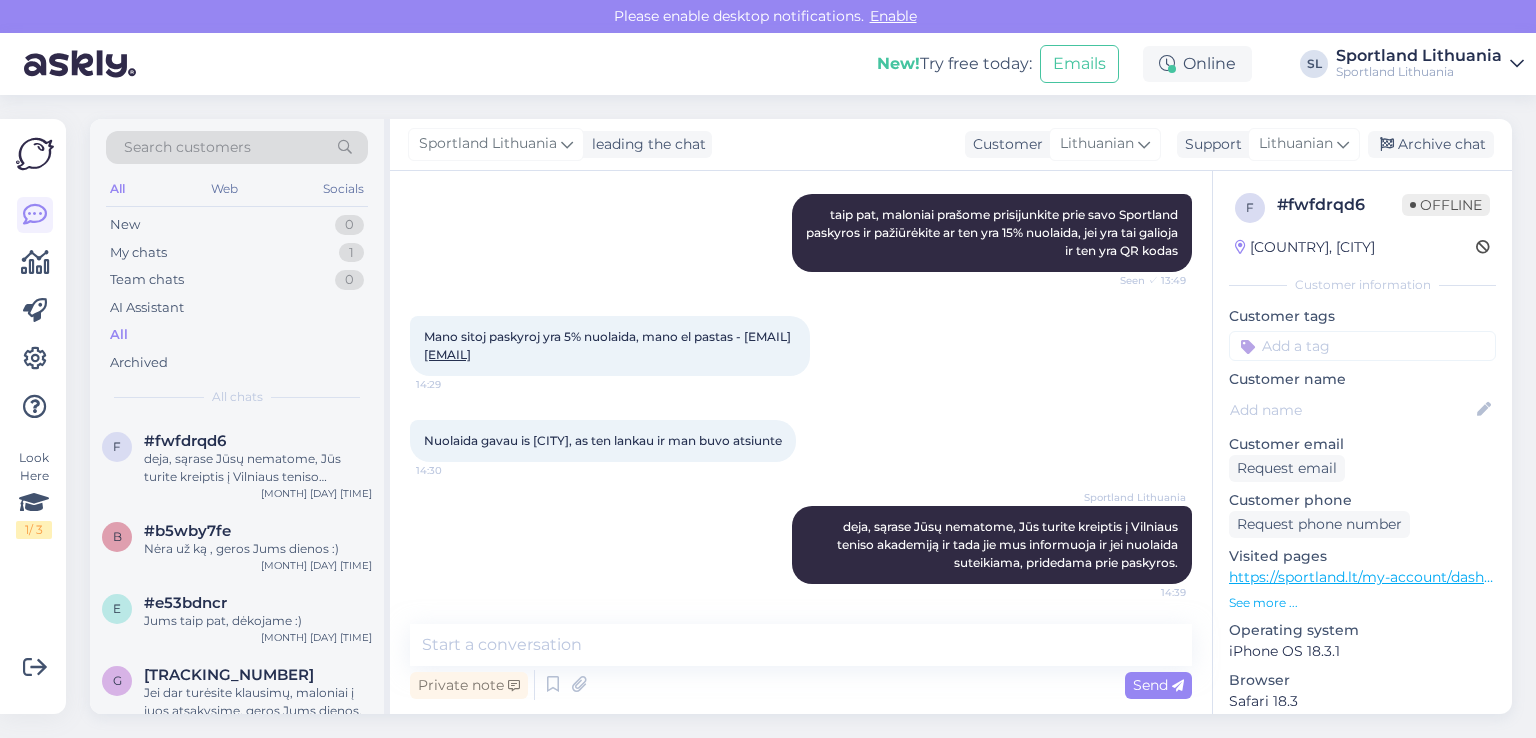 click on "All" at bounding box center [237, 335] 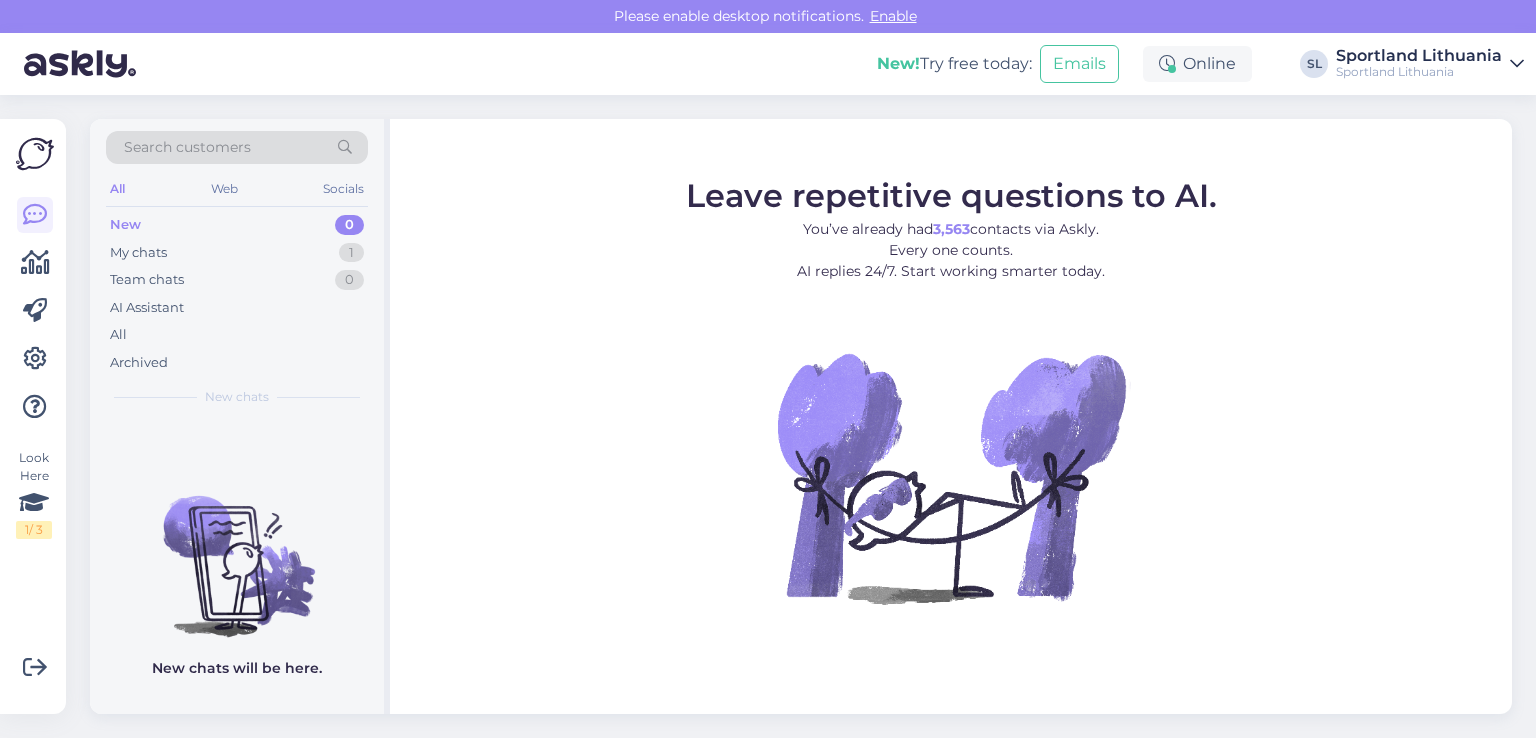 scroll, scrollTop: 0, scrollLeft: 0, axis: both 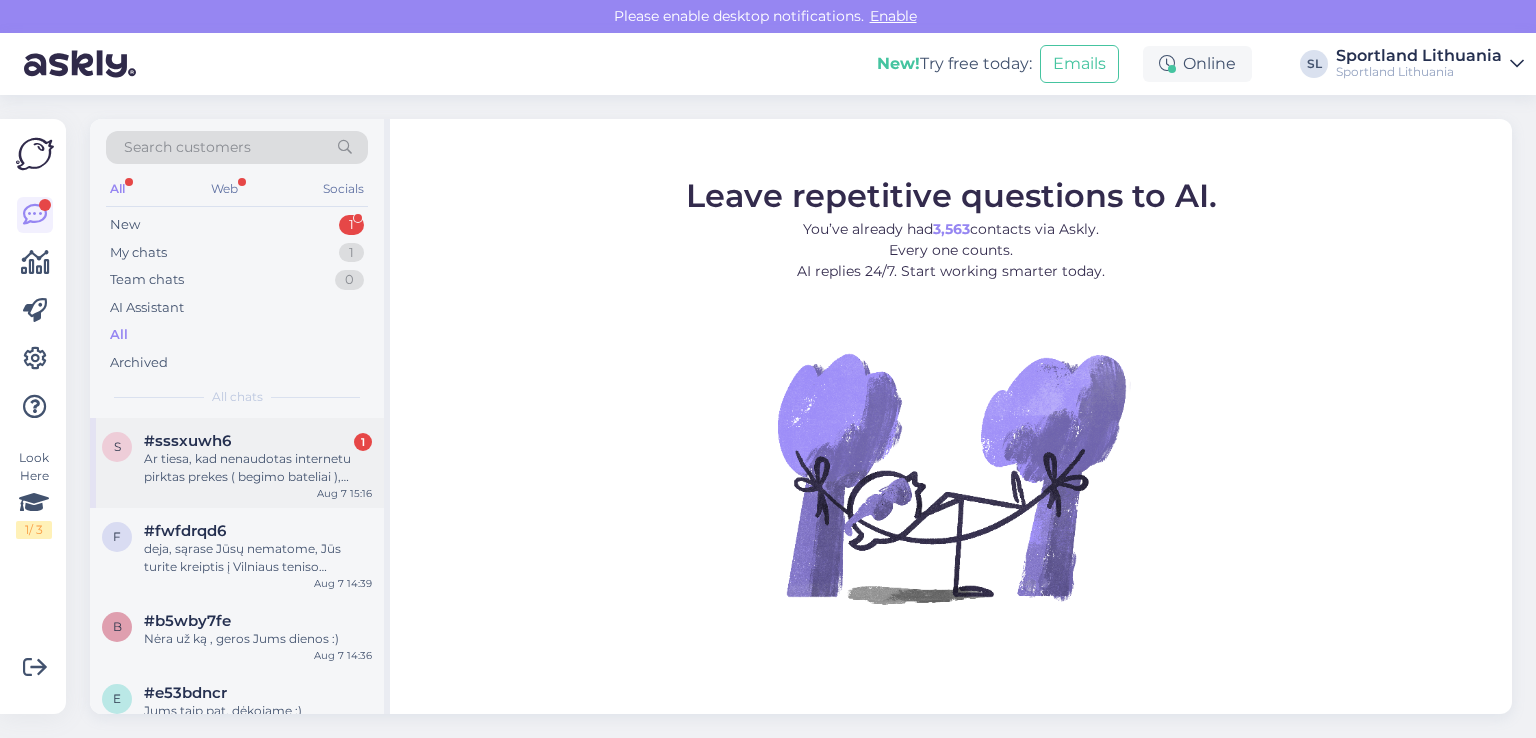 click on "Ar tiesa, kad nenaudotas internetu pirktas prekes ( begimo bateliai ), fizineje parduotuveje nemokamai galima grazinti iki 90 dienu ?" at bounding box center [258, 468] 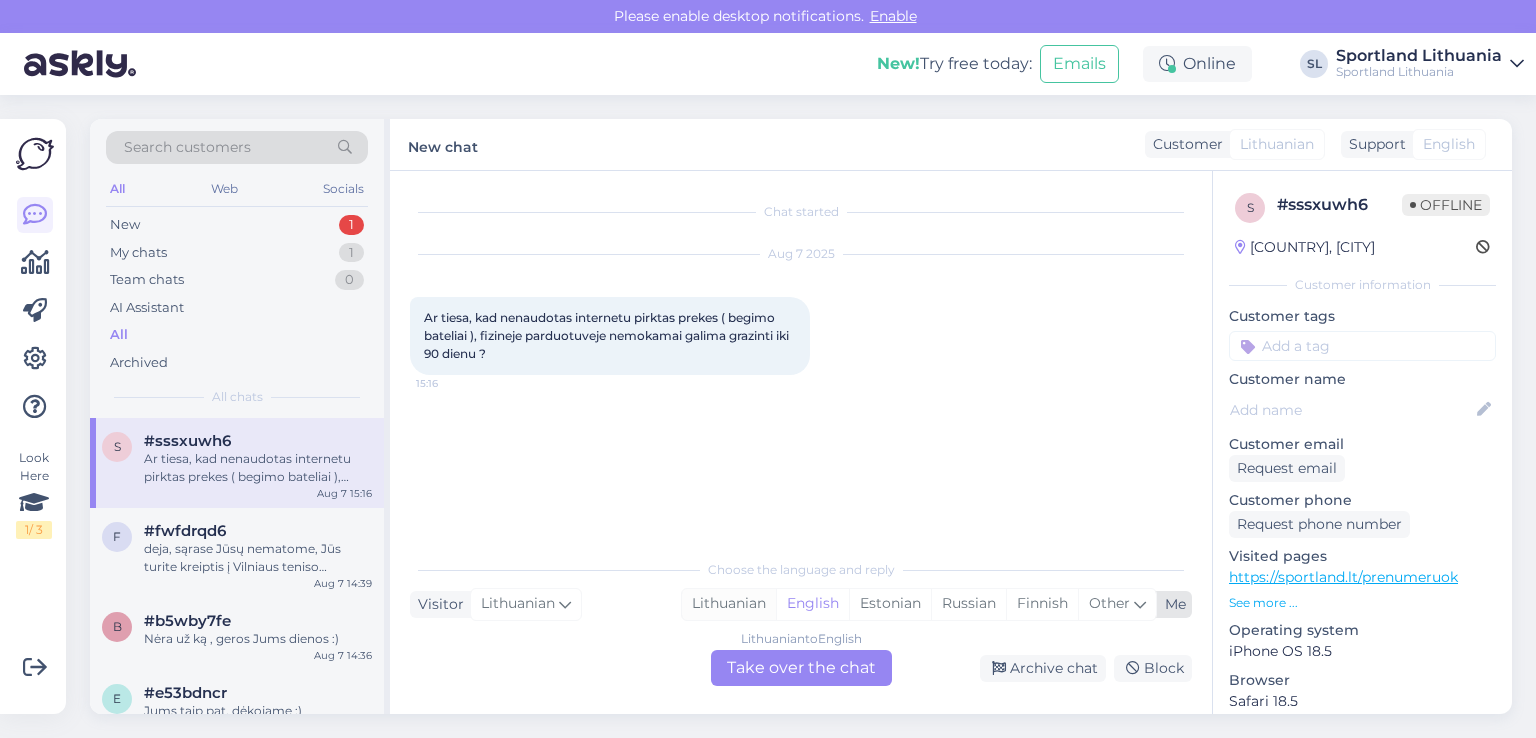 click on "Lithuanian" at bounding box center [729, 604] 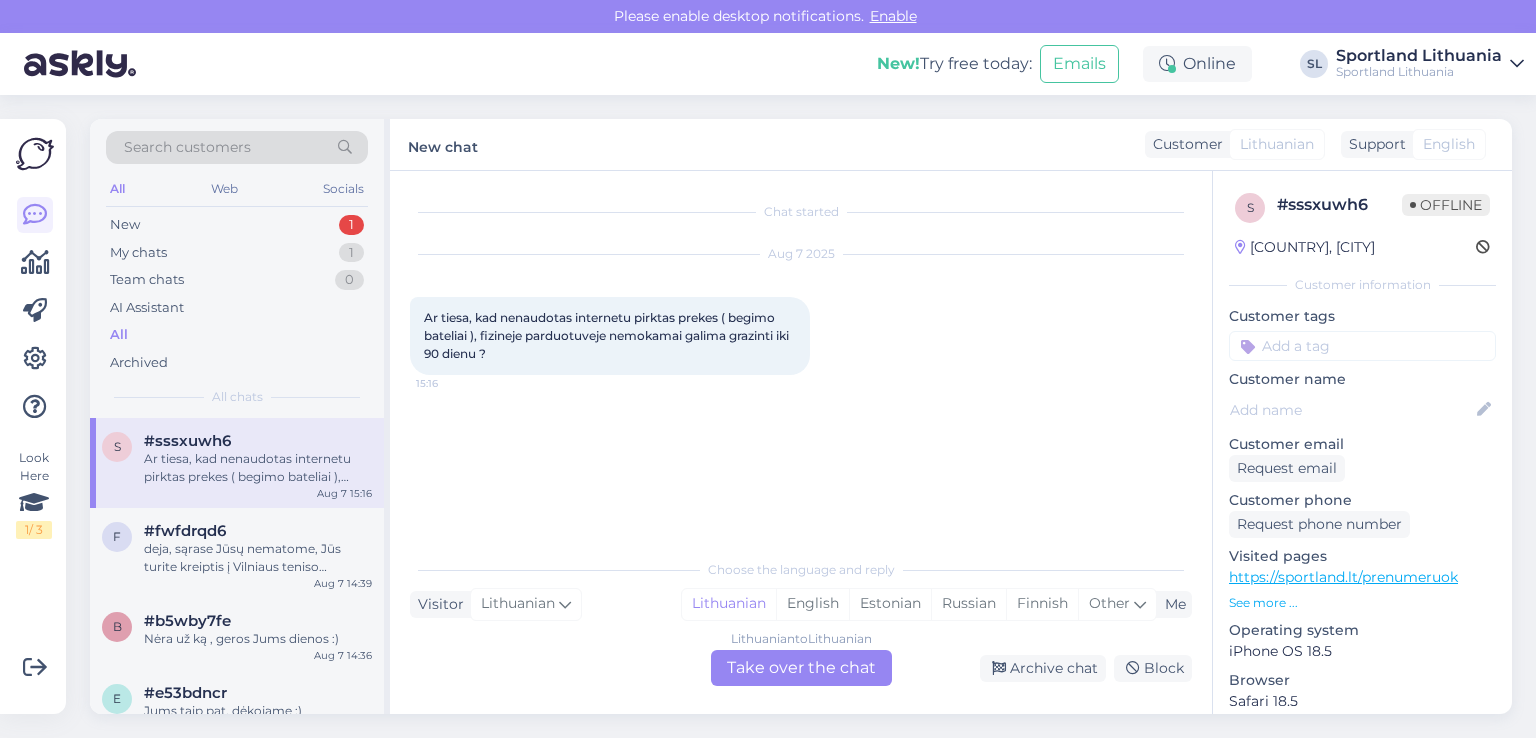 click on "Lithuanian  to  Lithuanian Take over the chat" at bounding box center [801, 668] 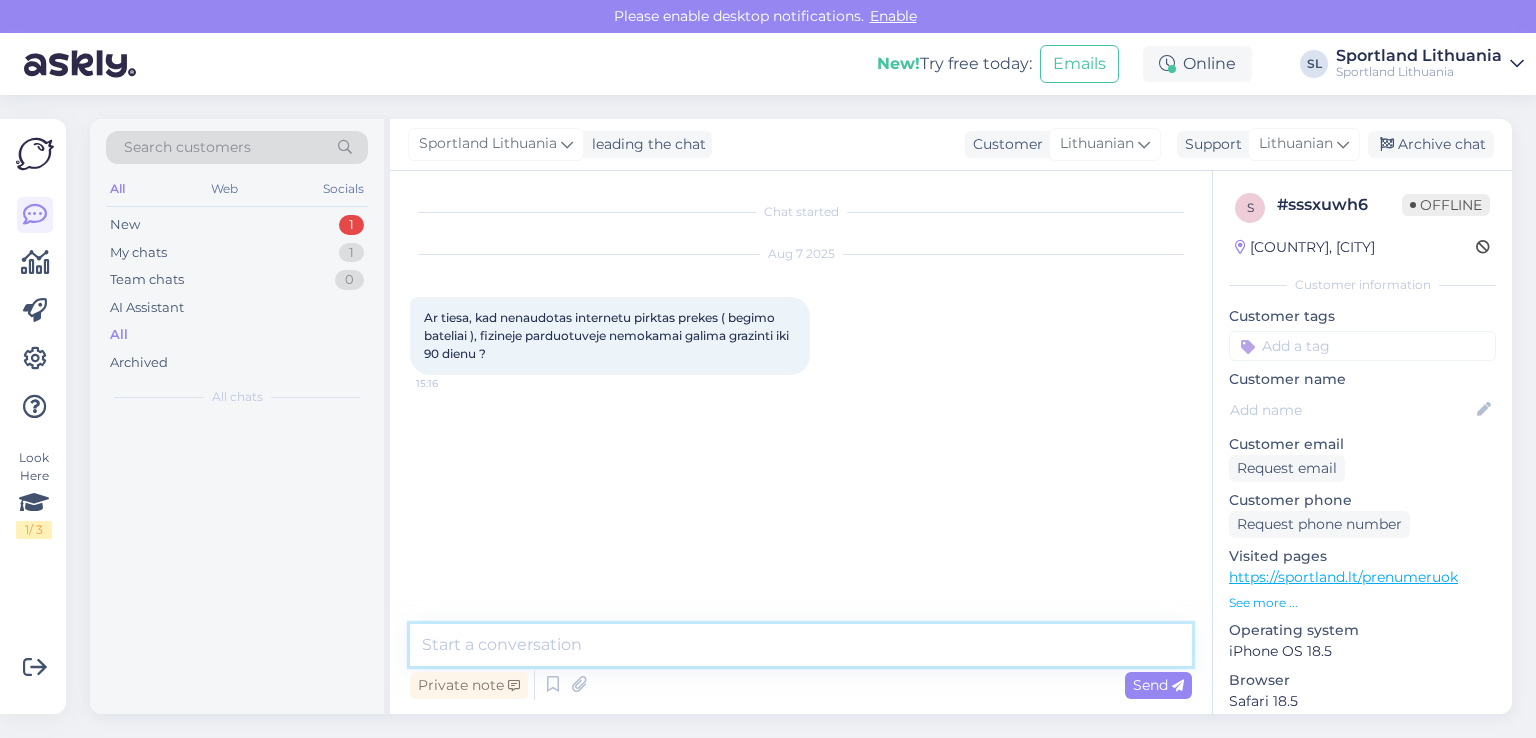 click at bounding box center (801, 645) 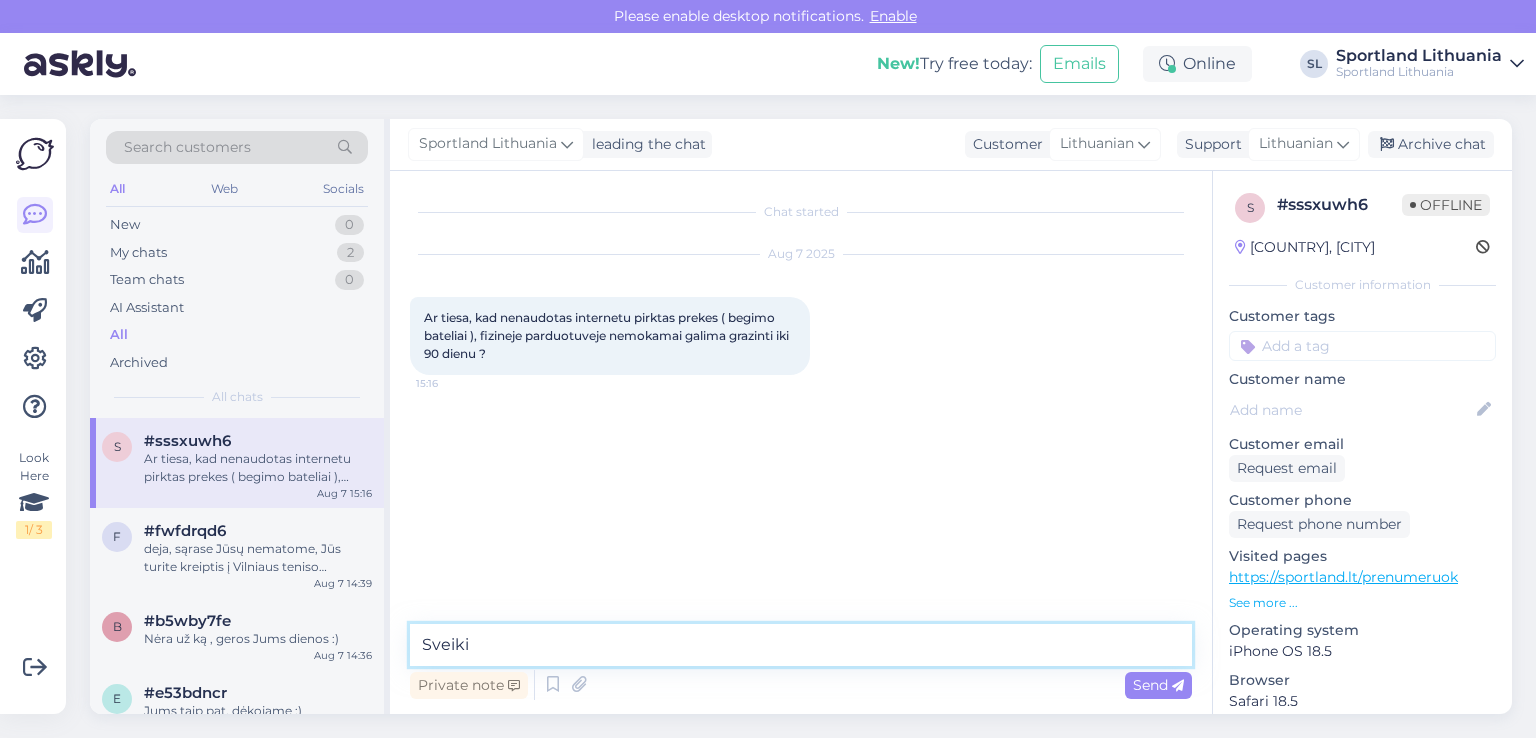 type on "Sveiki" 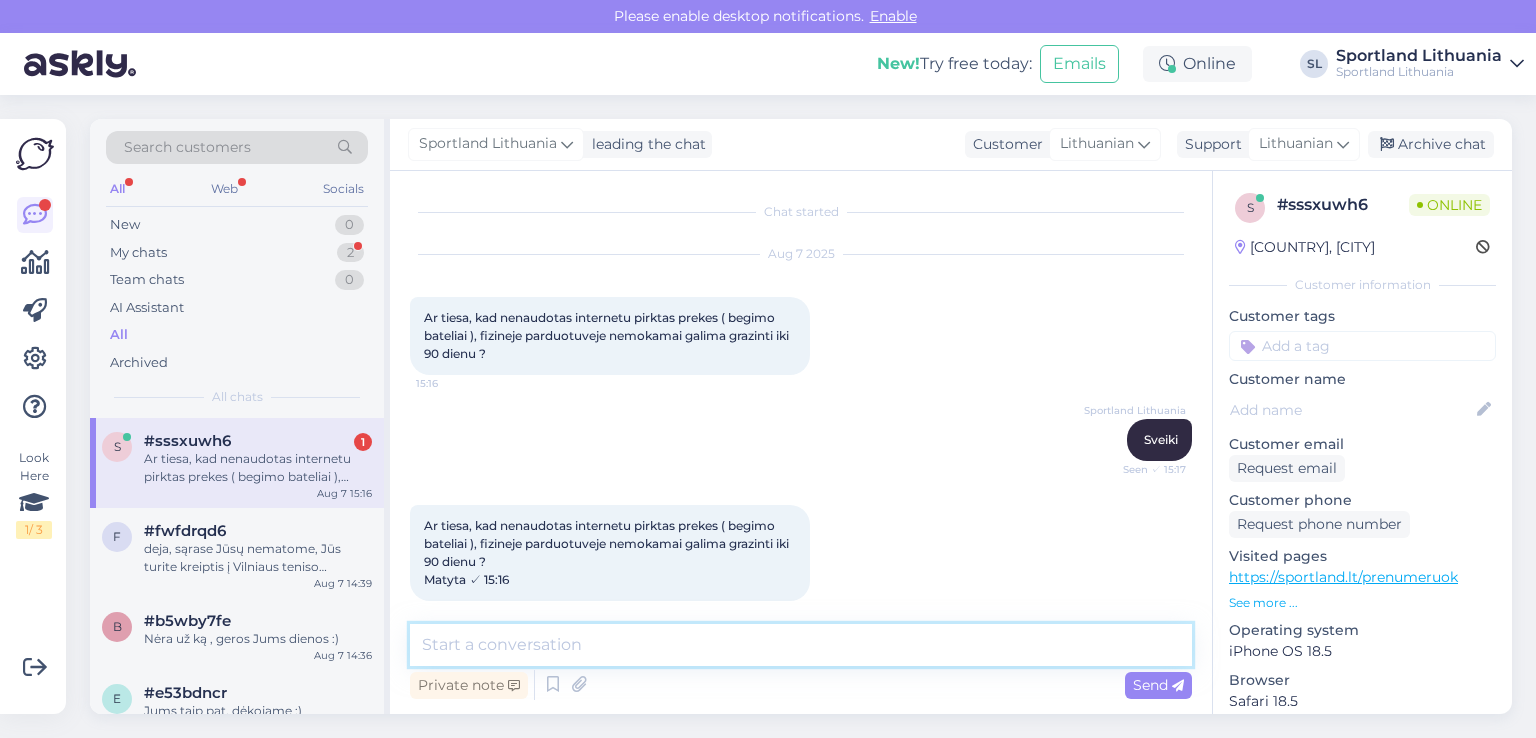 scroll, scrollTop: 17, scrollLeft: 0, axis: vertical 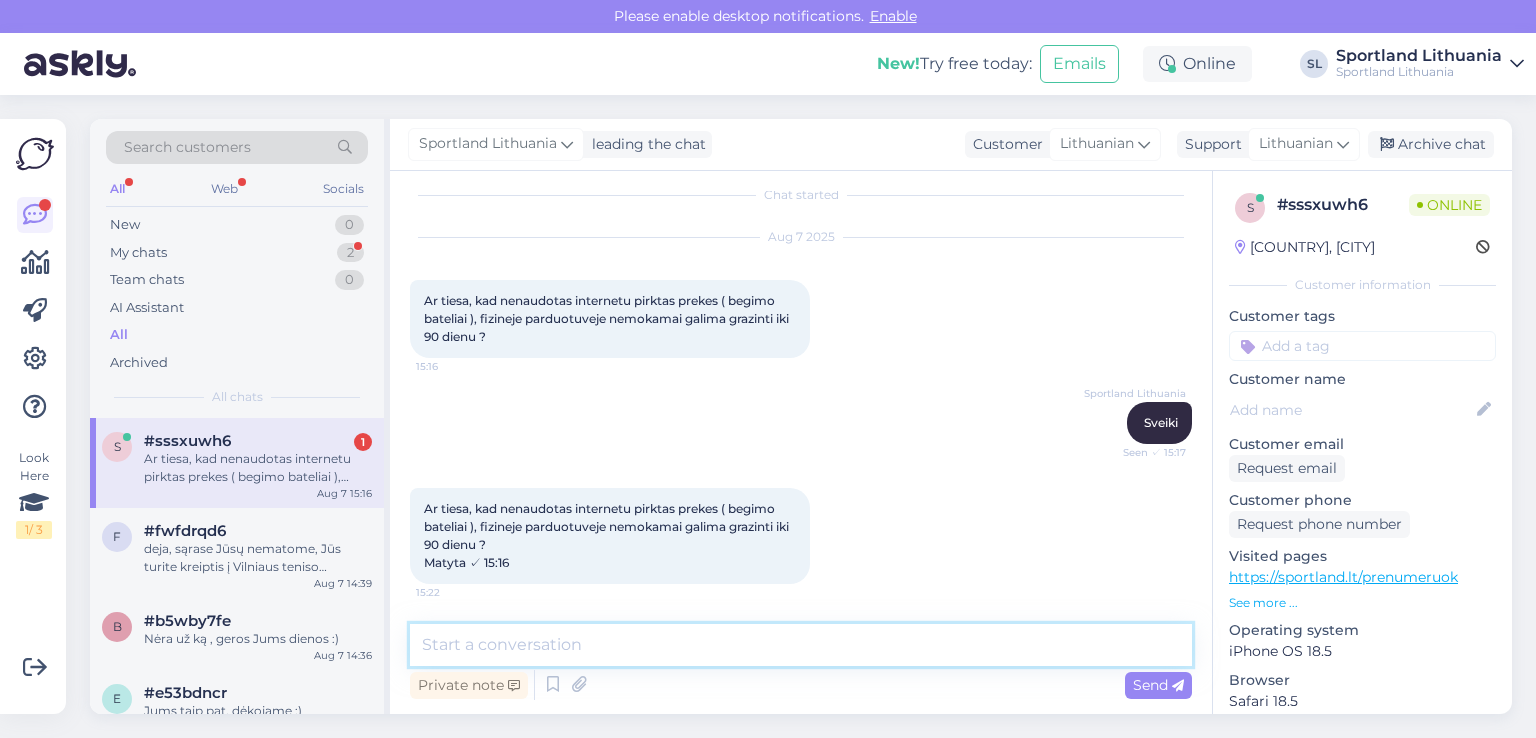 click at bounding box center [801, 645] 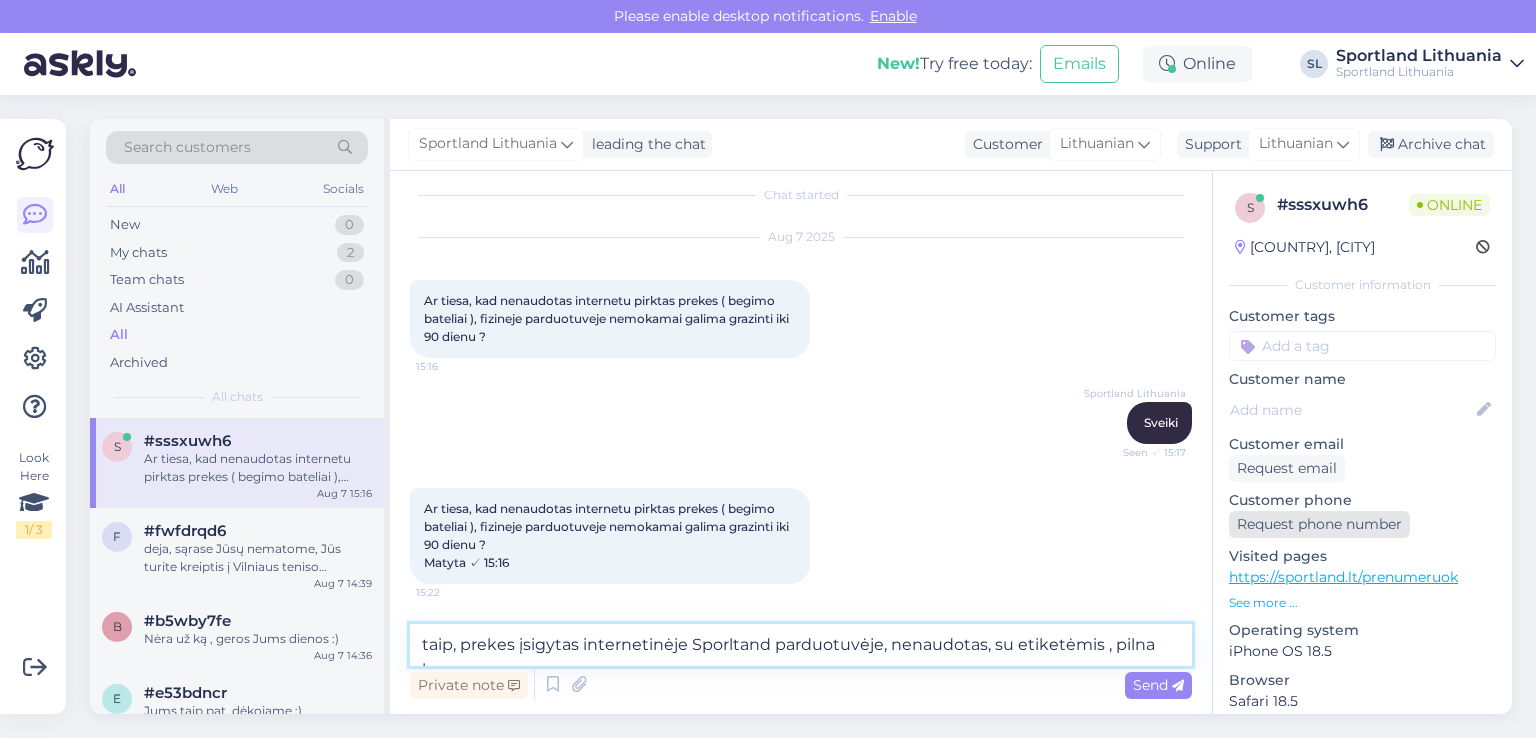 scroll, scrollTop: 38, scrollLeft: 0, axis: vertical 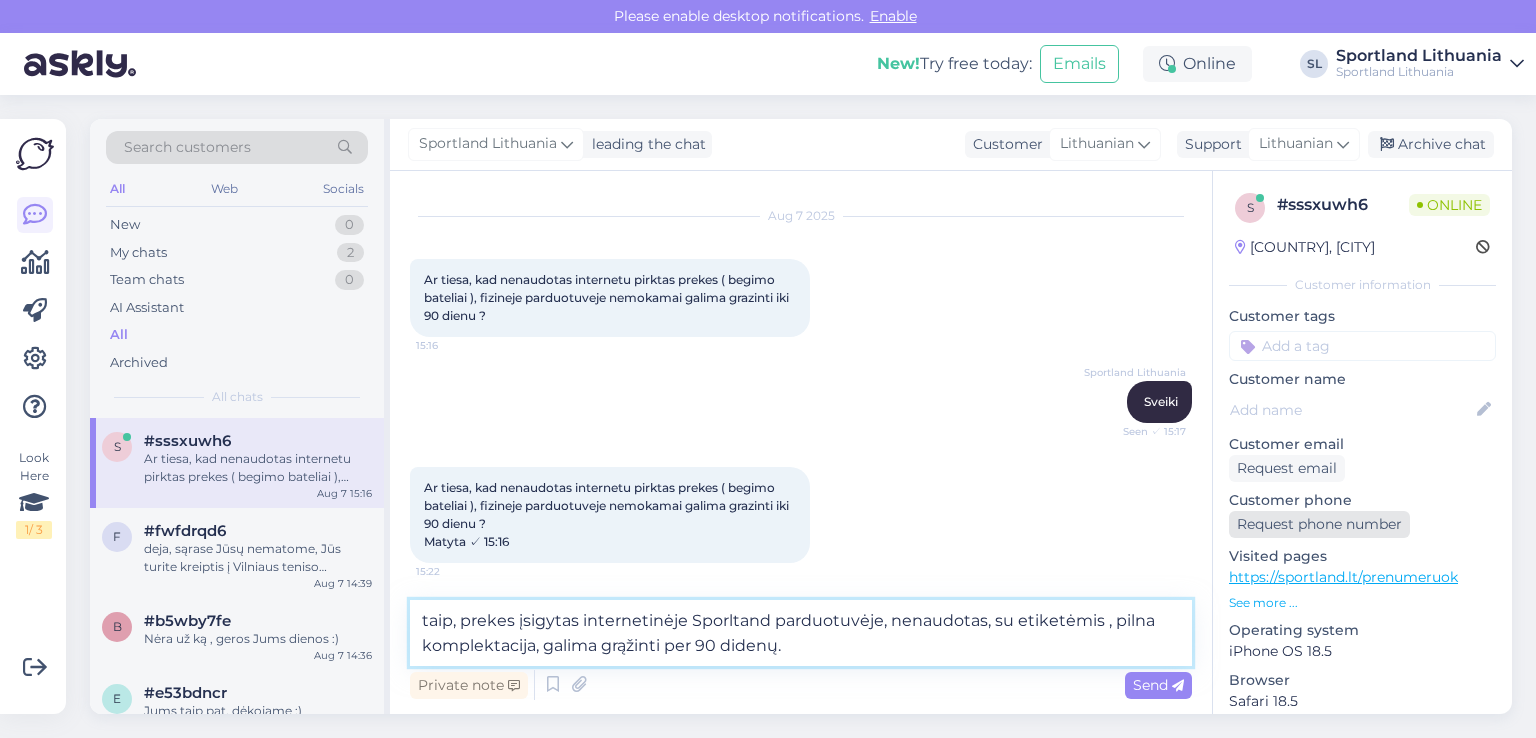 type on "taip, prekes įsigytas internetinėje Sporltand parduotuvėje, nenaudotas, su etiketėmis , pilna komplektacija, galima grąžinti per 90 didenų." 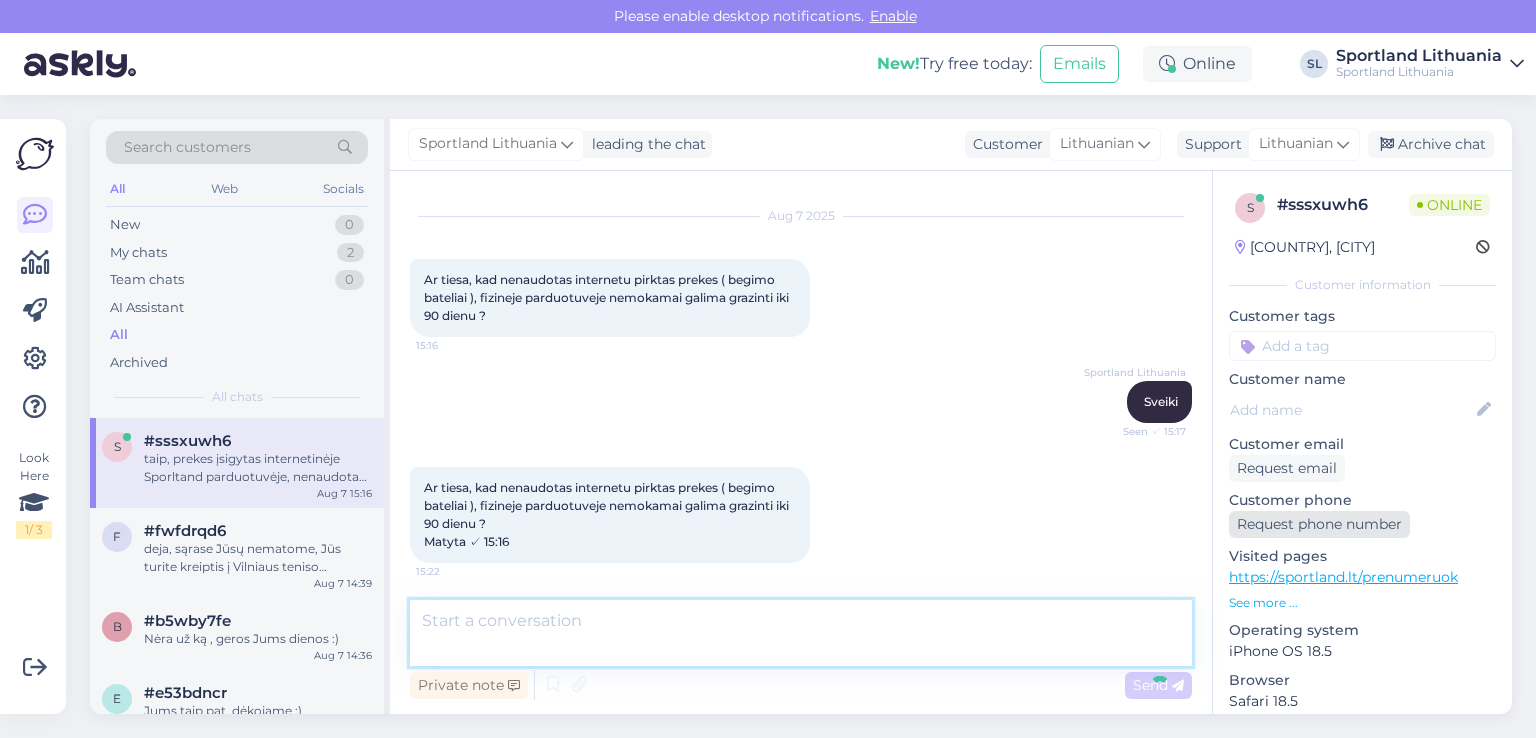 scroll, scrollTop: 140, scrollLeft: 0, axis: vertical 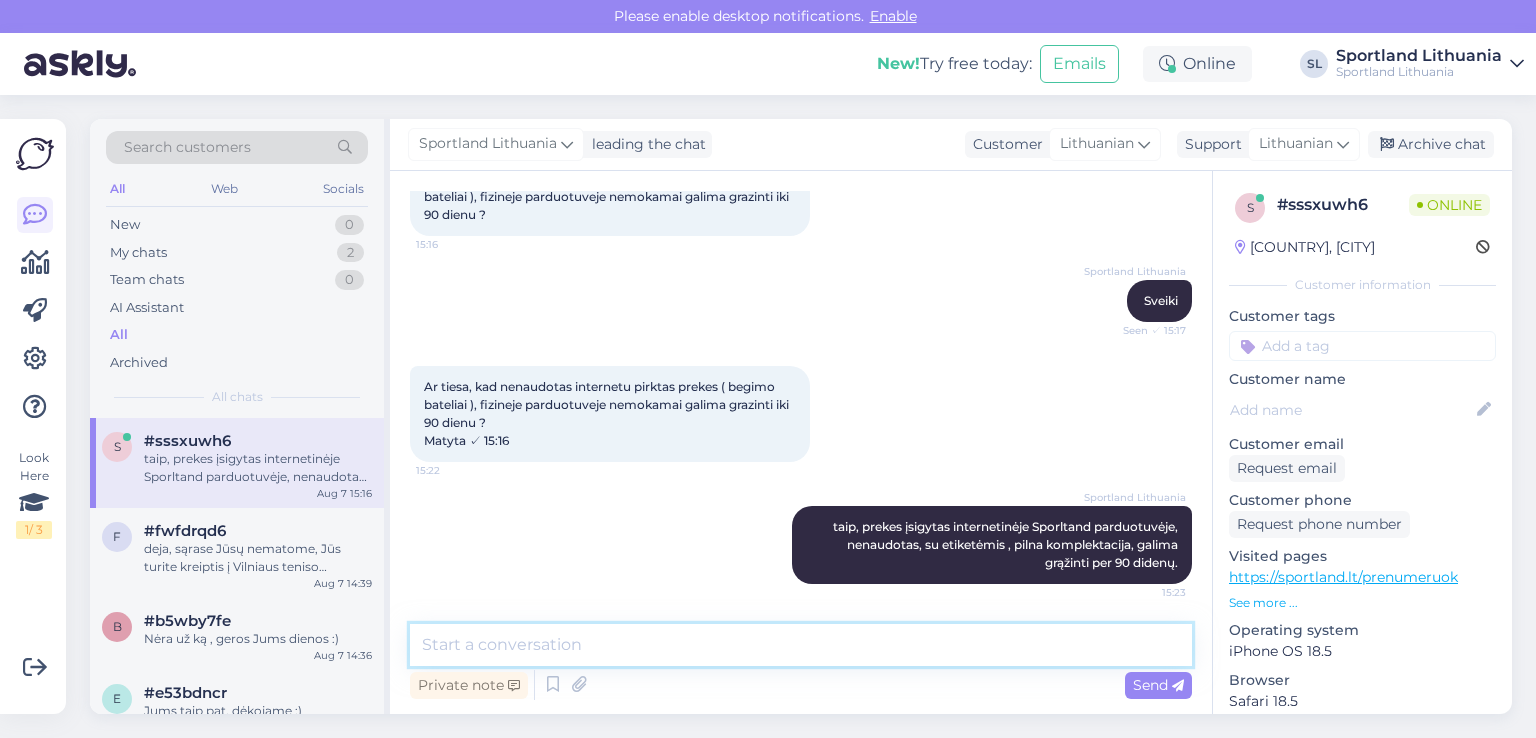 click at bounding box center [801, 645] 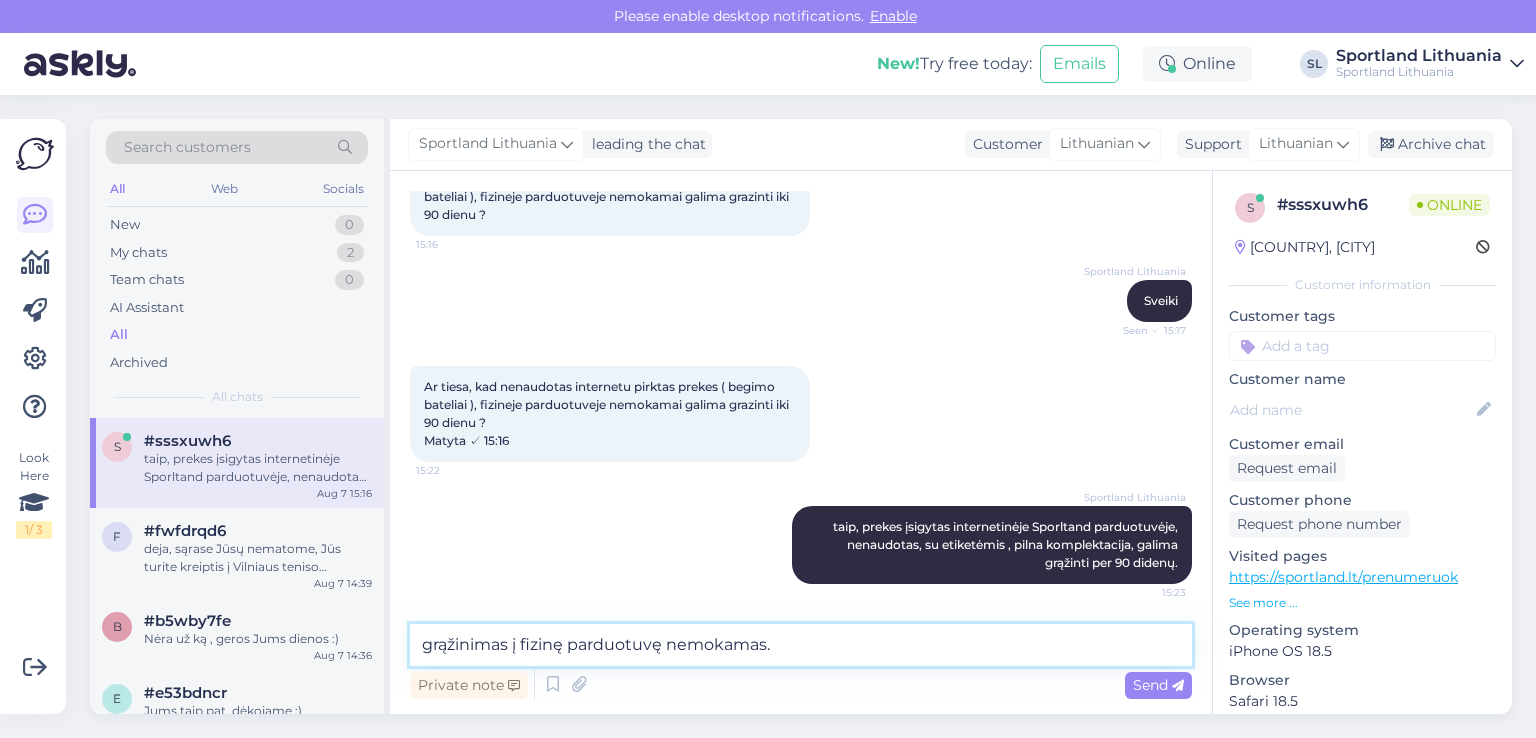 type on "grąžinimas į fizinę parduotuvę nemokamas." 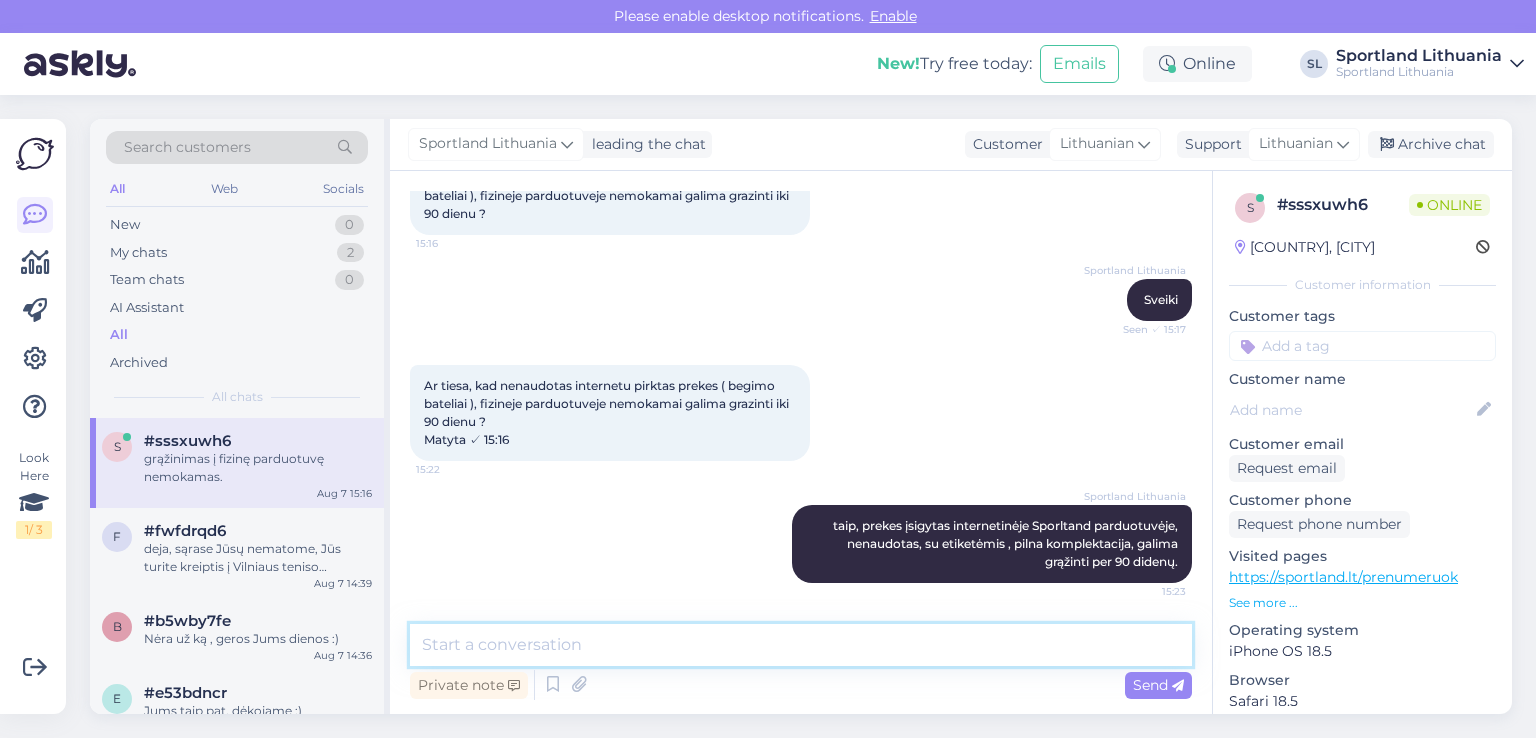 scroll, scrollTop: 225, scrollLeft: 0, axis: vertical 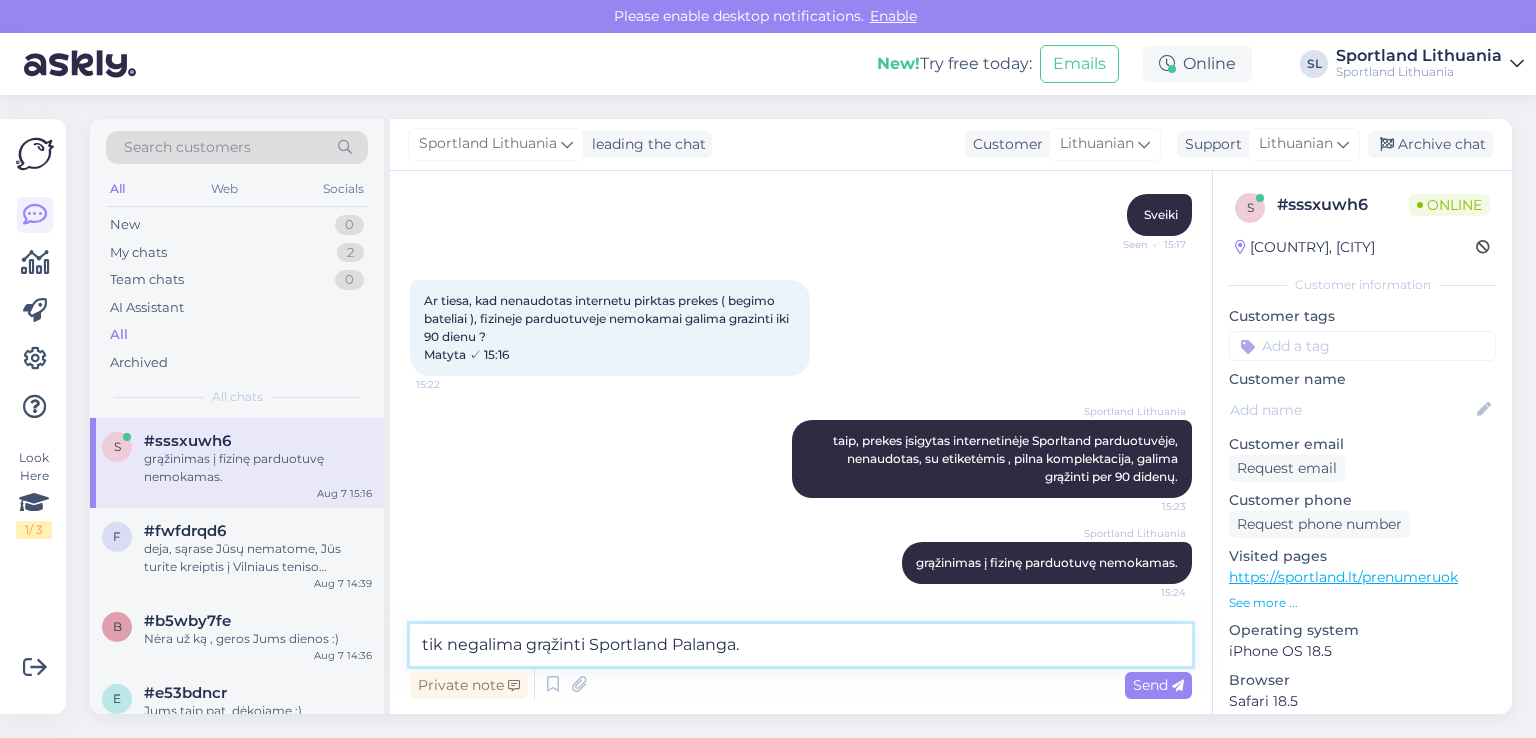 type on "tik negalima grąžinti Sportland Palanga." 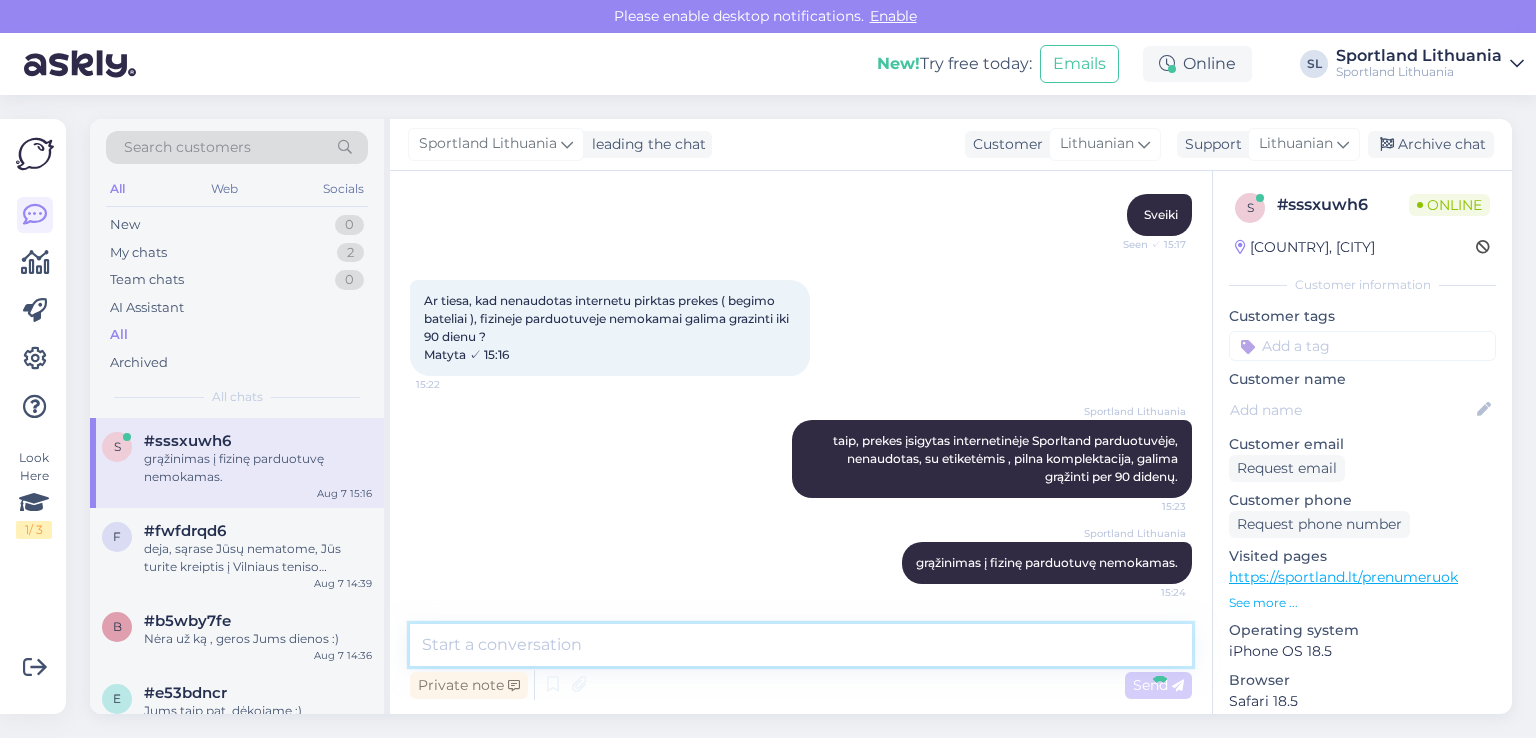 scroll, scrollTop: 312, scrollLeft: 0, axis: vertical 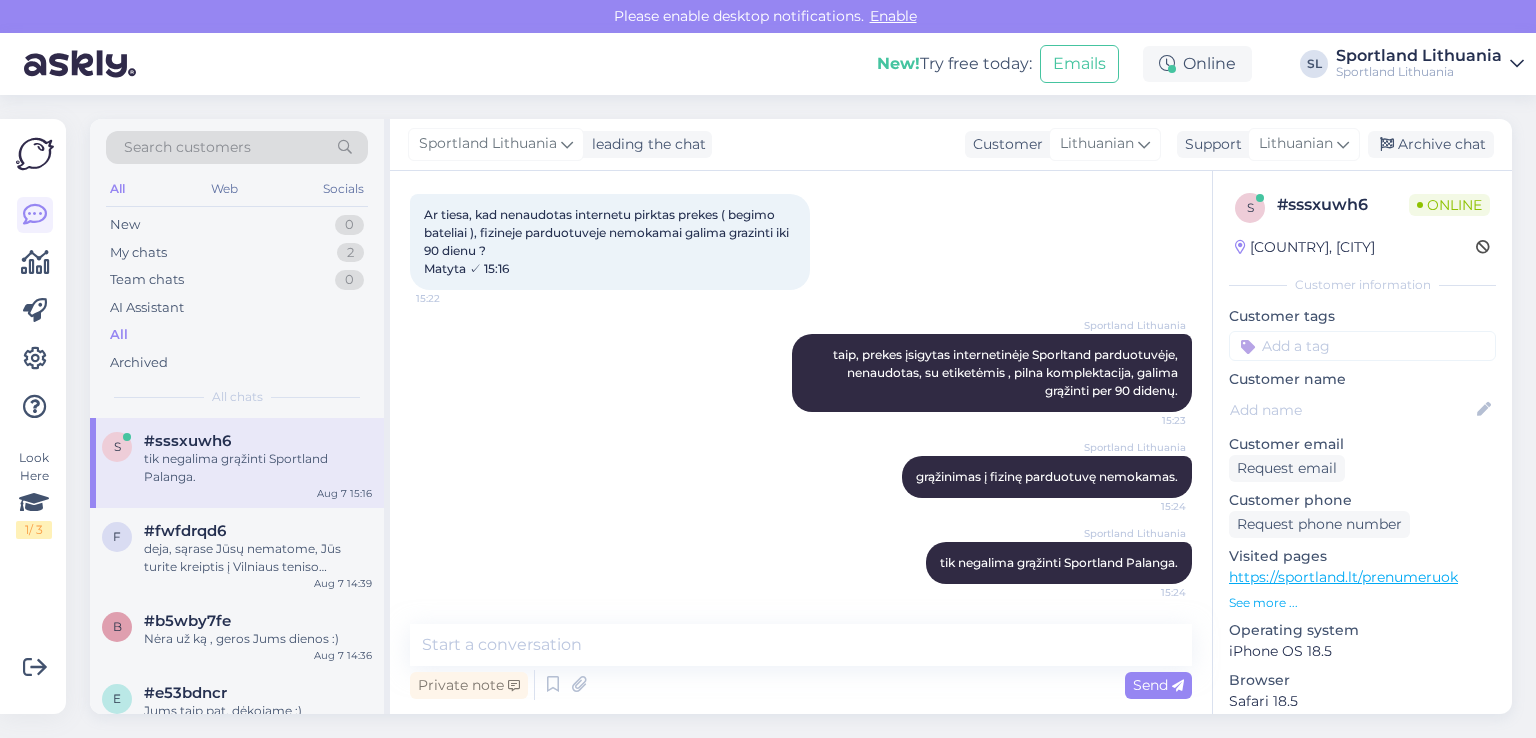 click on "Private note Send" at bounding box center (801, 685) 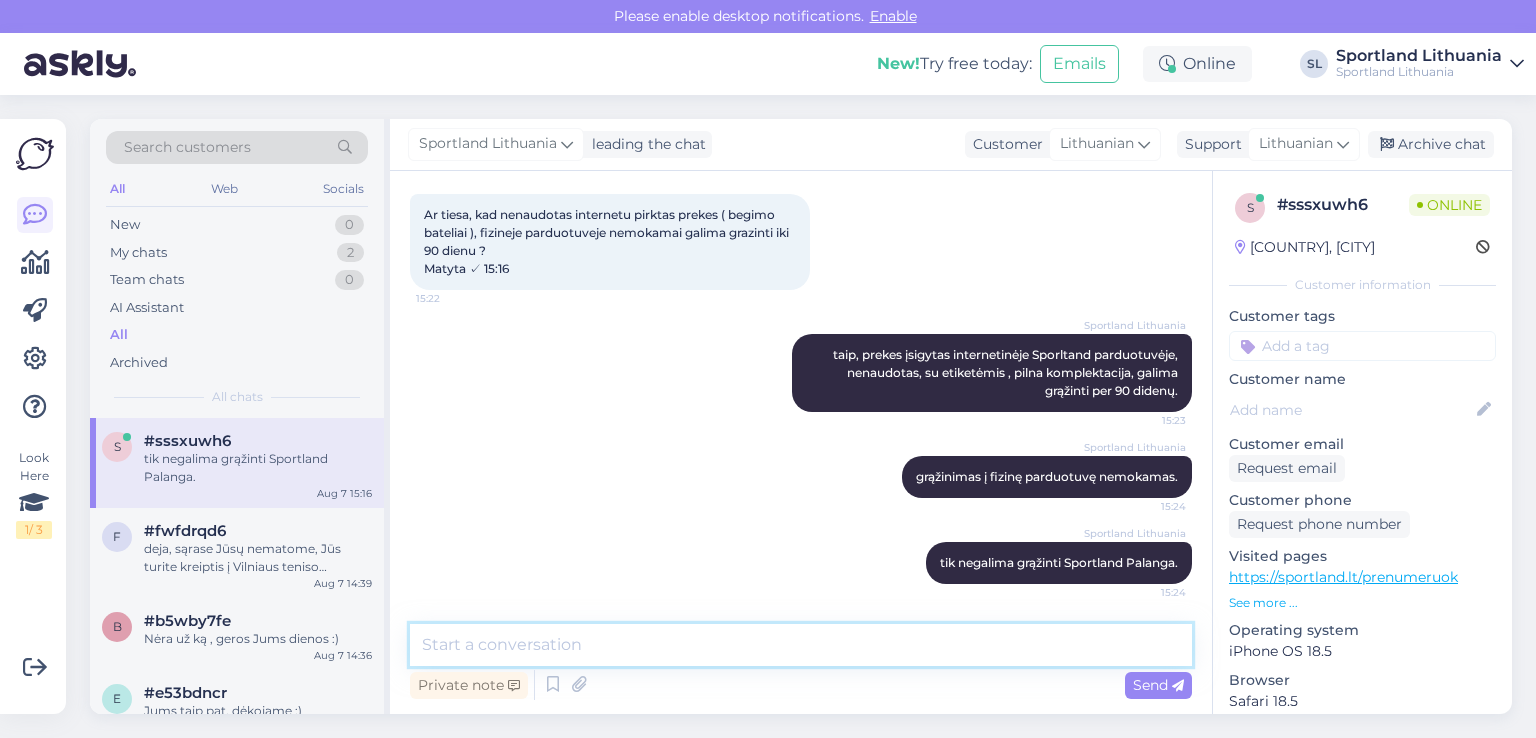 click at bounding box center (801, 645) 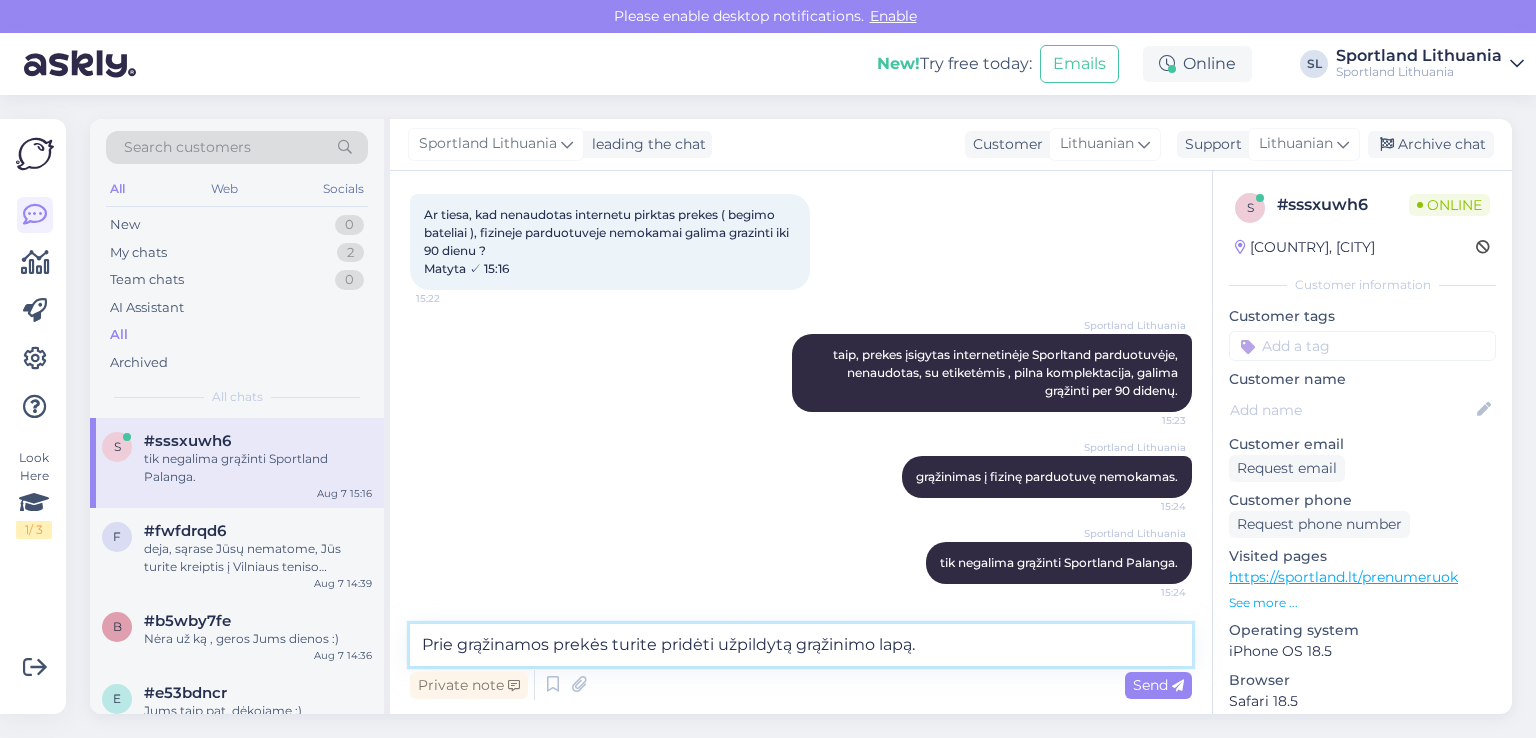 type on "Prie  grąžinamos prekės turite pridėti užpildytą grąžinimo lapą." 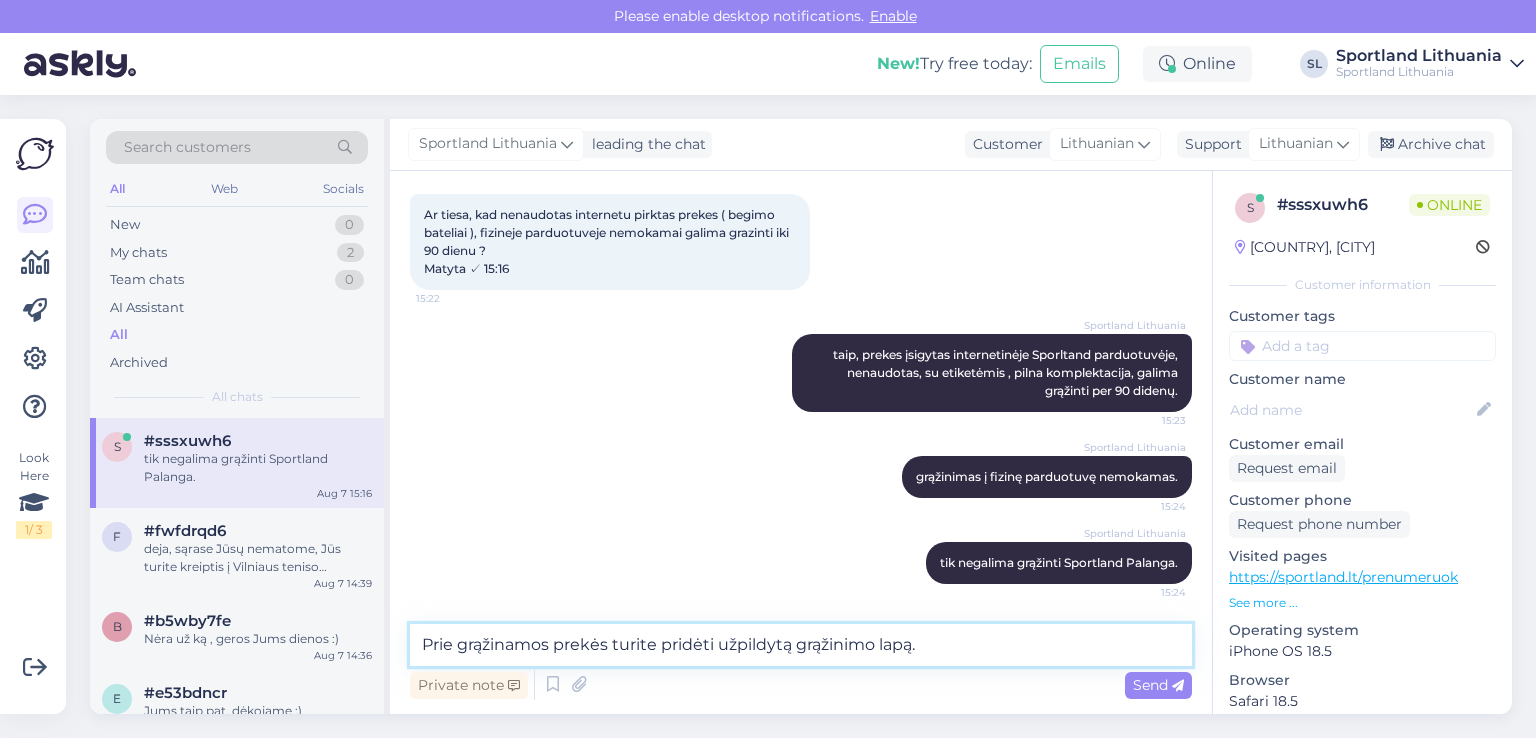type 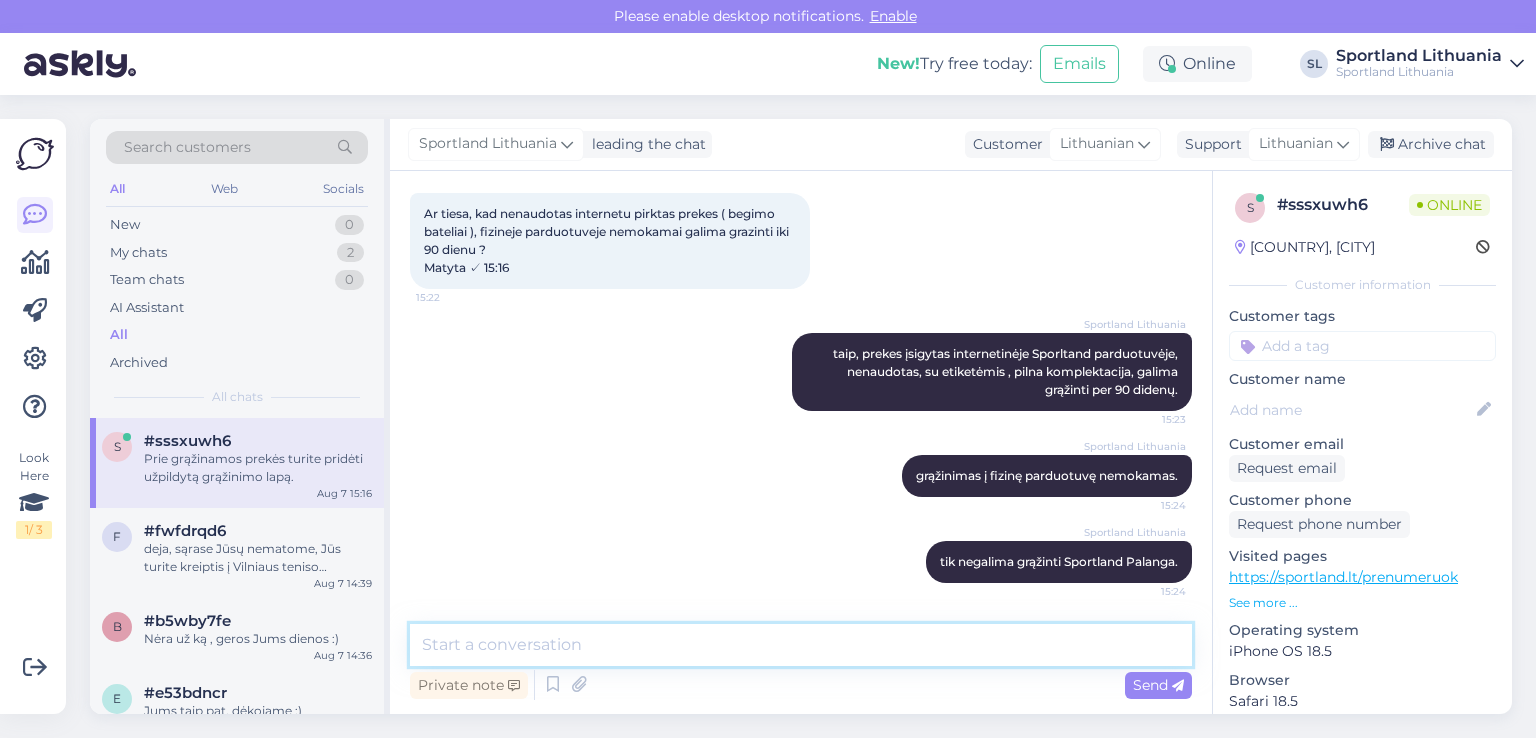 scroll, scrollTop: 416, scrollLeft: 0, axis: vertical 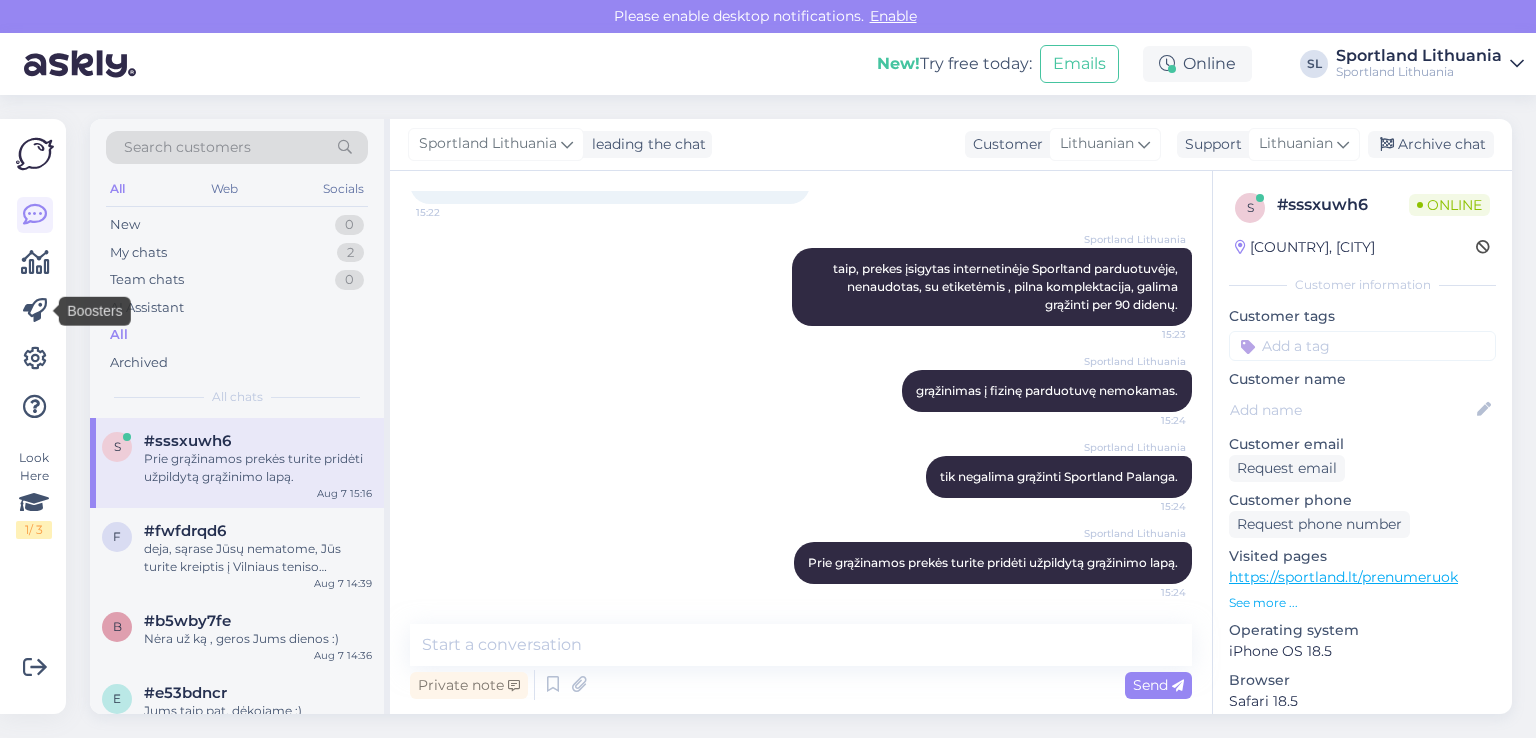 click on "Look Here 1  / 3 Get more Your checklist to get more value from Askly. Close     Connect FB and IG messages     Add your languages     Add your working hours To reply from your smartphone download Askly Chat app for iOS and Android devices." at bounding box center (33, 416) 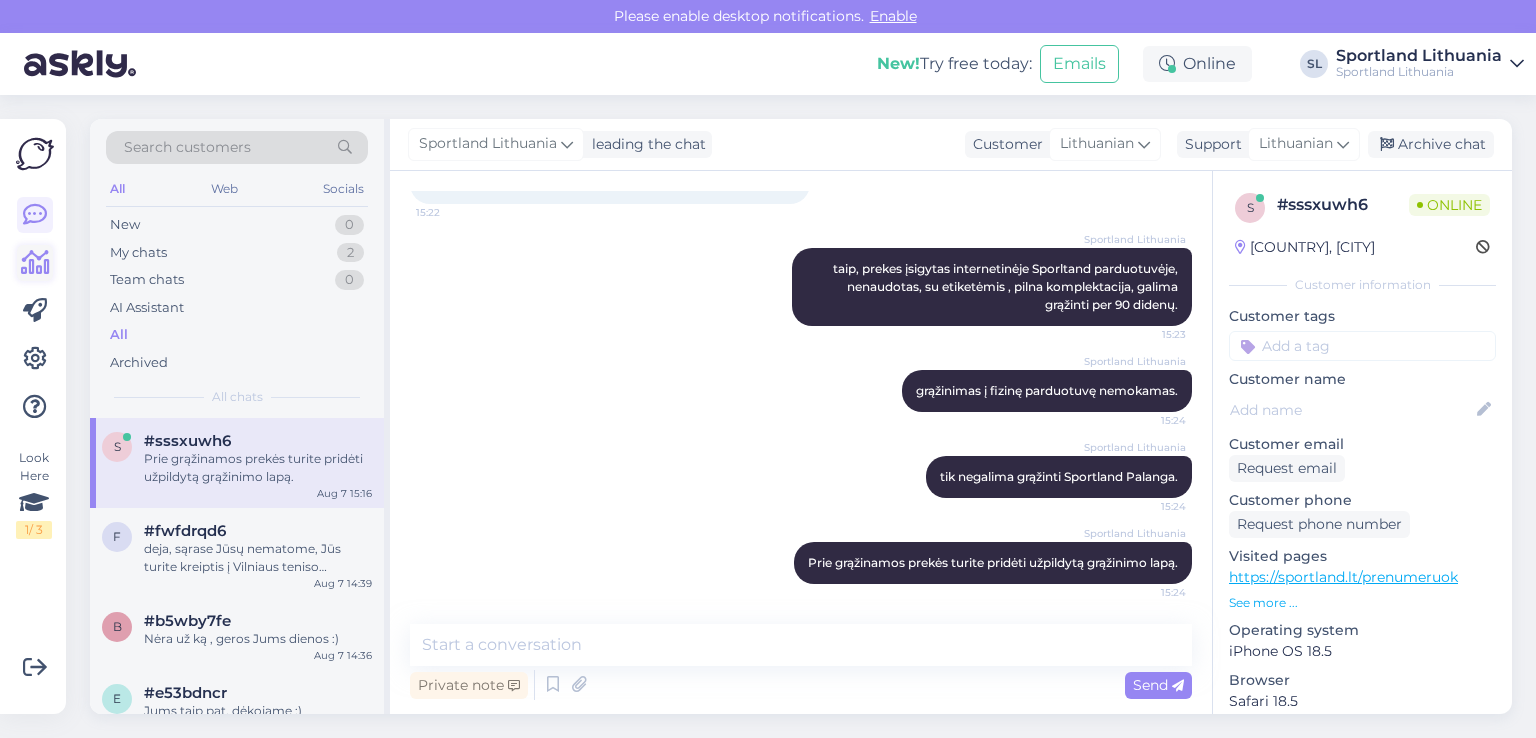 click at bounding box center (35, 263) 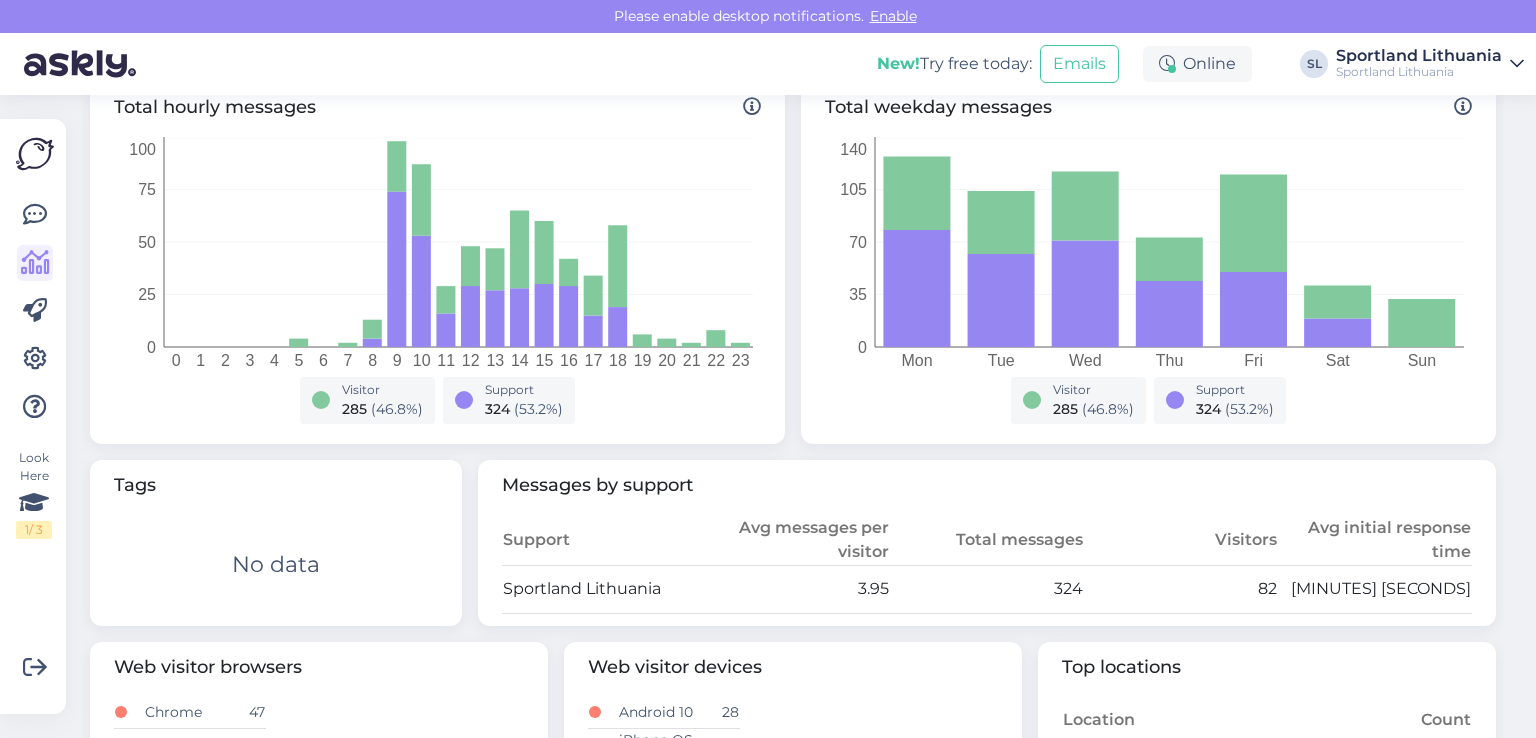 scroll, scrollTop: 100, scrollLeft: 0, axis: vertical 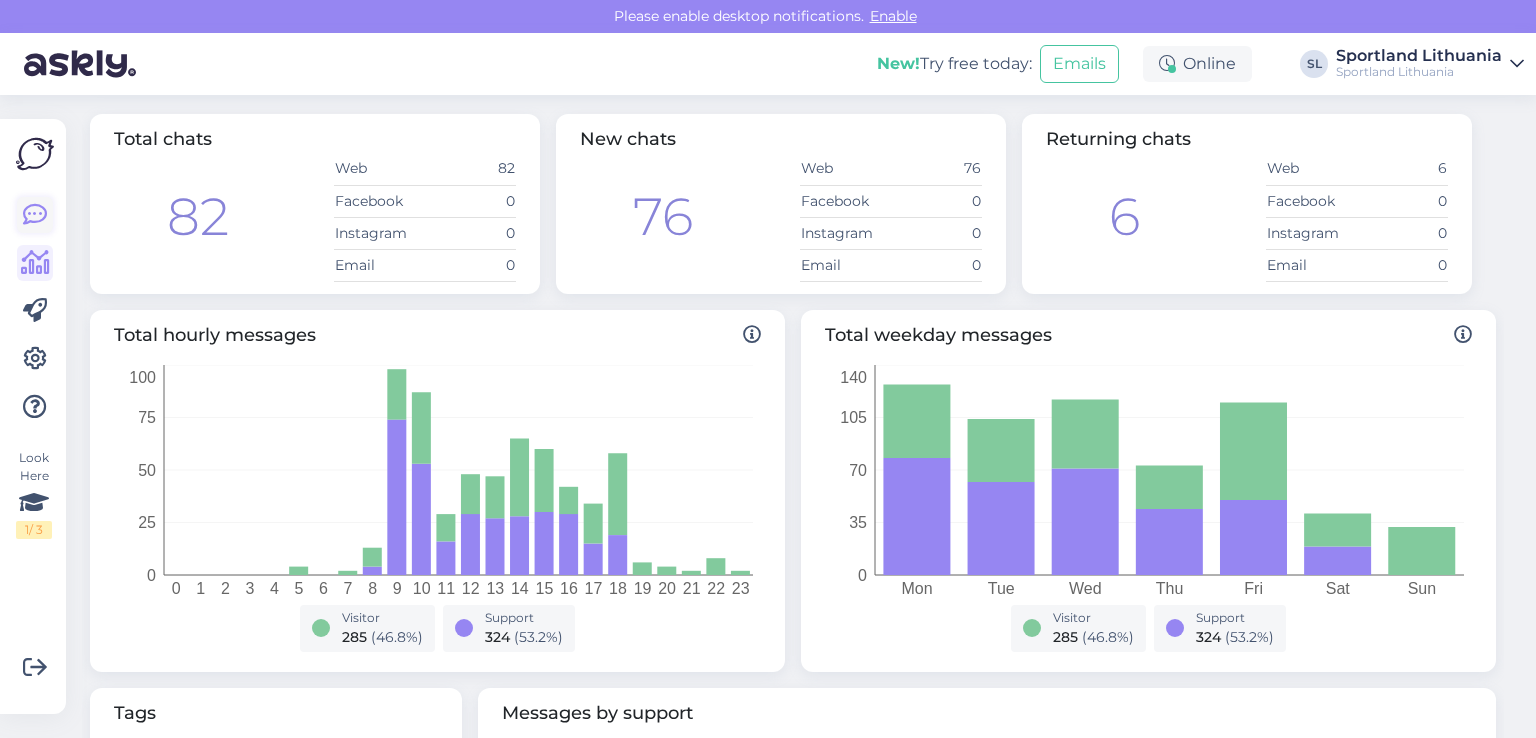 click at bounding box center [35, 215] 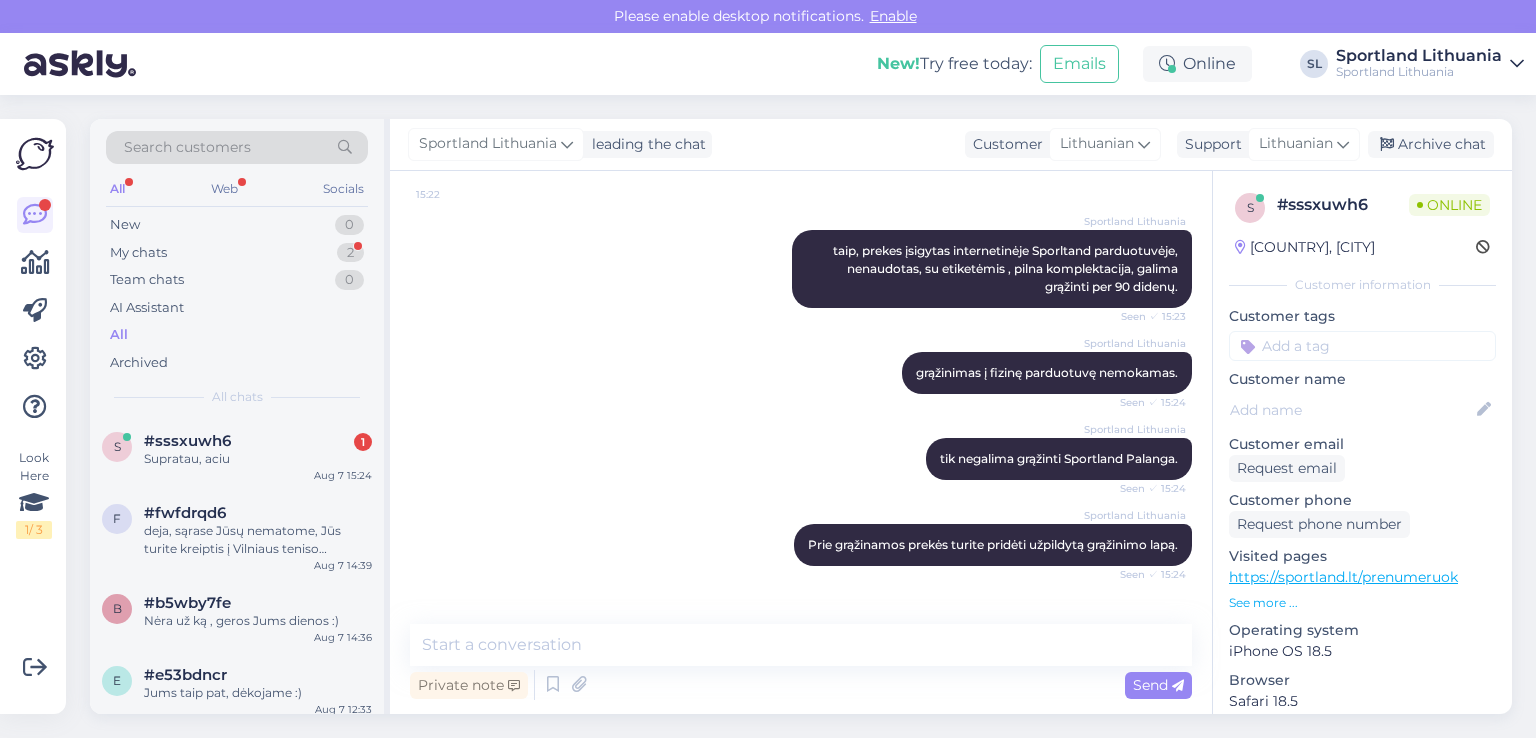 scroll, scrollTop: 501, scrollLeft: 0, axis: vertical 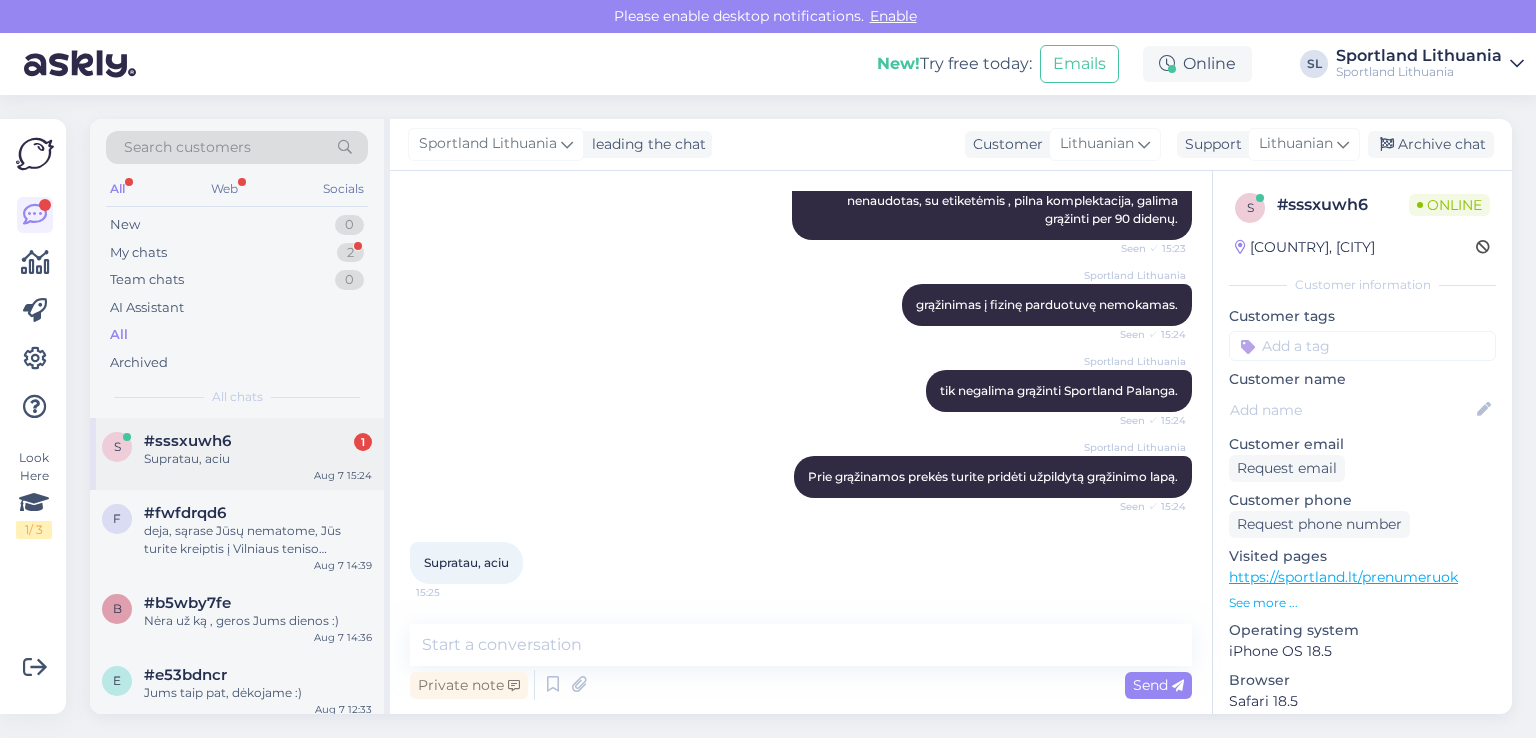 click on "s #sssxuwh6 1 Supratau, aciu Aug 7 15:24" at bounding box center (237, 454) 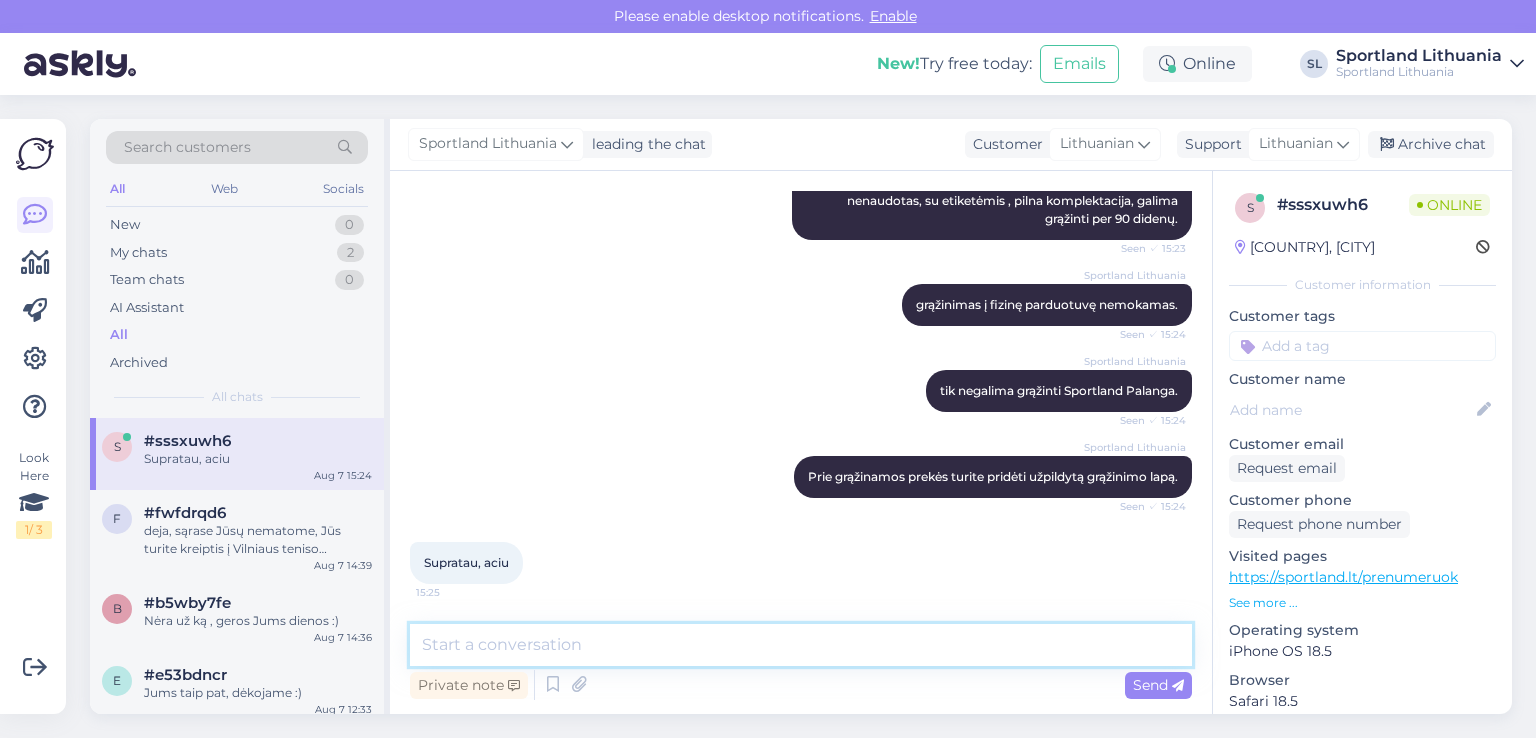 click at bounding box center [801, 645] 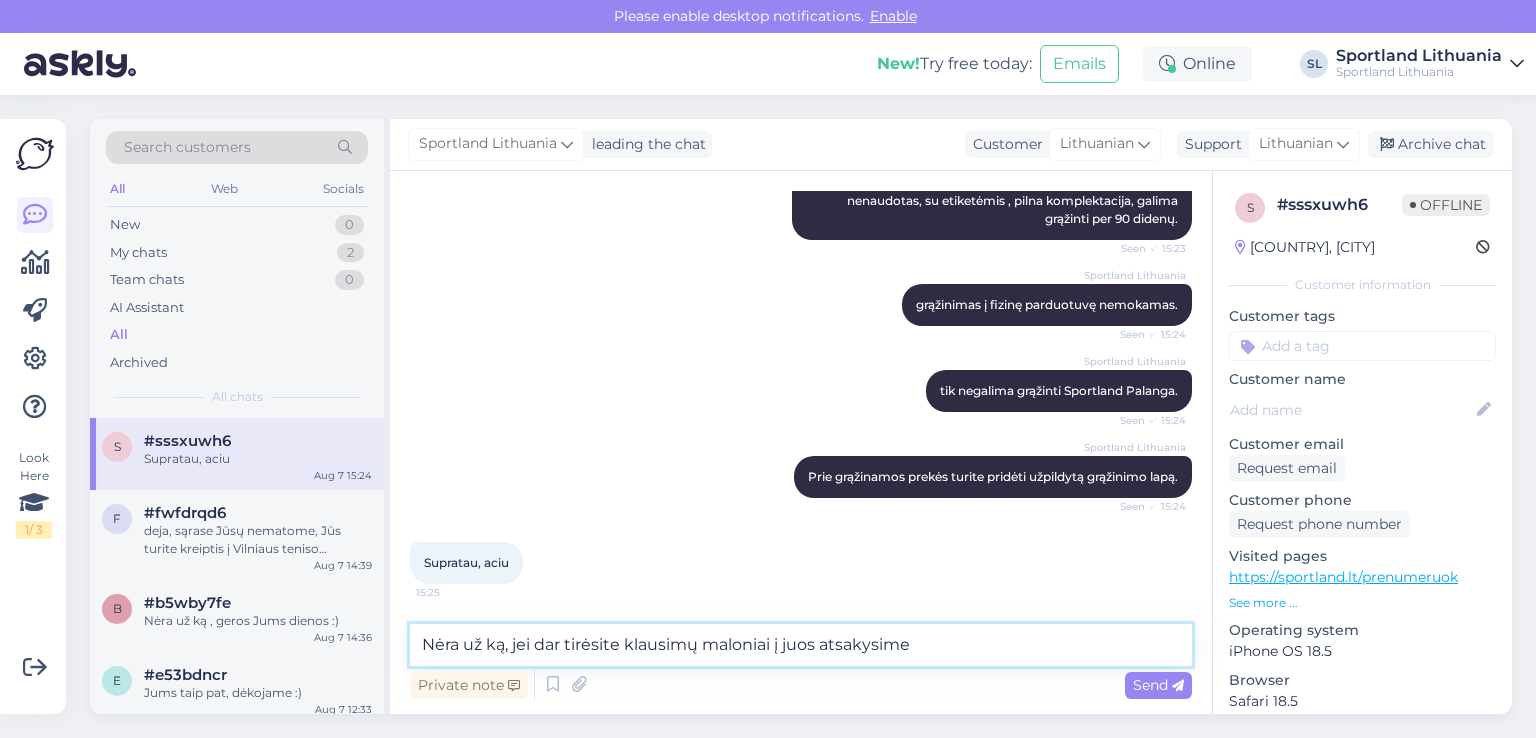 type on "Nėra už ką, jei dar tirėsite klausimų maloniai į juos atsakysime" 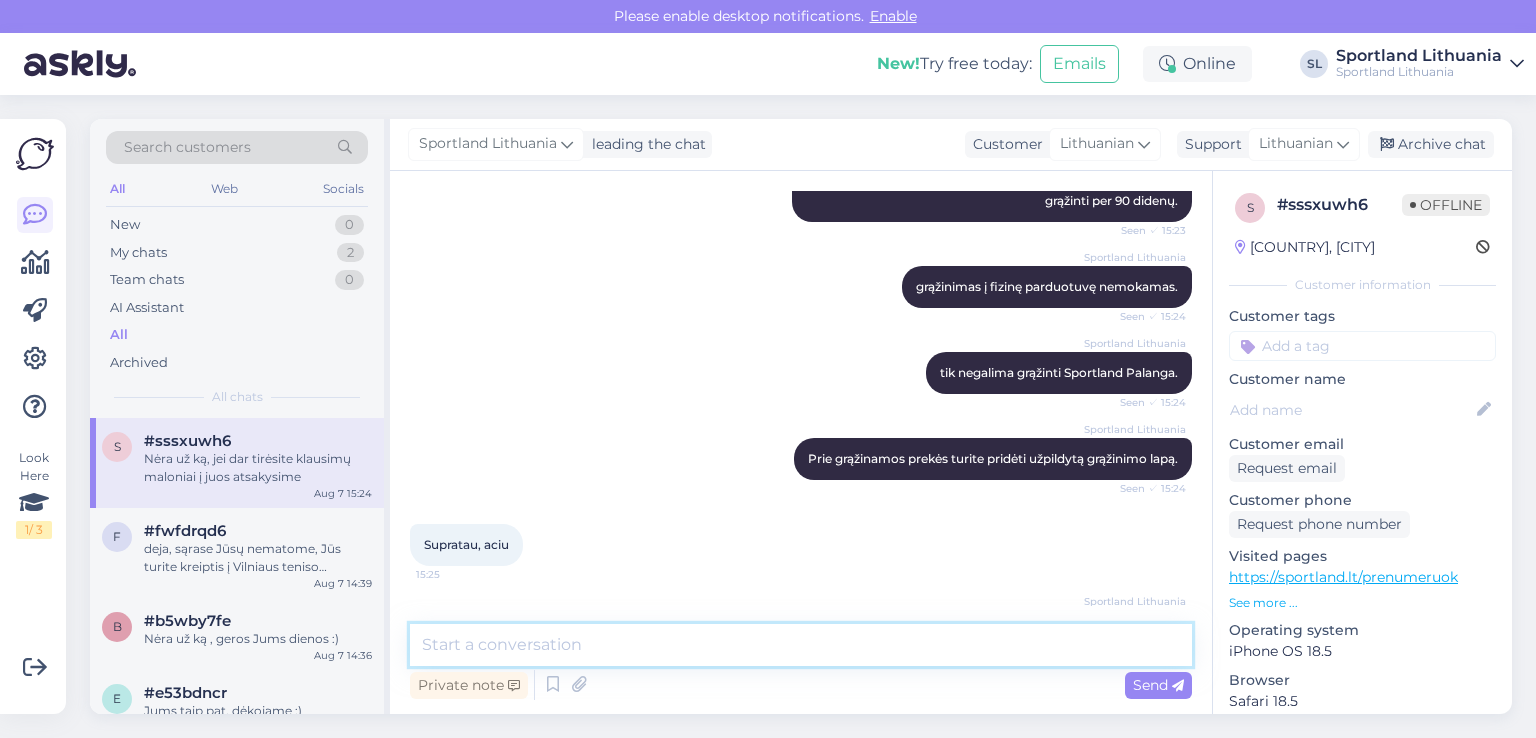 scroll, scrollTop: 605, scrollLeft: 0, axis: vertical 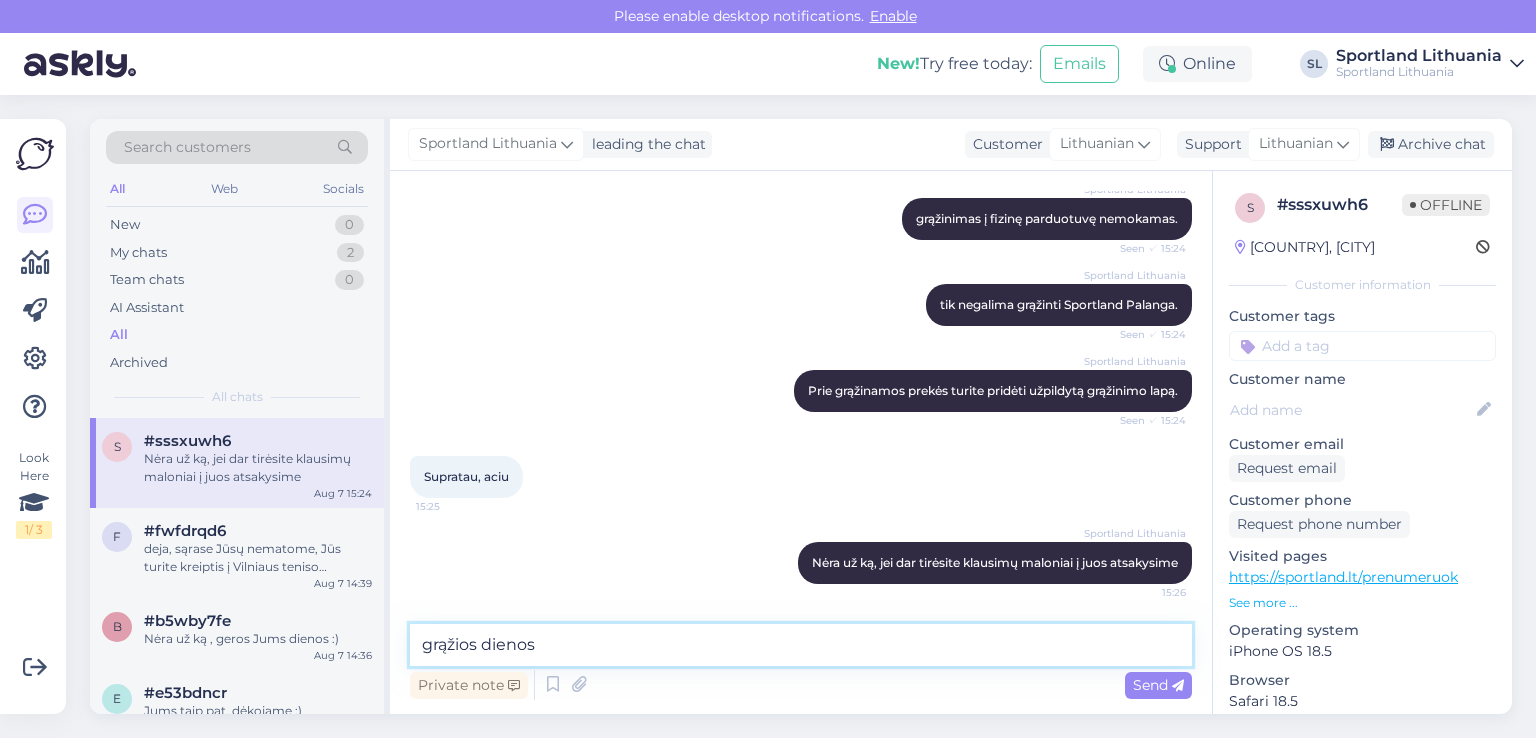 click on "grąžios dienos" at bounding box center [801, 645] 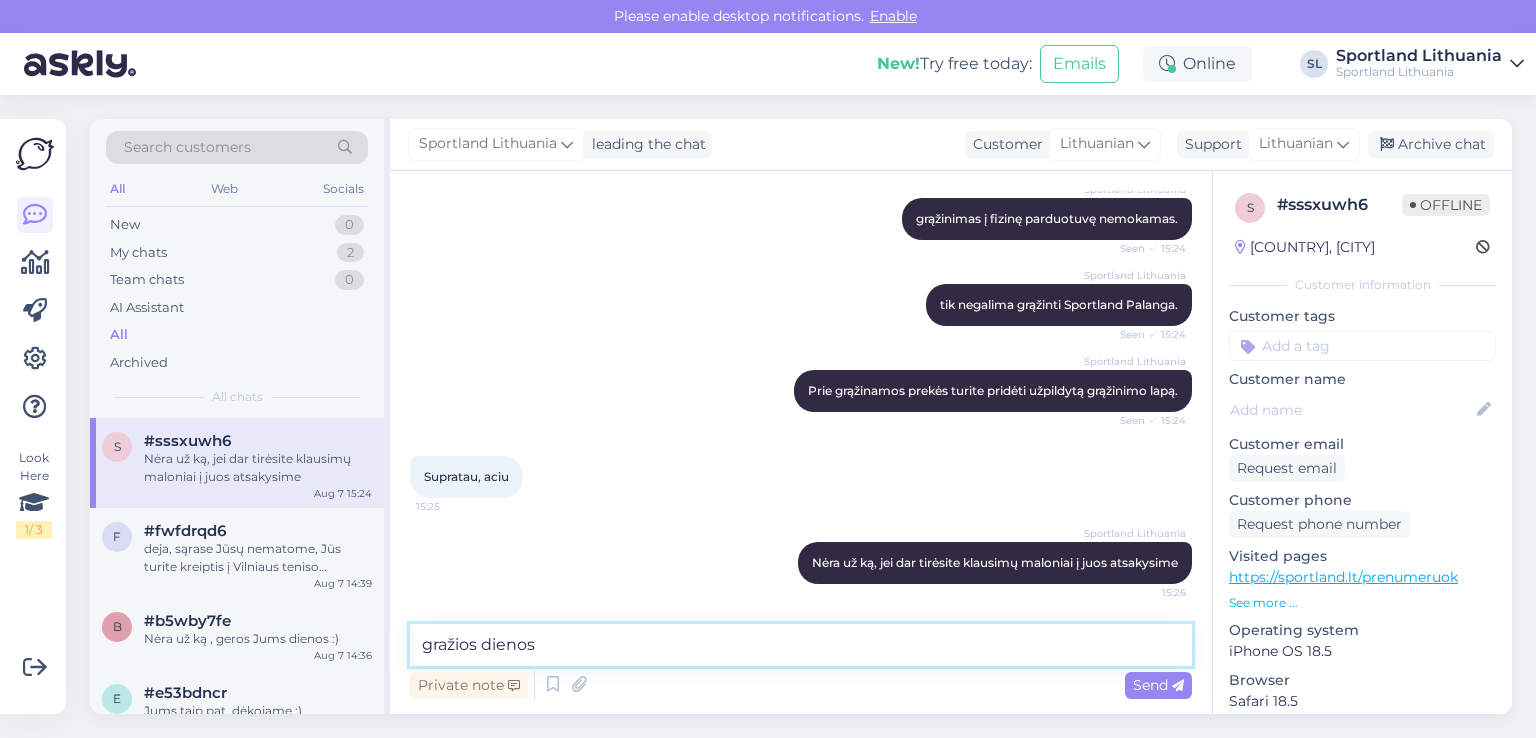 click on "gražios dienos" at bounding box center [801, 645] 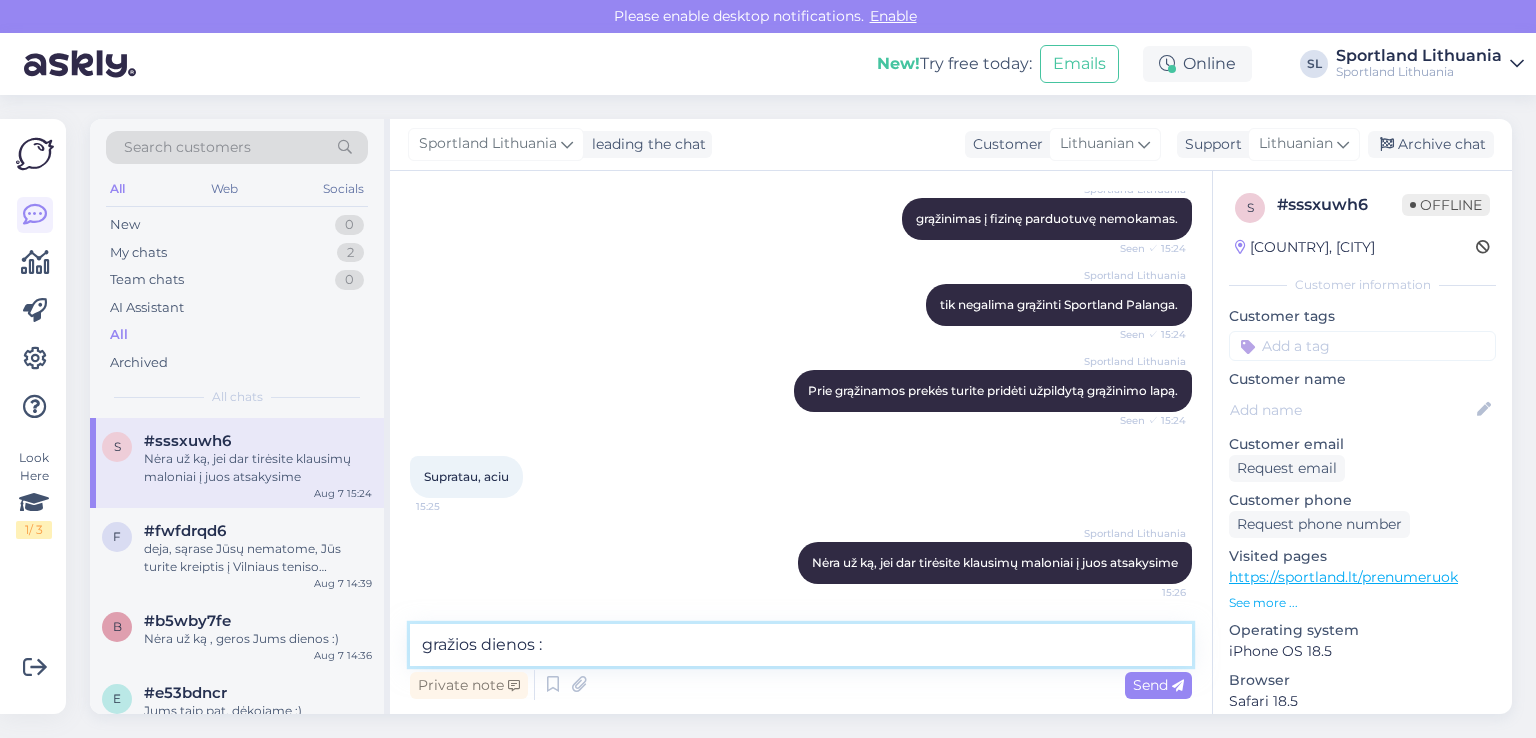type on "gražios dienos :)" 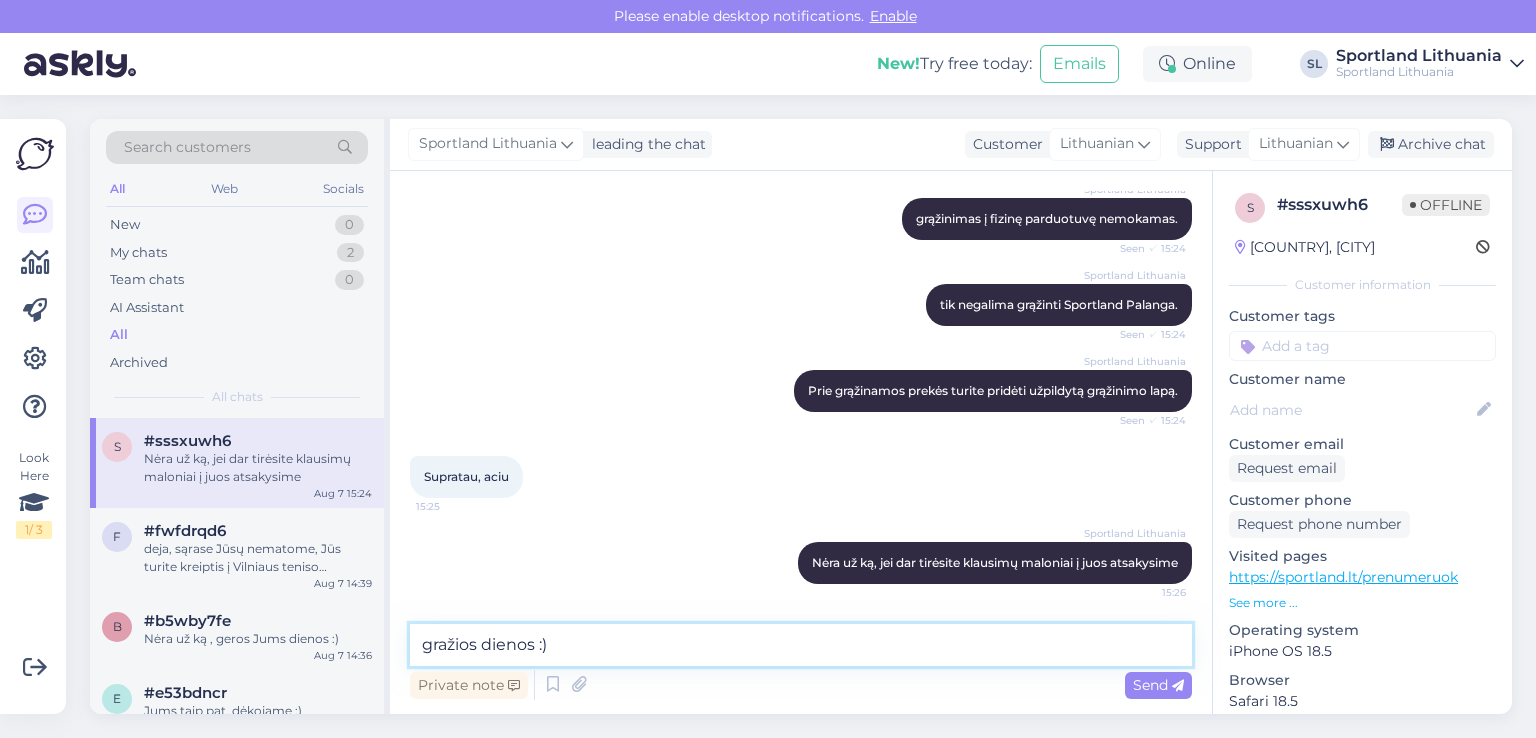 type 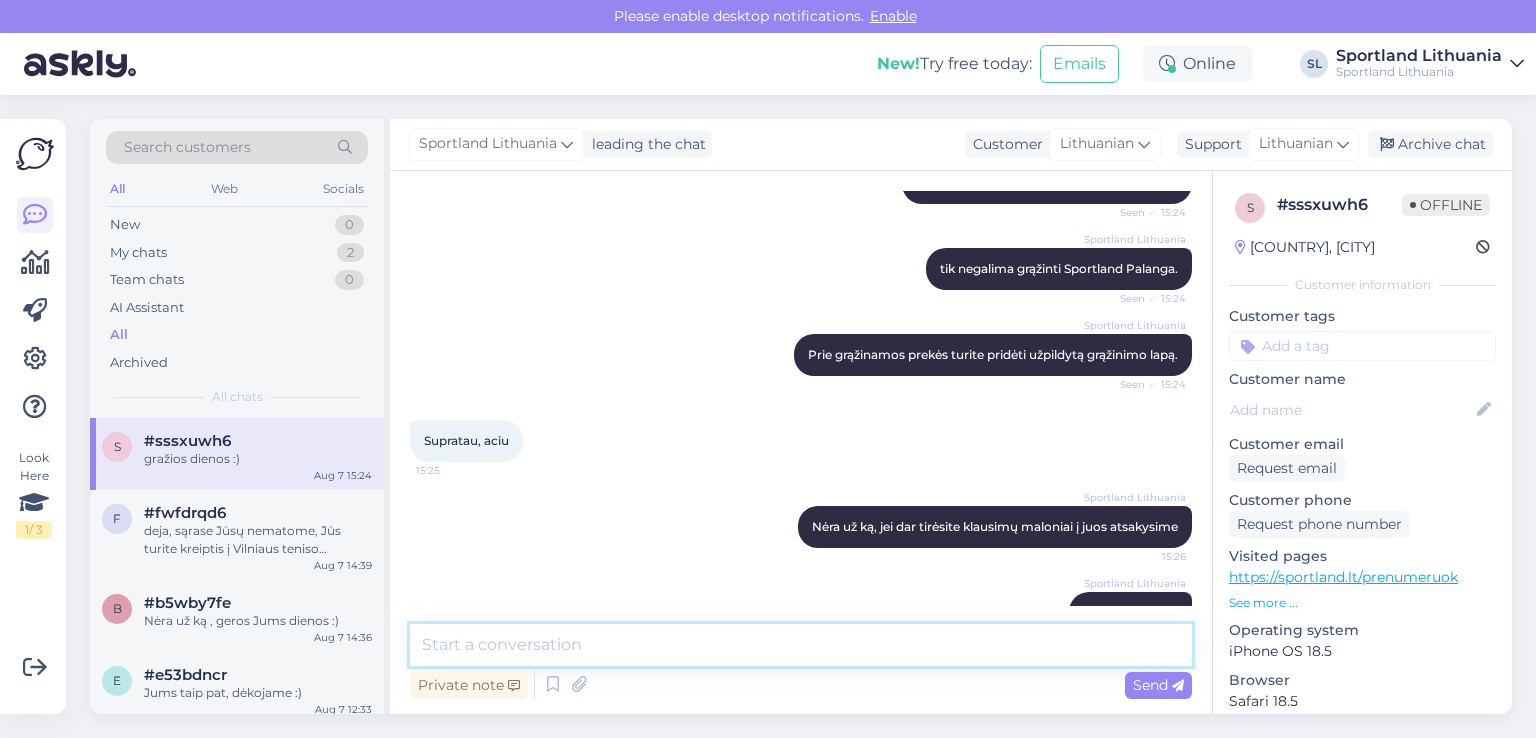 scroll, scrollTop: 692, scrollLeft: 0, axis: vertical 